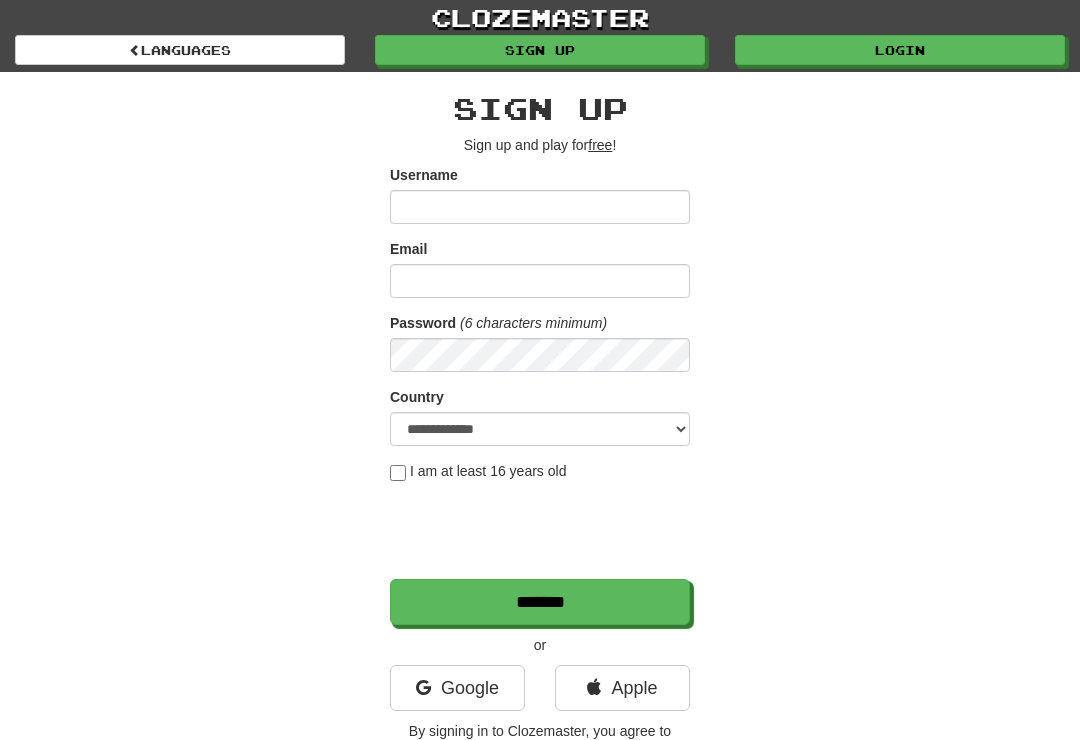 scroll, scrollTop: 0, scrollLeft: 0, axis: both 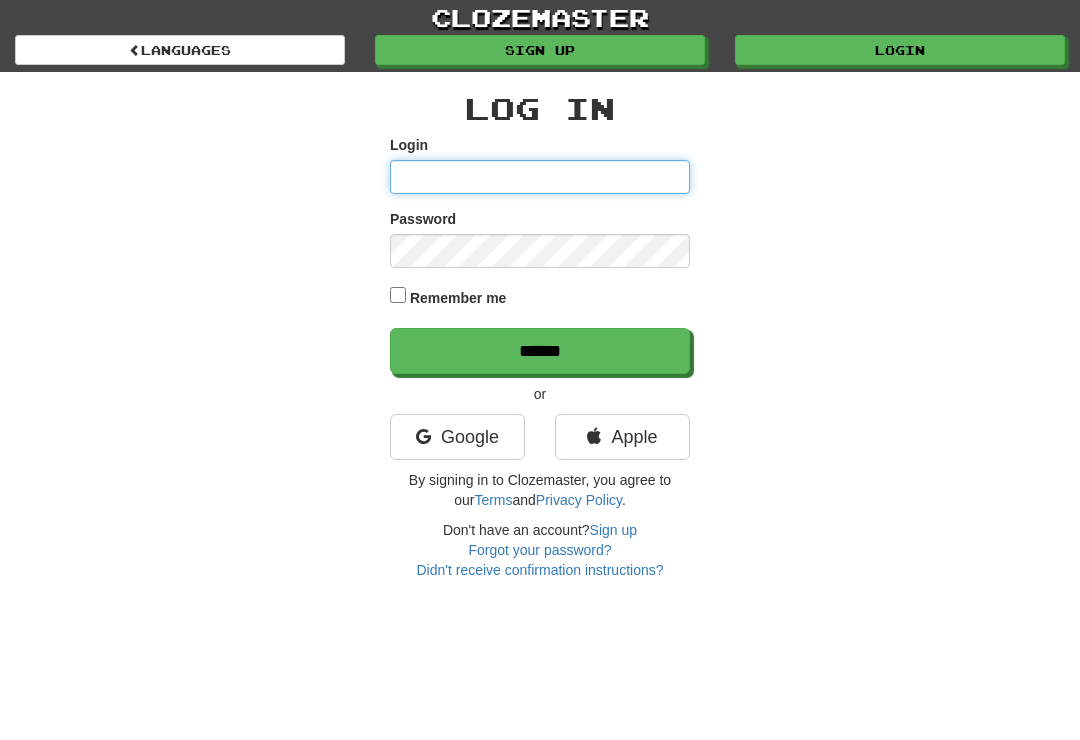 type on "**********" 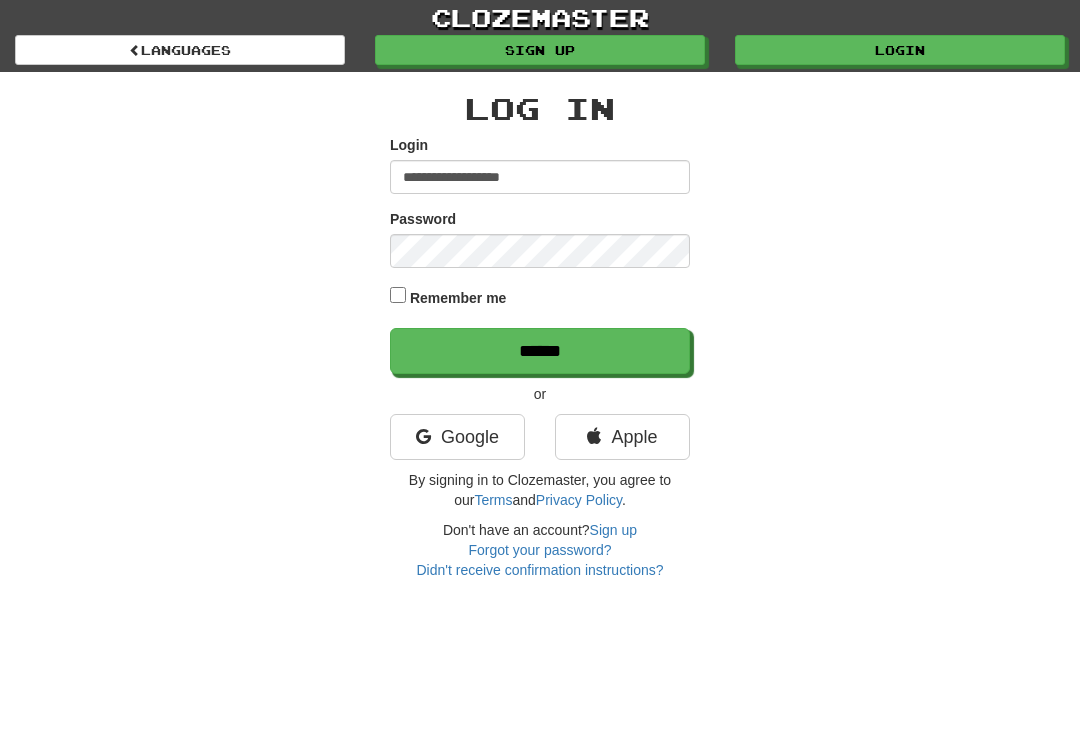 click on "******" at bounding box center (540, 351) 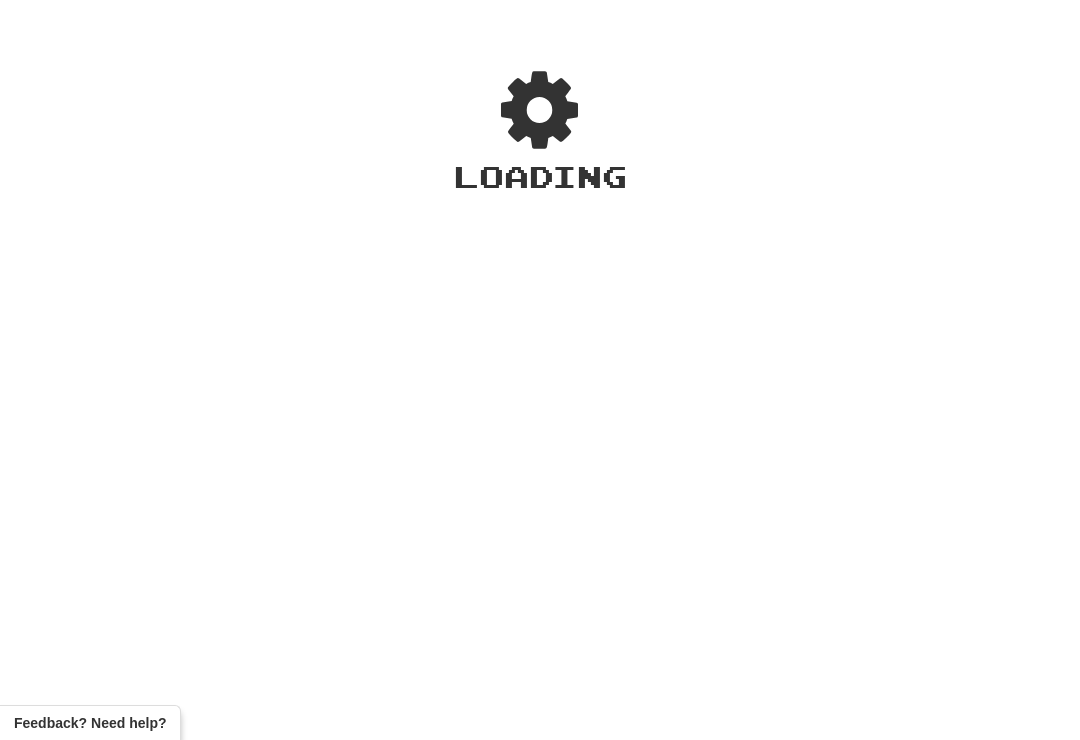 scroll, scrollTop: 0, scrollLeft: 0, axis: both 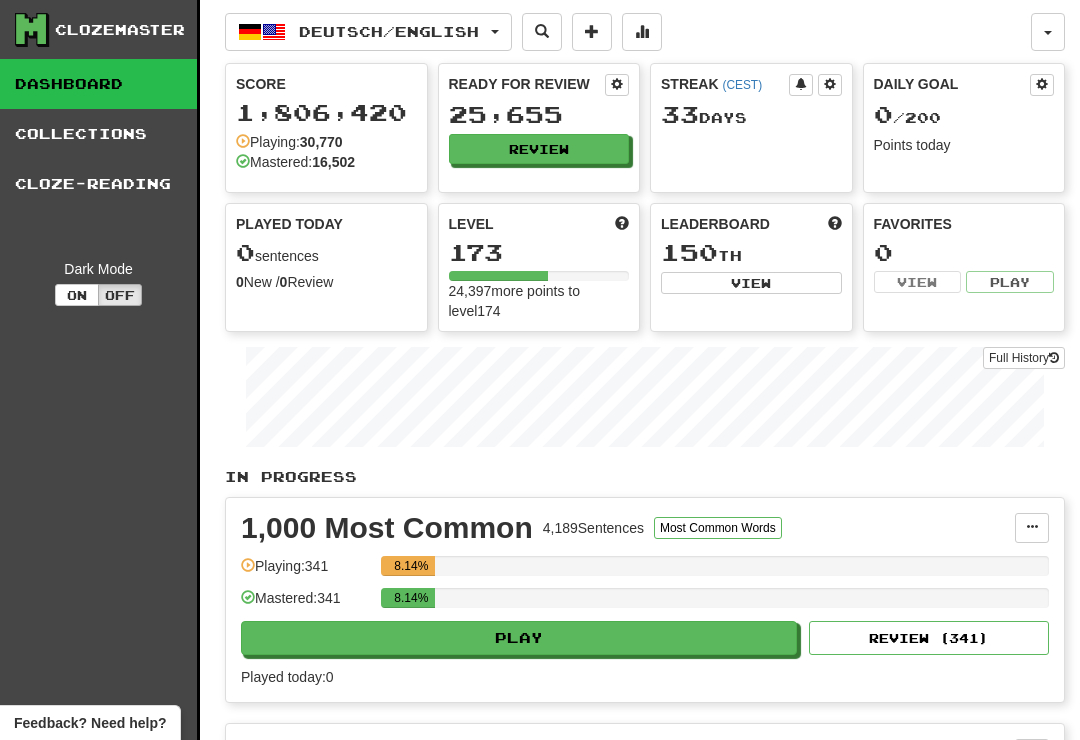 click on "Review" at bounding box center (539, 149) 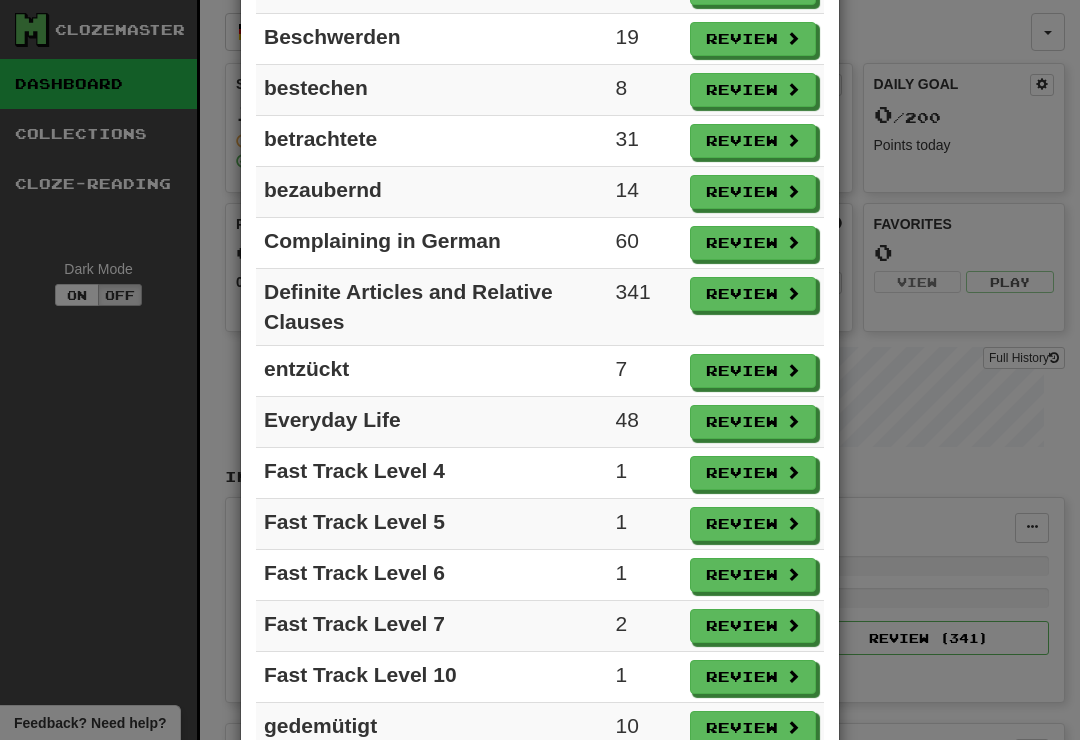 scroll, scrollTop: 862, scrollLeft: 0, axis: vertical 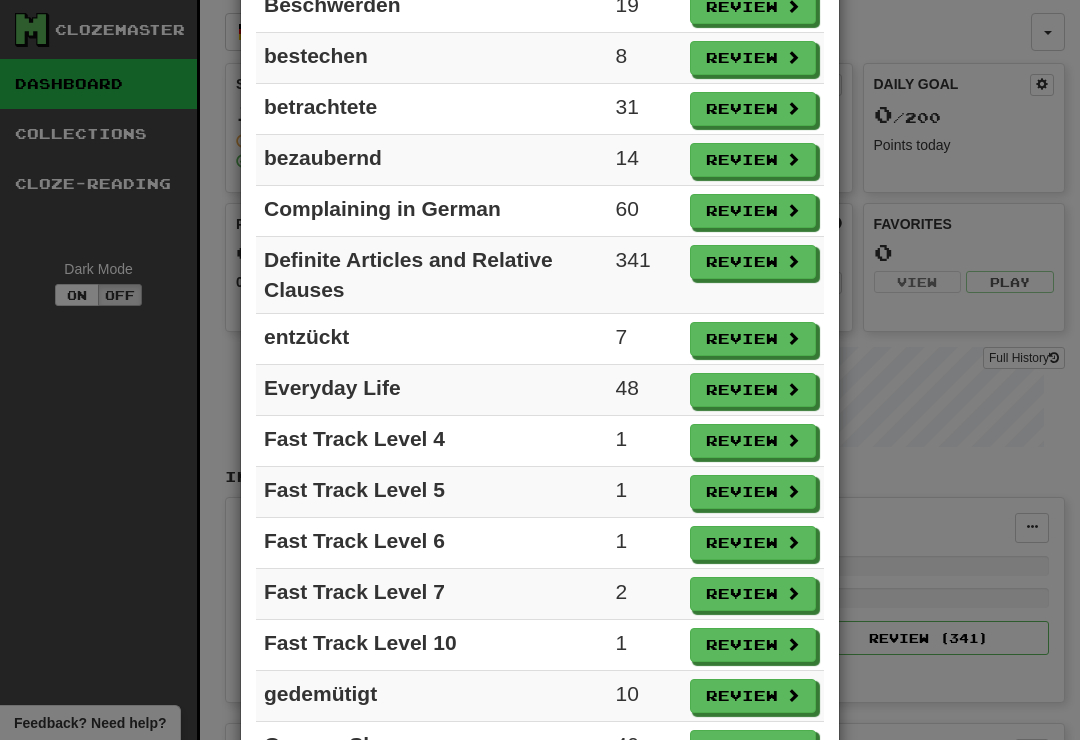 click on "Review" at bounding box center [753, 390] 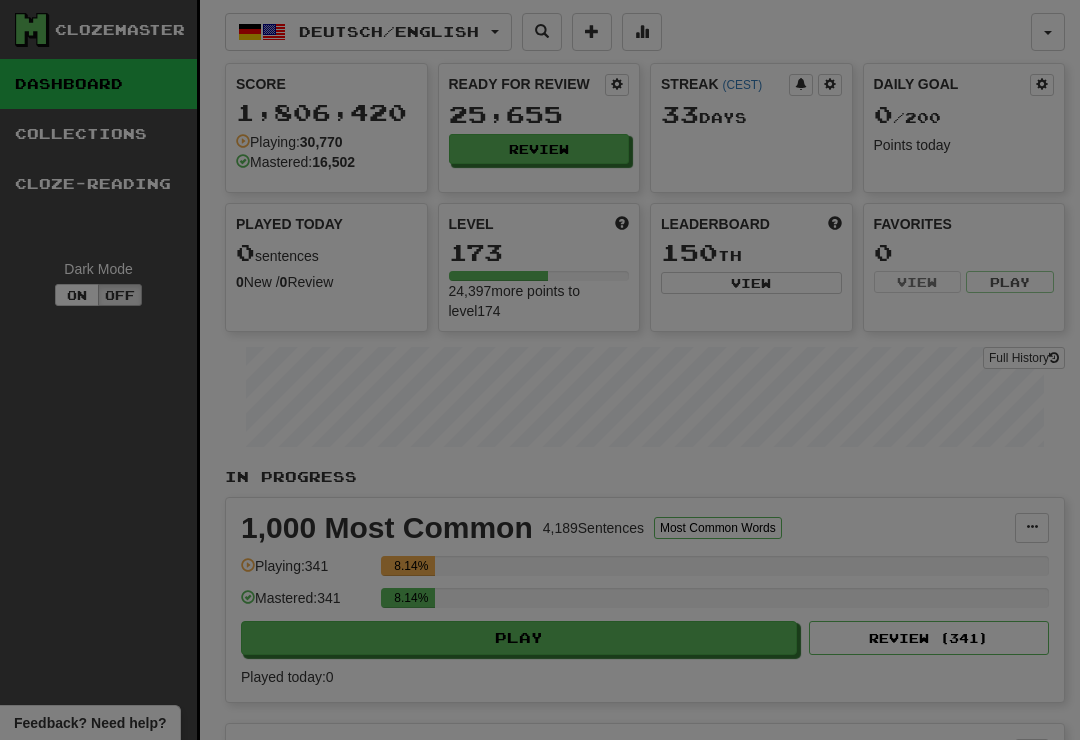 select on "**" 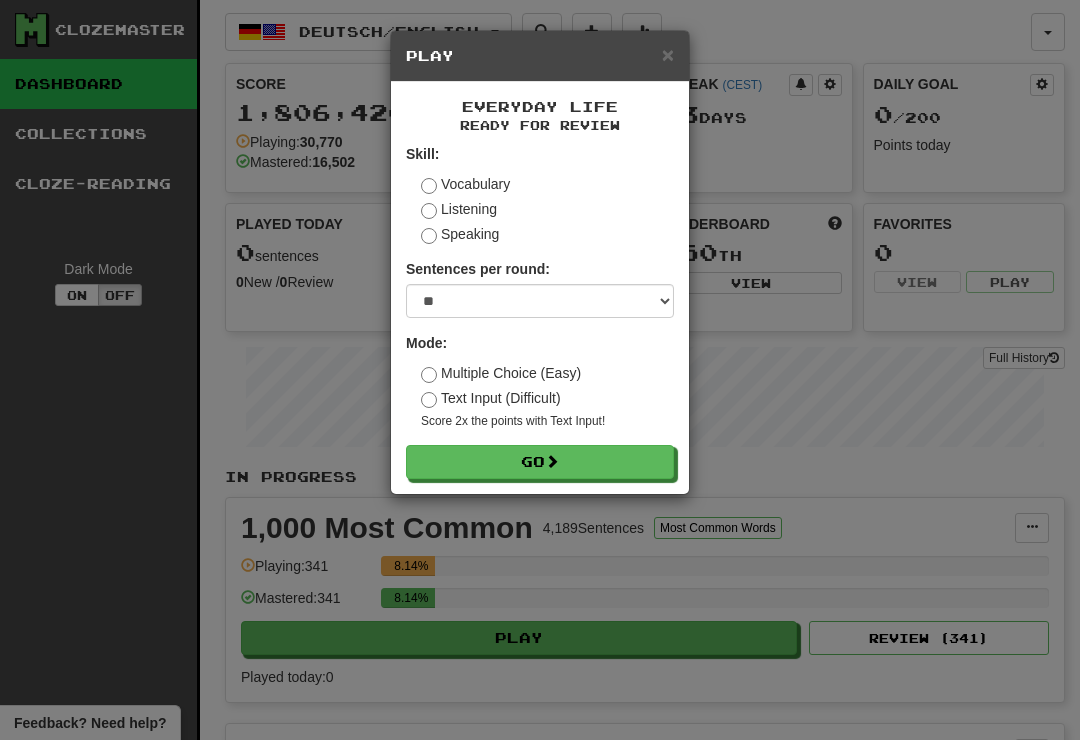 click on "Go" at bounding box center [540, 462] 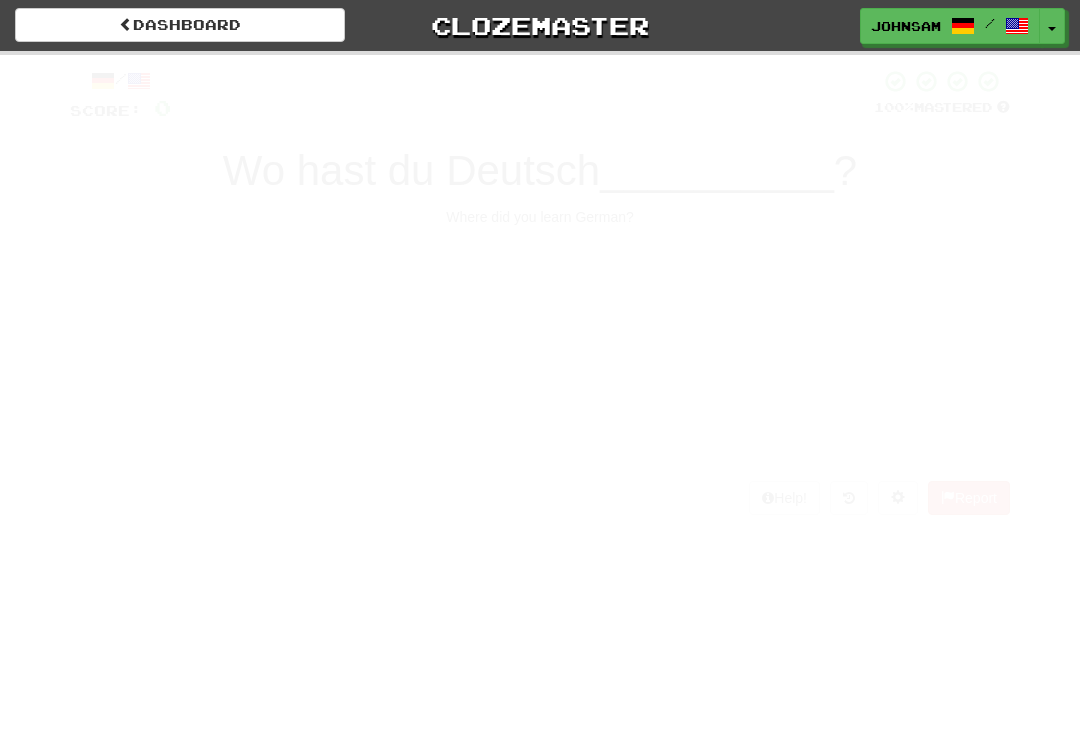 scroll, scrollTop: 0, scrollLeft: 0, axis: both 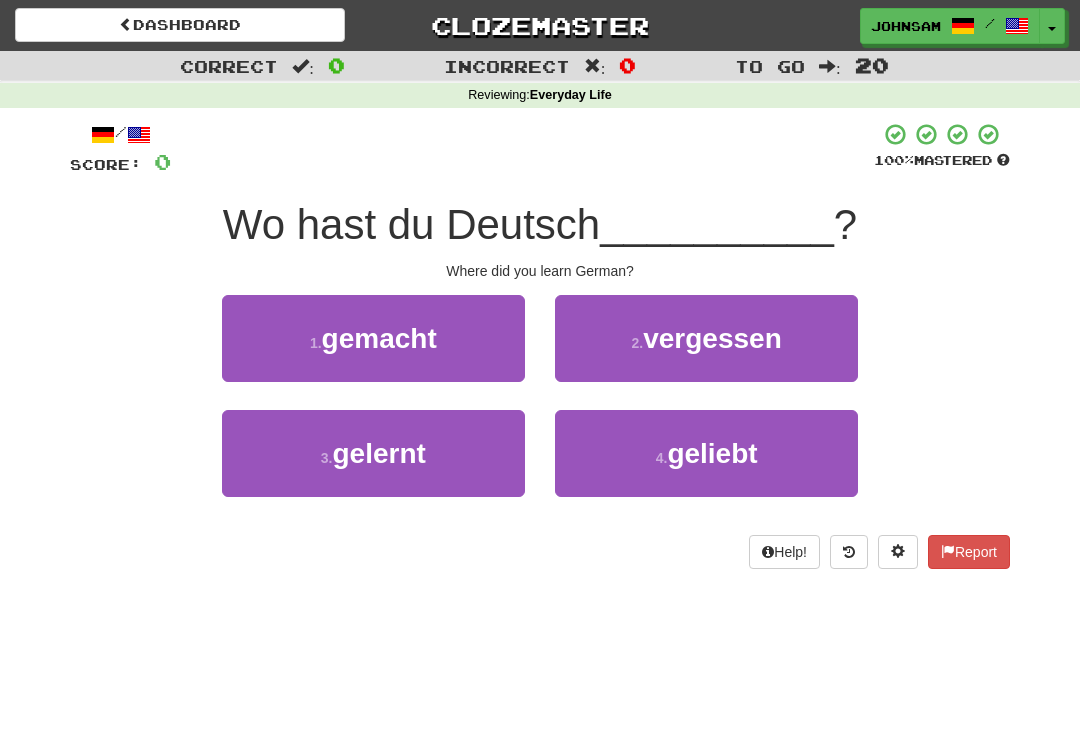 click on "3 .  gelernt" at bounding box center [373, 453] 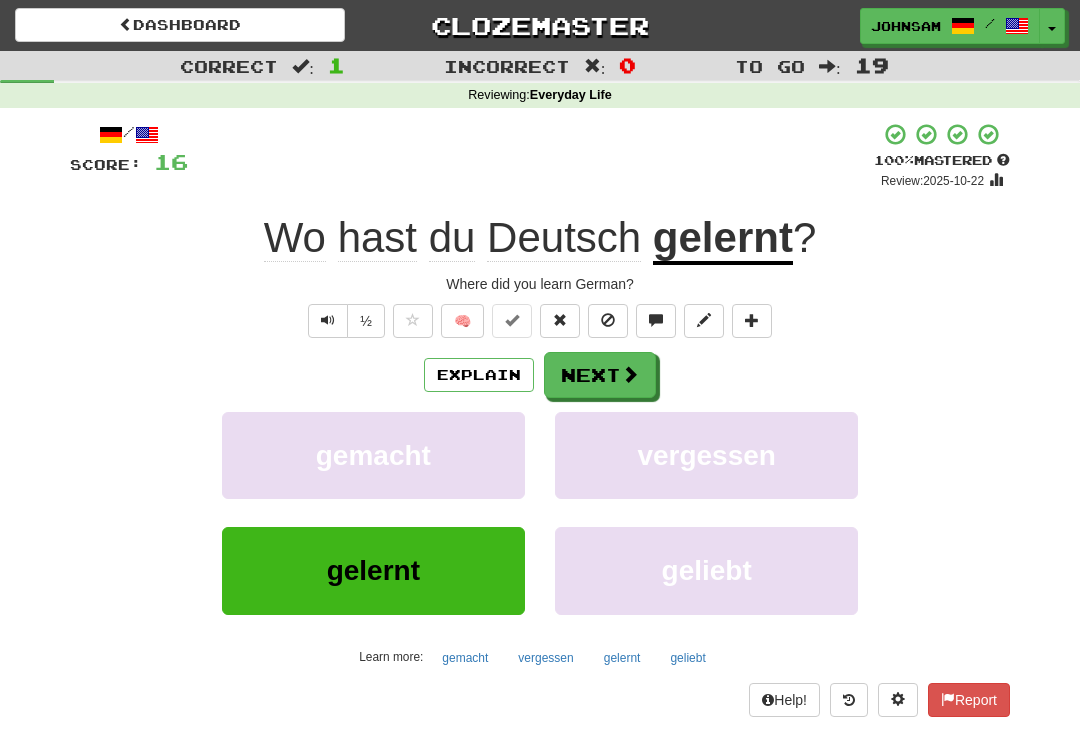 click at bounding box center (630, 374) 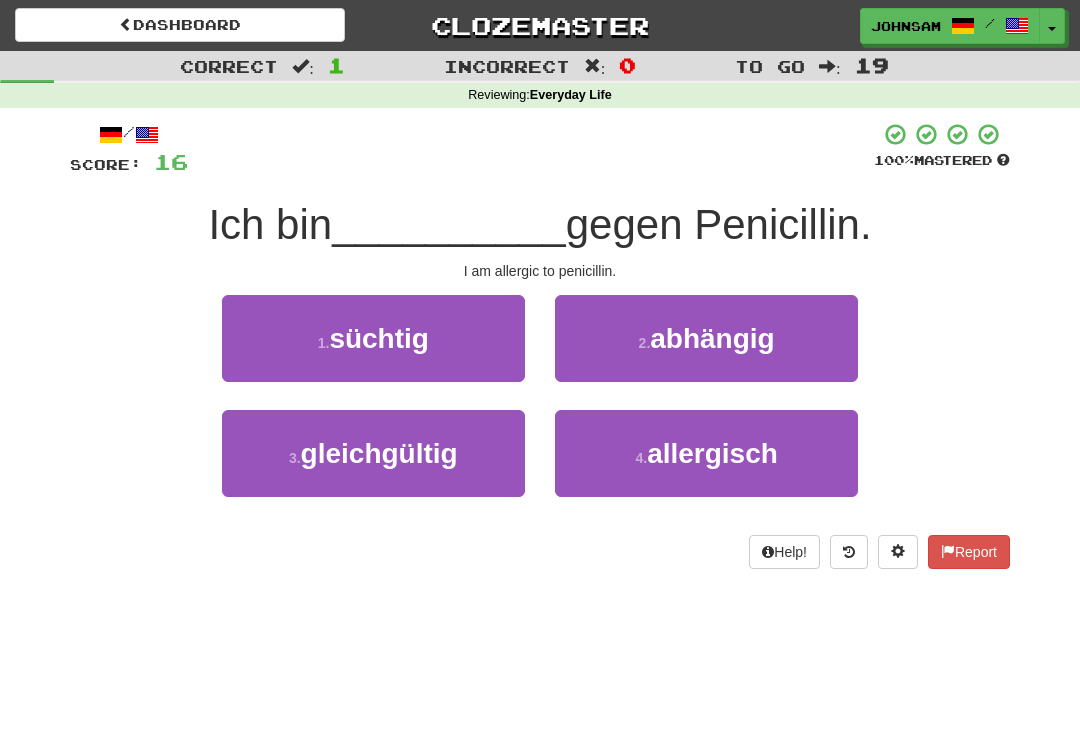 click on "4 ." at bounding box center [641, 458] 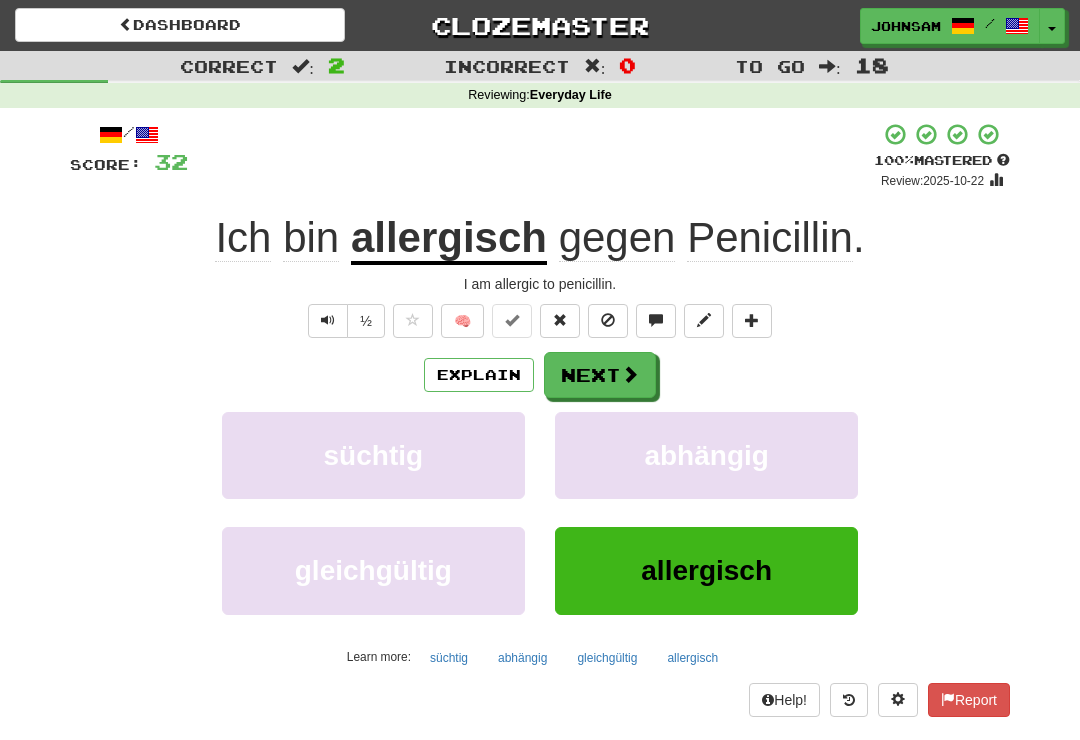 click on "Next" at bounding box center [600, 375] 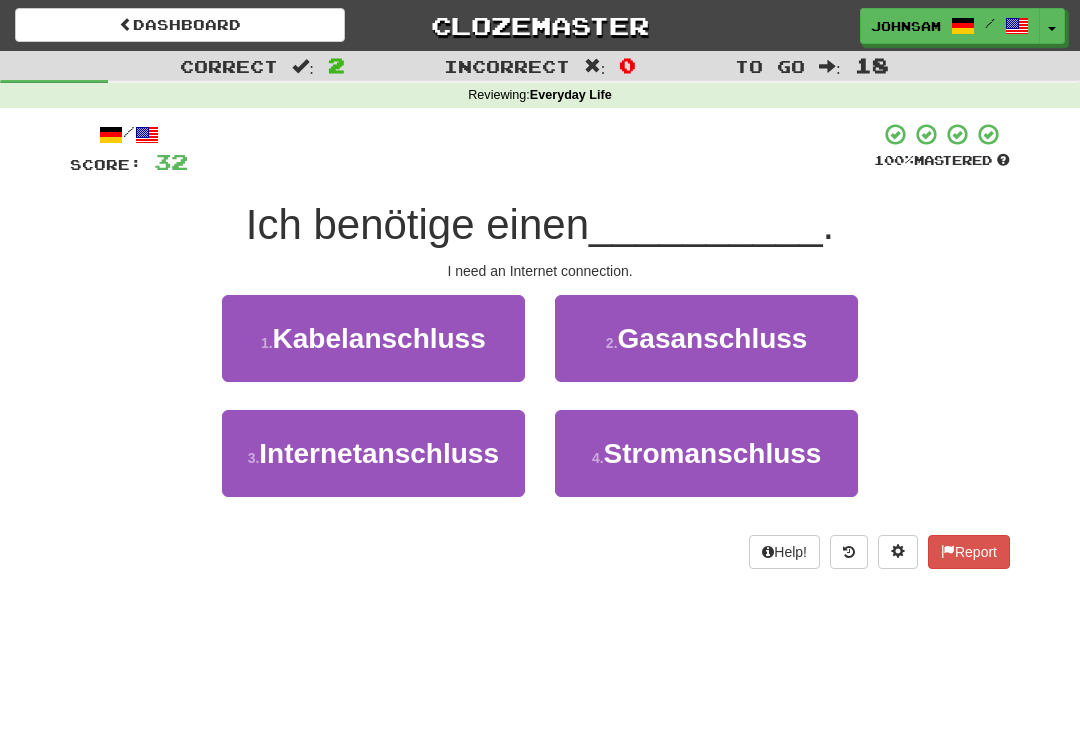 click on "Internetanschluss" at bounding box center [379, 453] 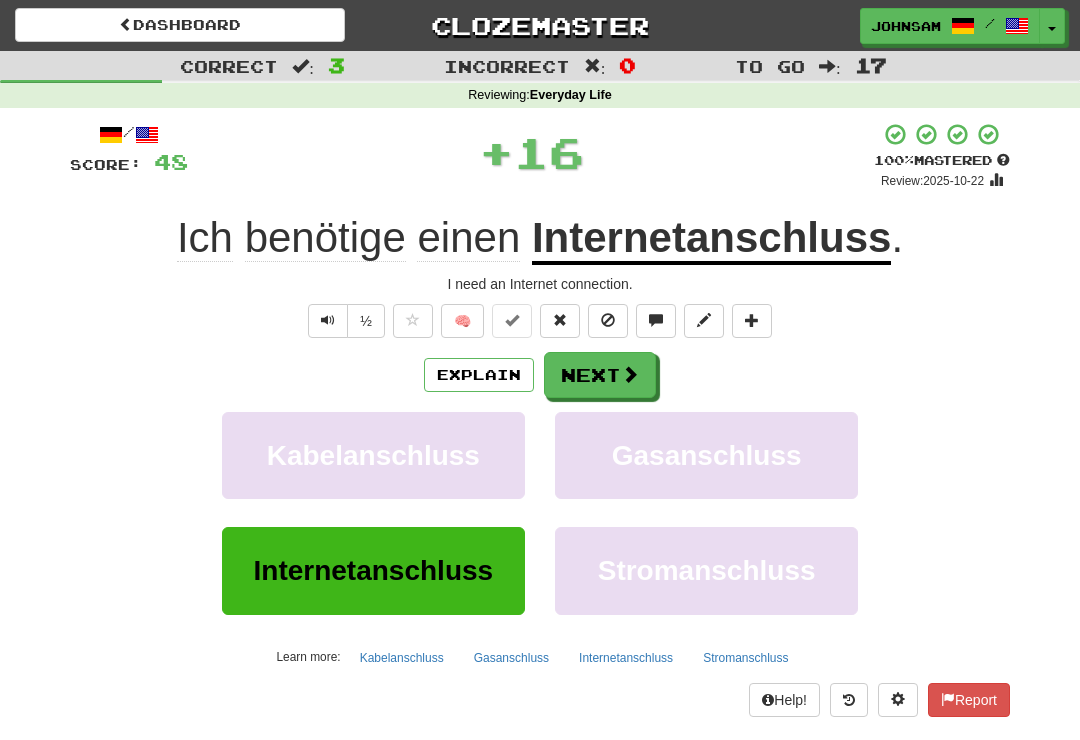 click at bounding box center [630, 374] 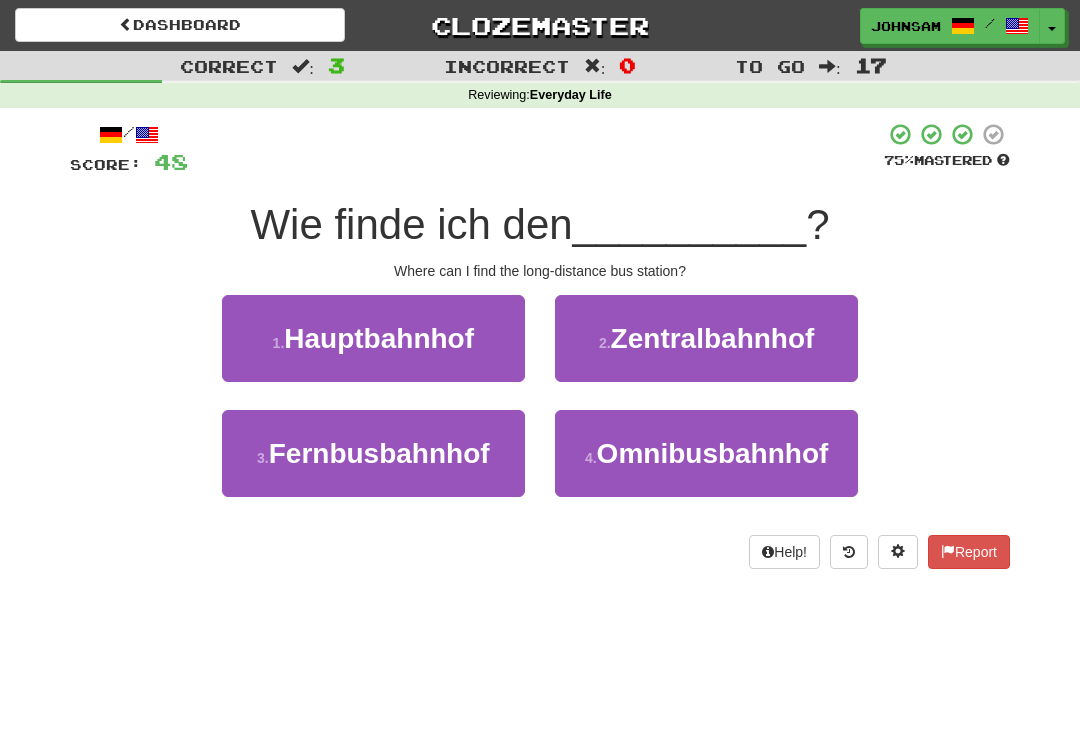 click on "Fernbusbahnhof" at bounding box center [379, 453] 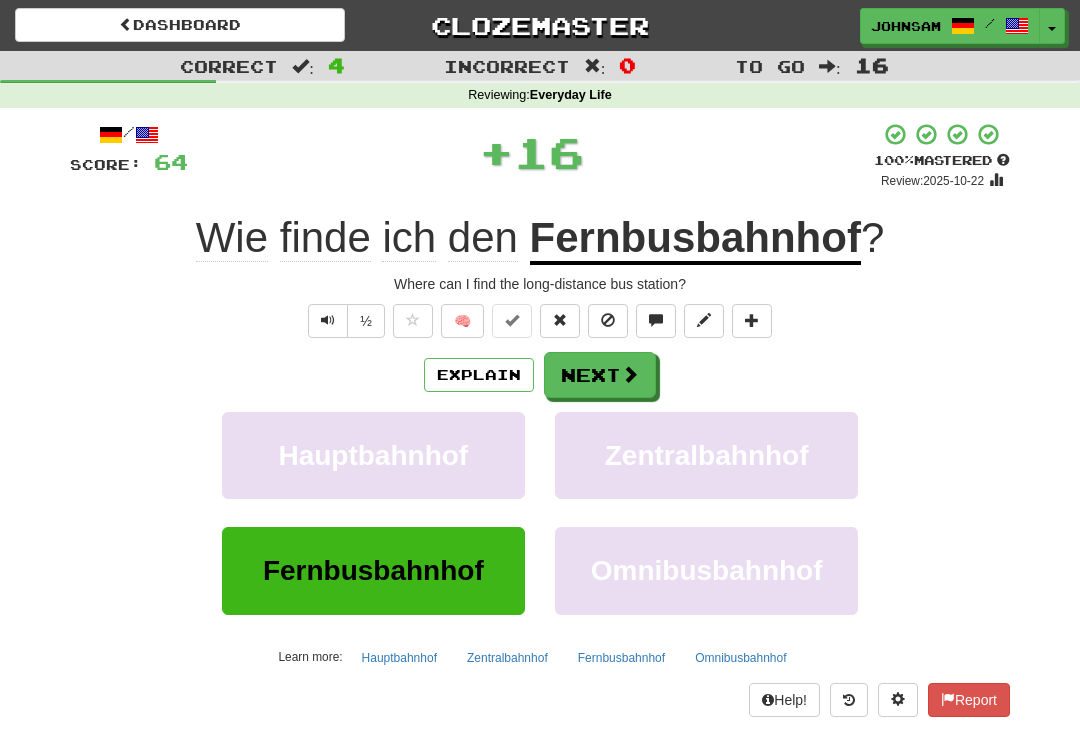 click at bounding box center [630, 374] 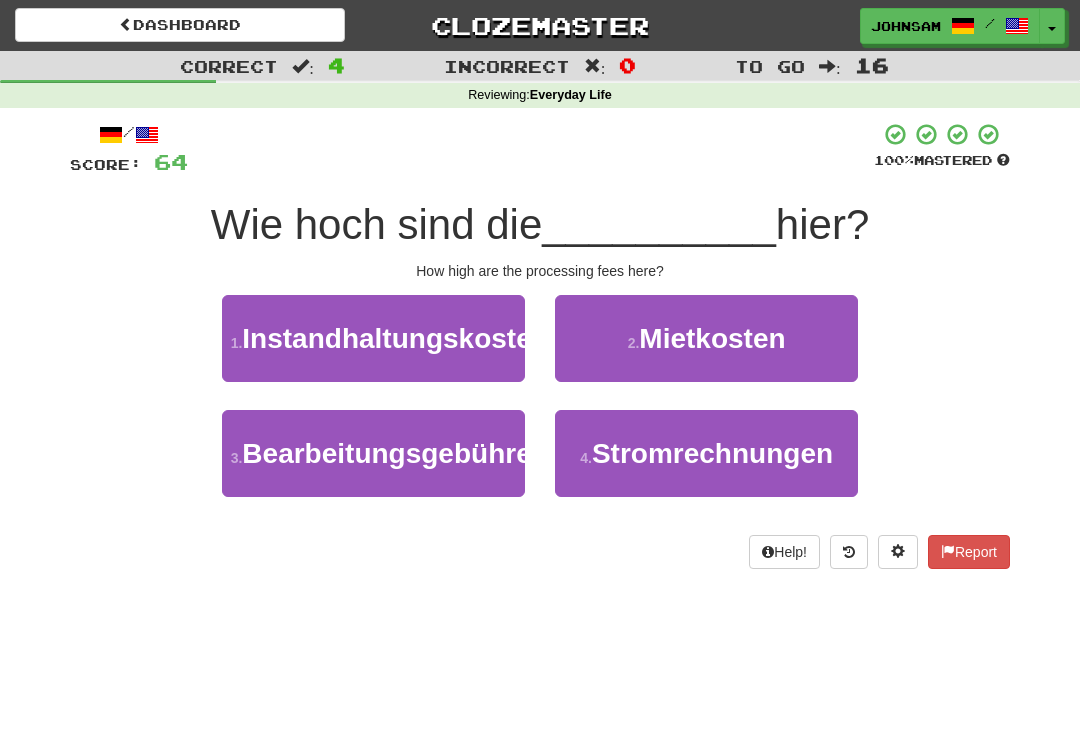 click on "Bearbeitungsgebühren" at bounding box center [395, 453] 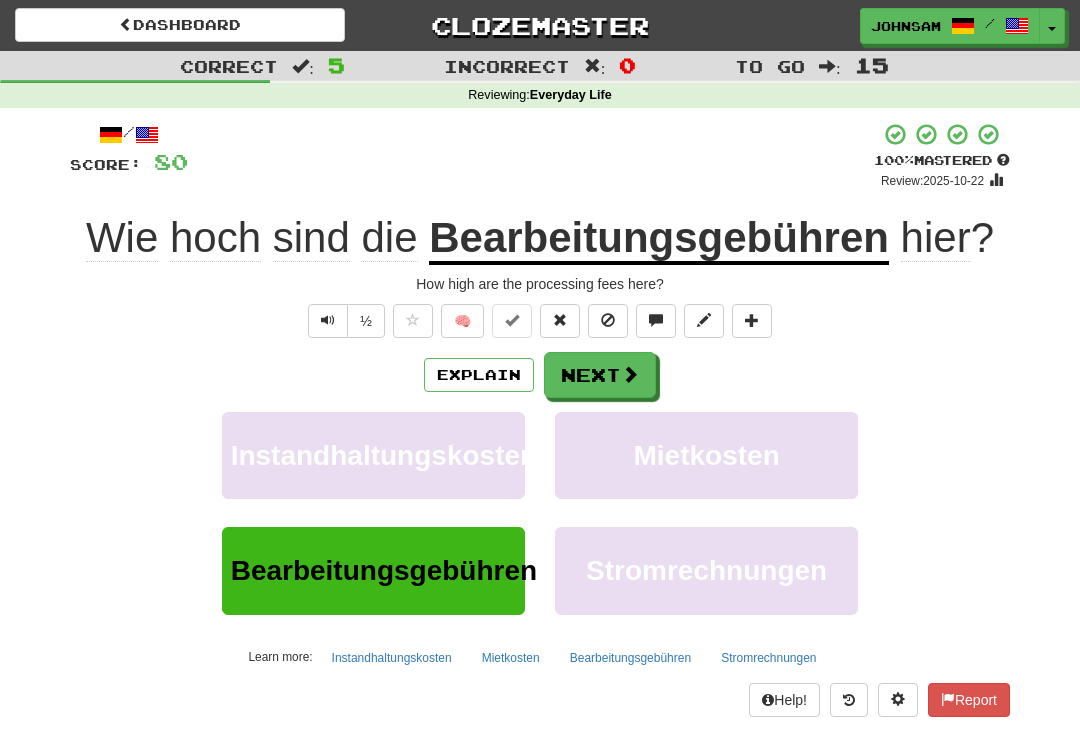click on "Next" at bounding box center [600, 375] 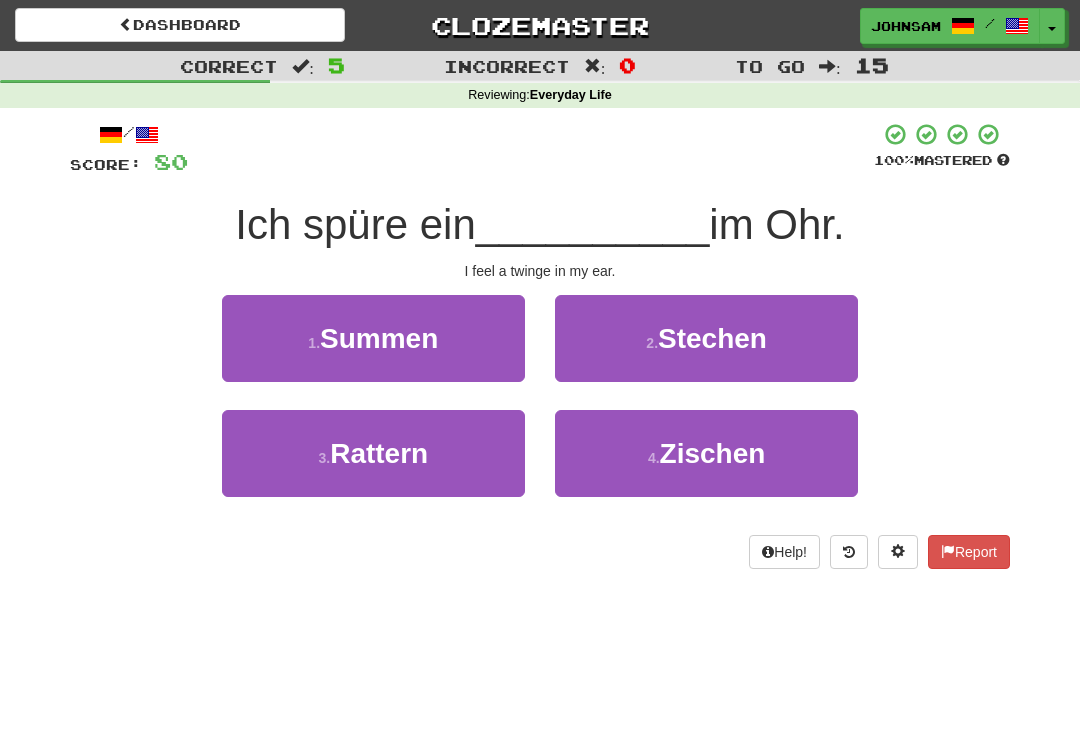 click on "Stechen" at bounding box center (712, 338) 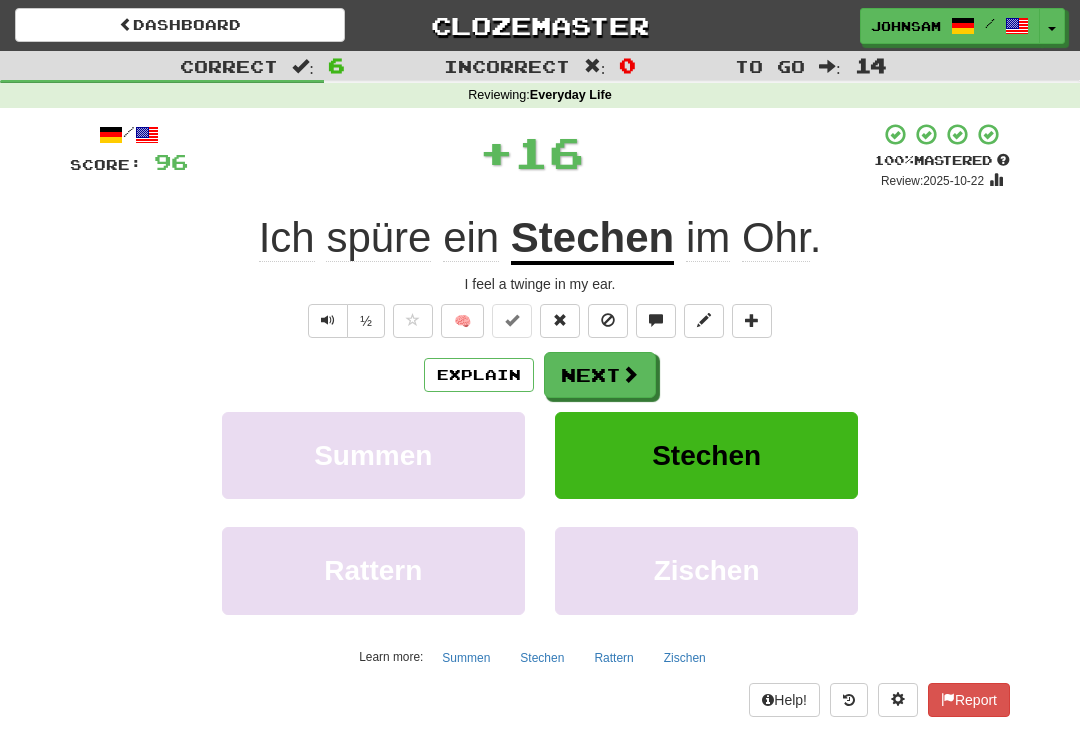 click on "Next" at bounding box center (600, 375) 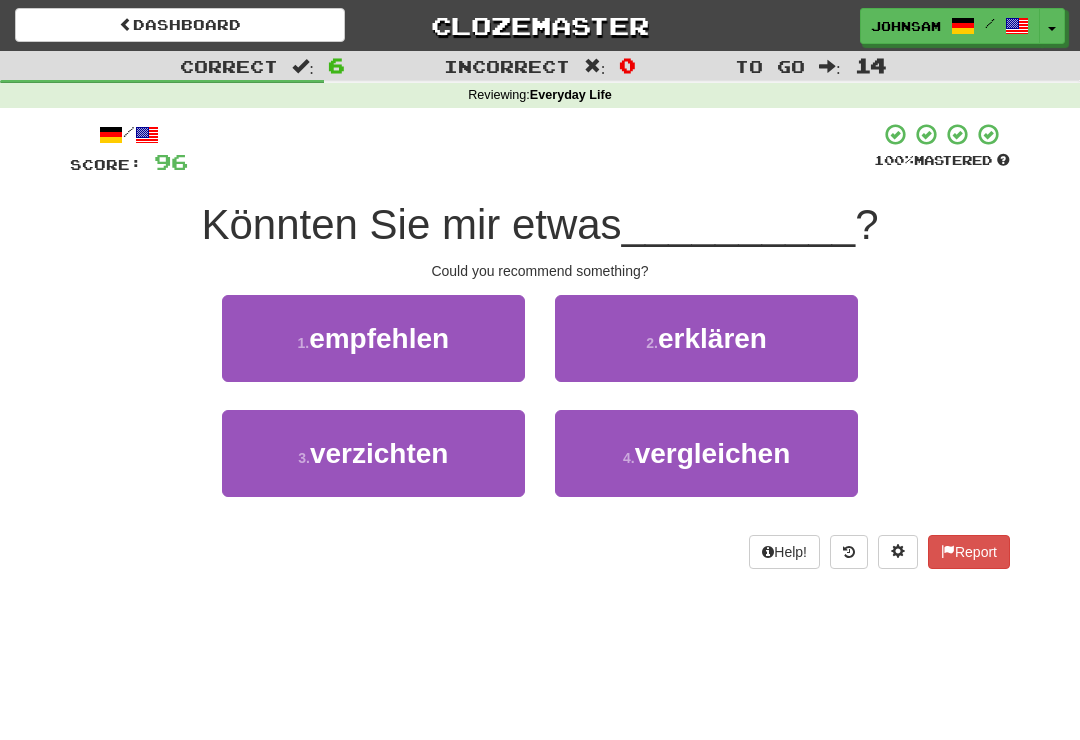 click on "1 .  empfehlen" at bounding box center [373, 338] 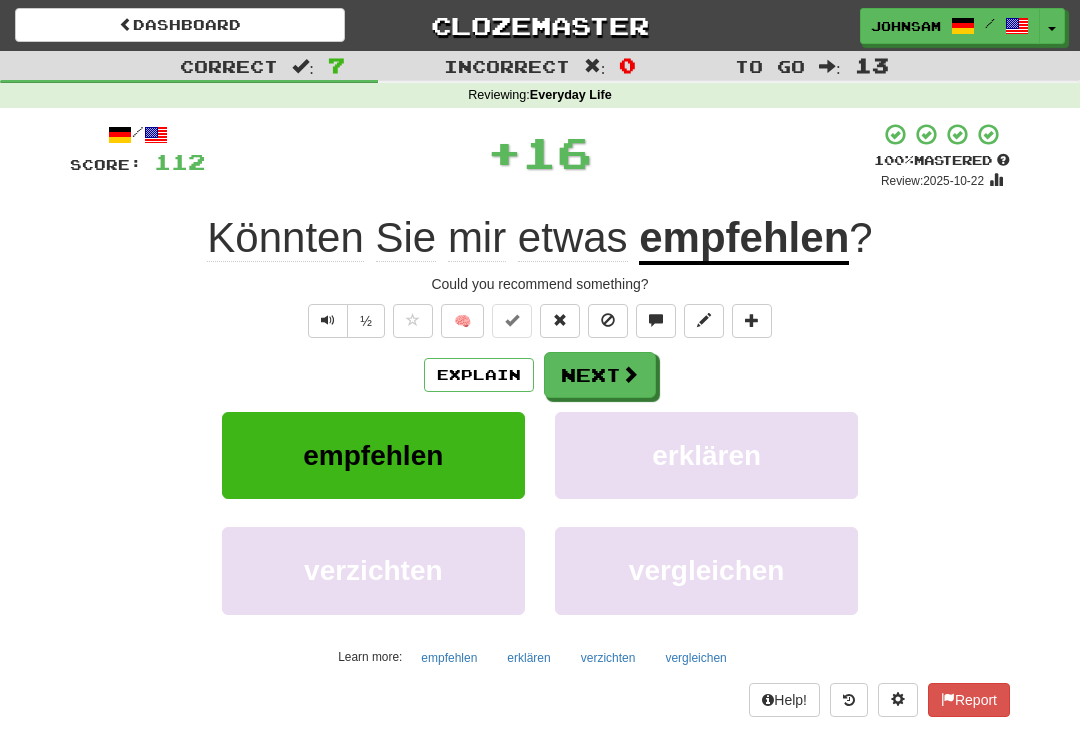click on "Next" at bounding box center [600, 375] 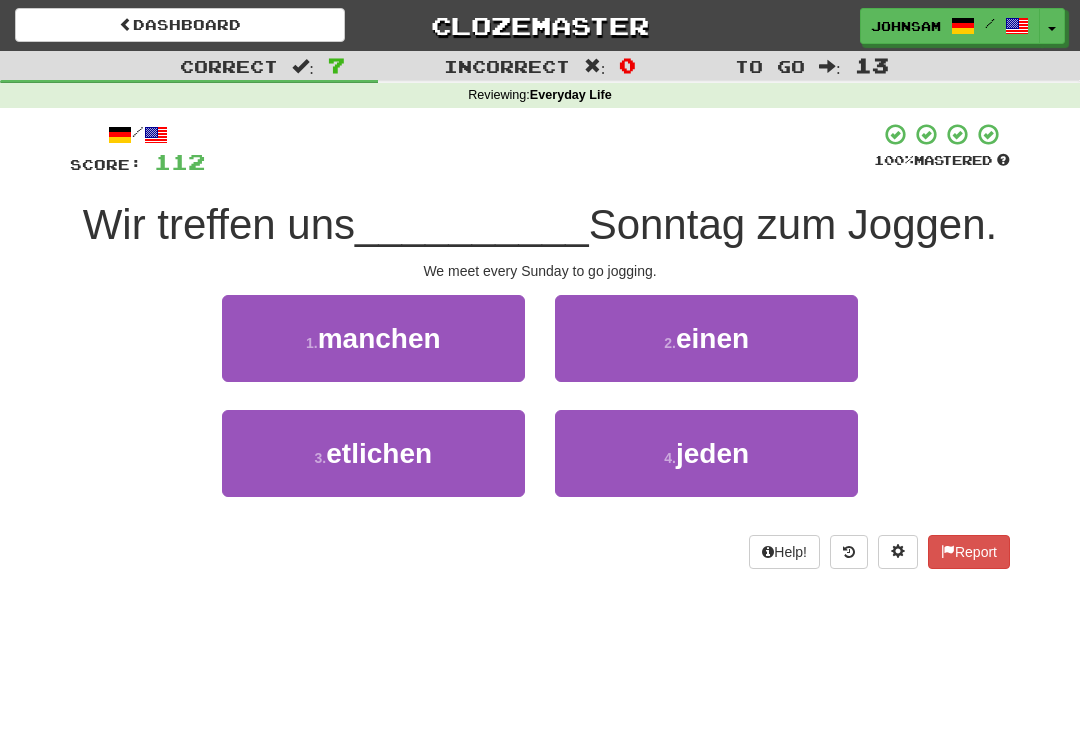 click on "4 ." at bounding box center [670, 458] 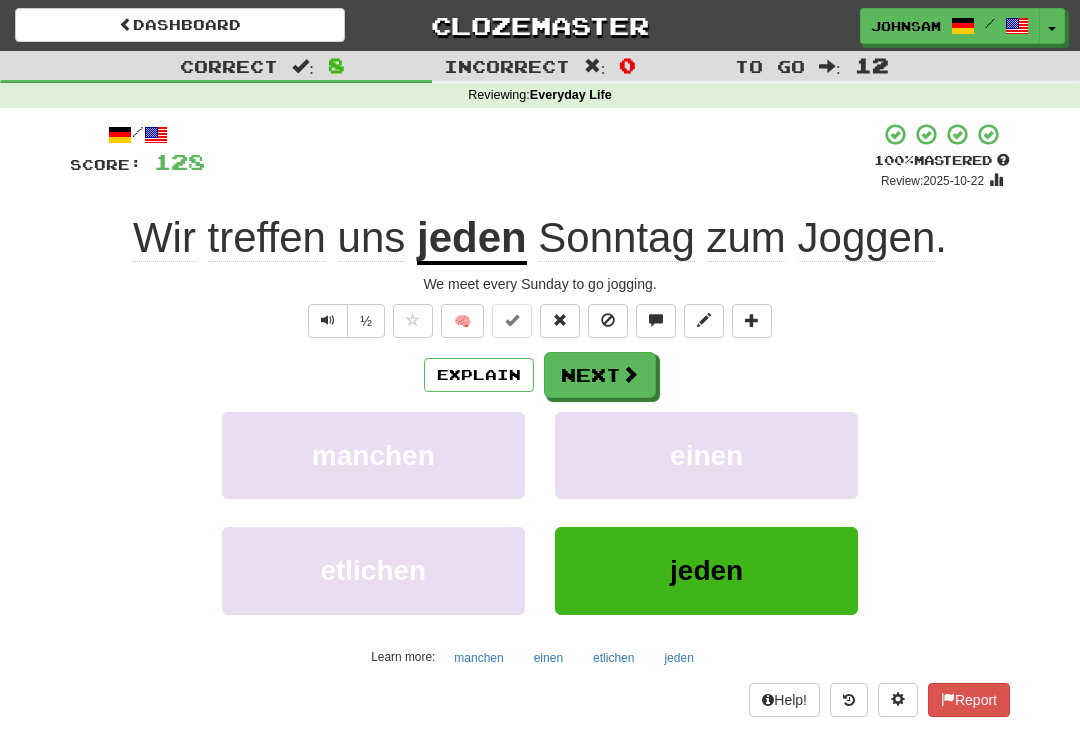 click on "Next" at bounding box center (600, 375) 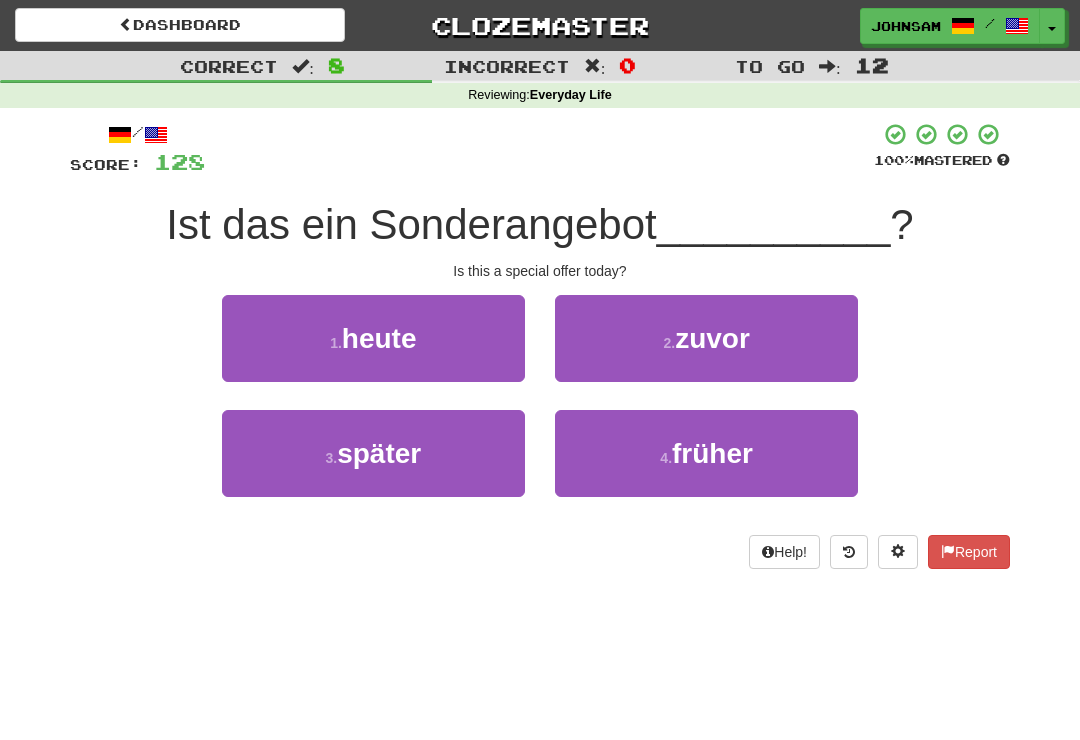 click on "1 .  heute" at bounding box center (373, 338) 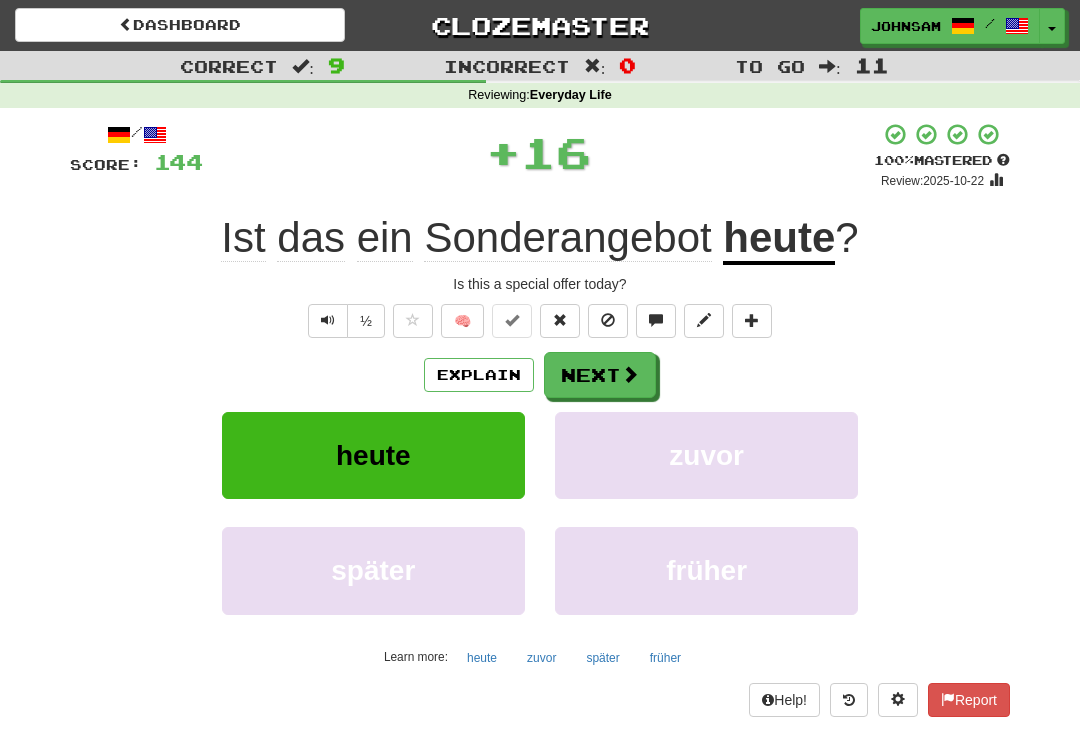 click at bounding box center [630, 374] 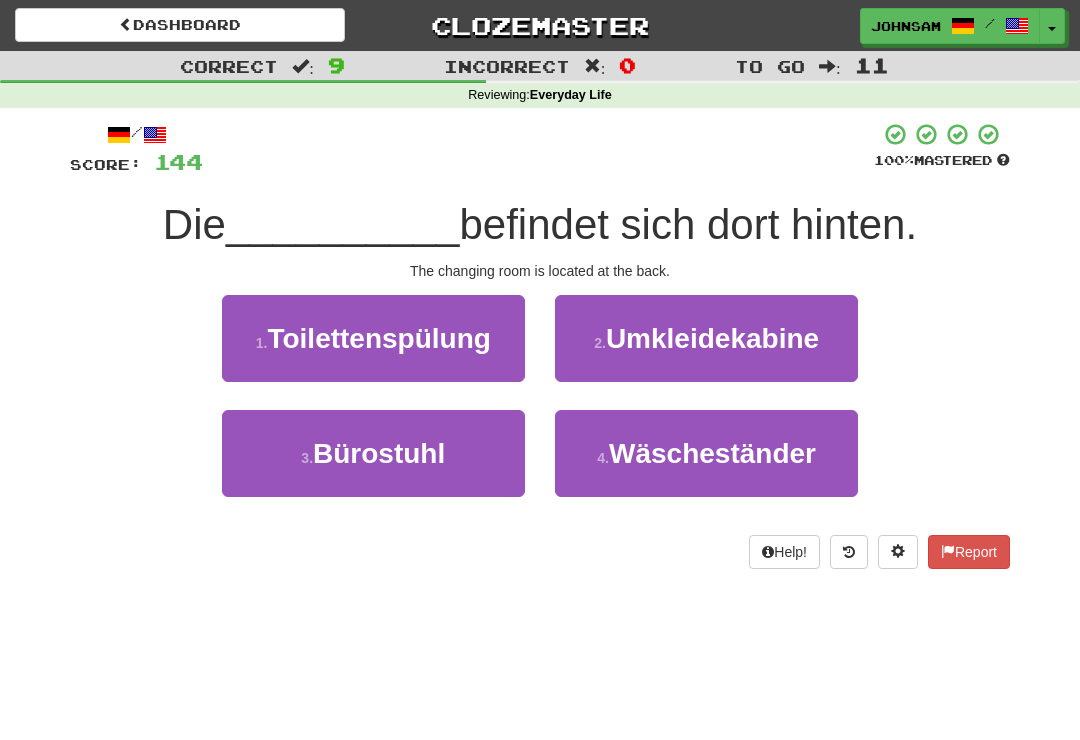 click on "Umkleidekabine" at bounding box center [712, 338] 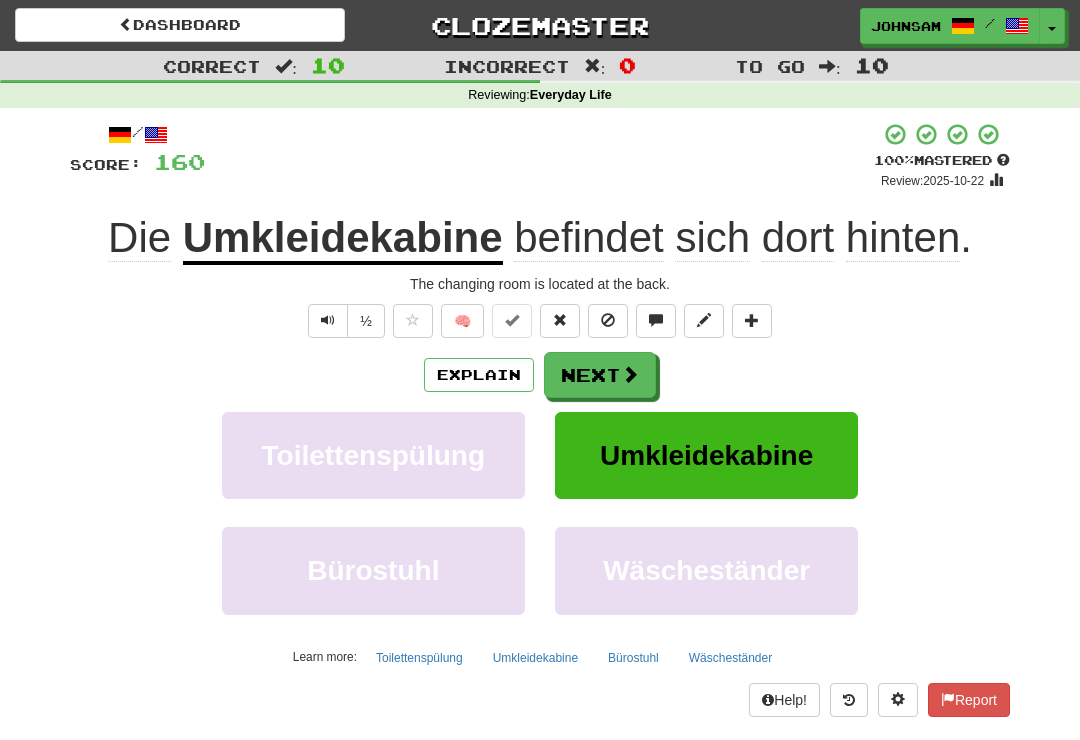 click on "Next" at bounding box center (600, 375) 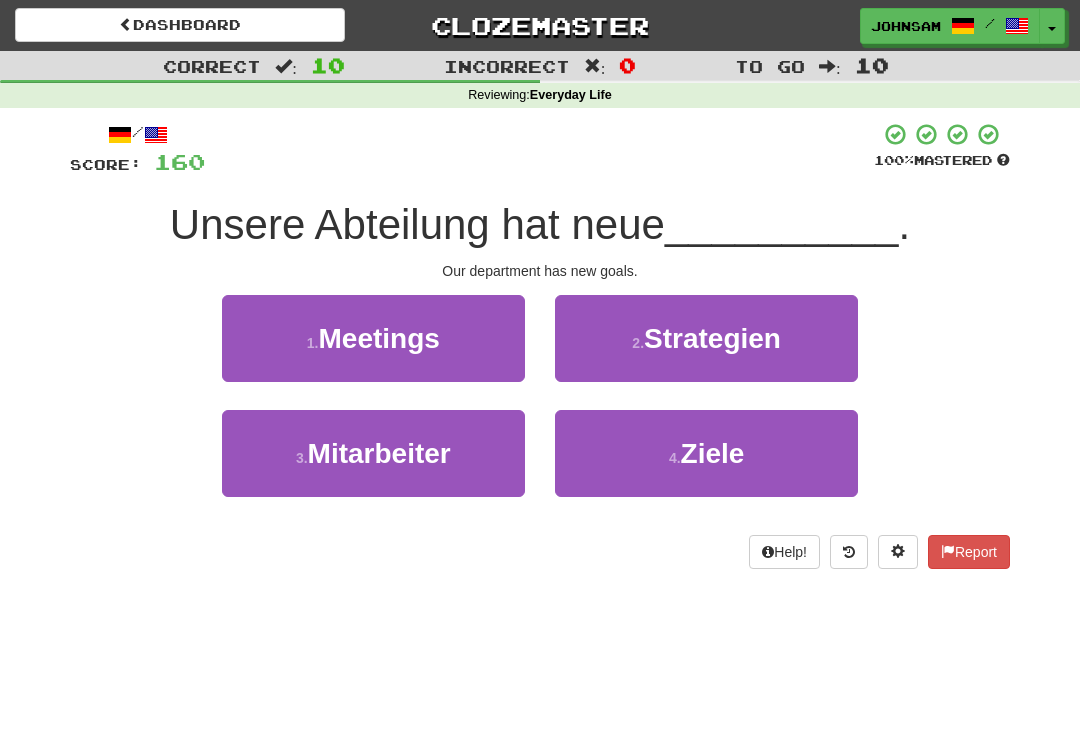 click on "4 .  Ziele" at bounding box center [706, 453] 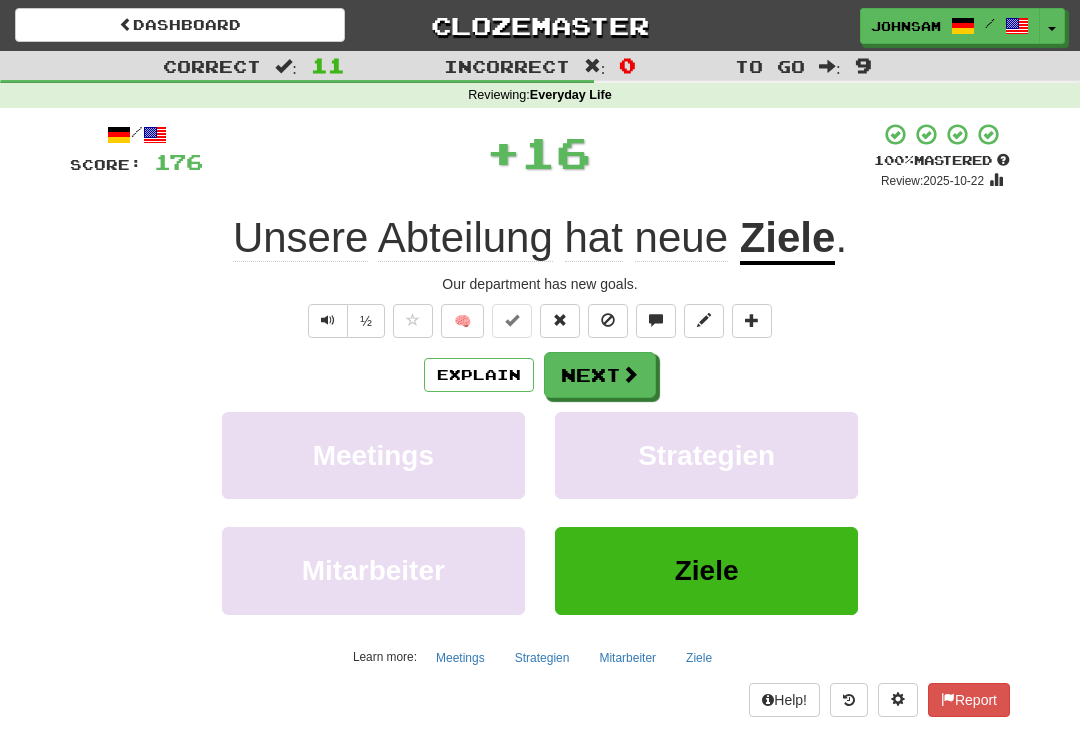 click at bounding box center (630, 374) 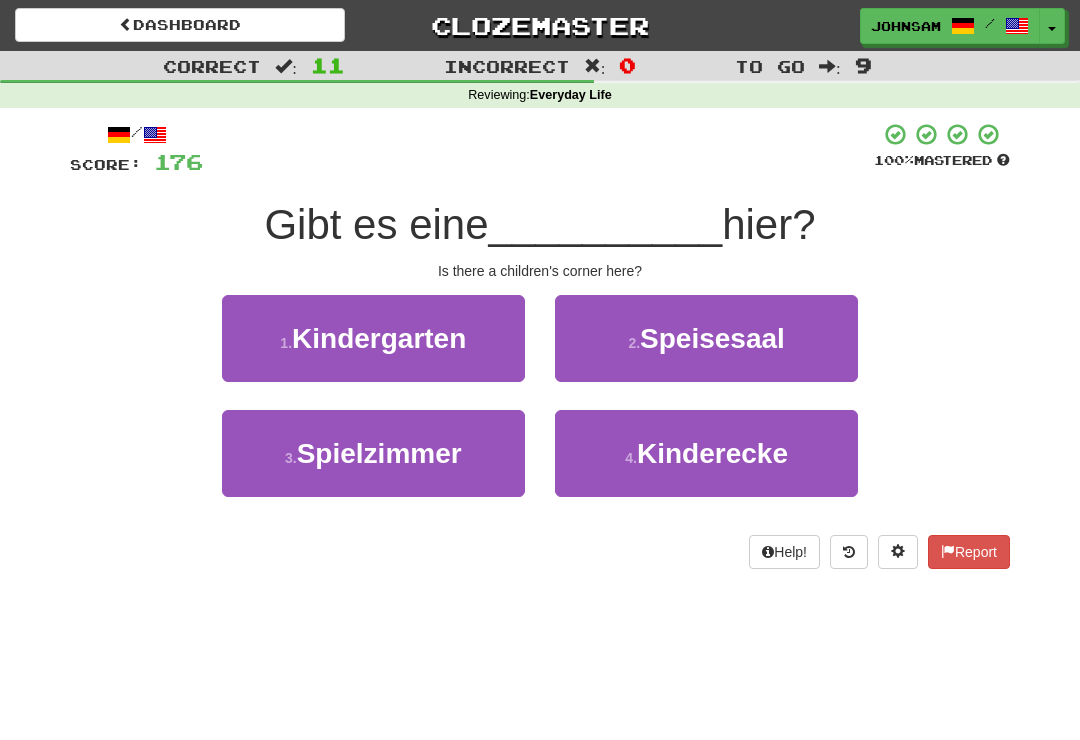 click on "4 .  Kinderecke" at bounding box center (706, 453) 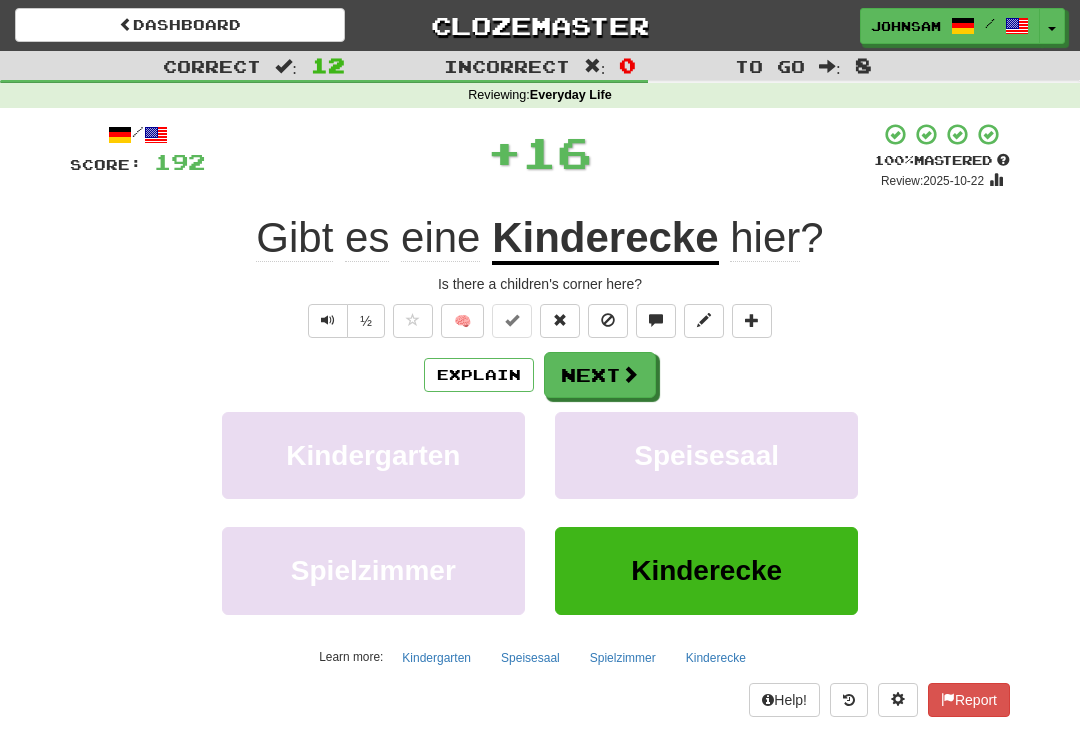 click on "Next" at bounding box center (600, 375) 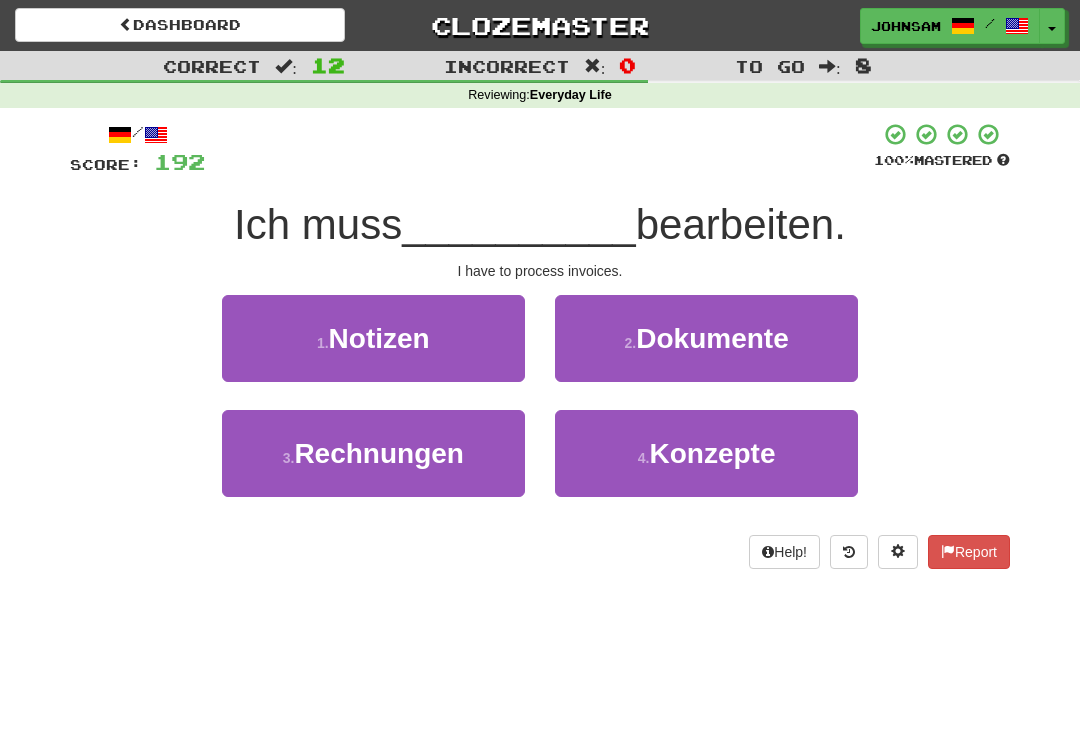 click on "3 .  Rechnungen" at bounding box center [373, 453] 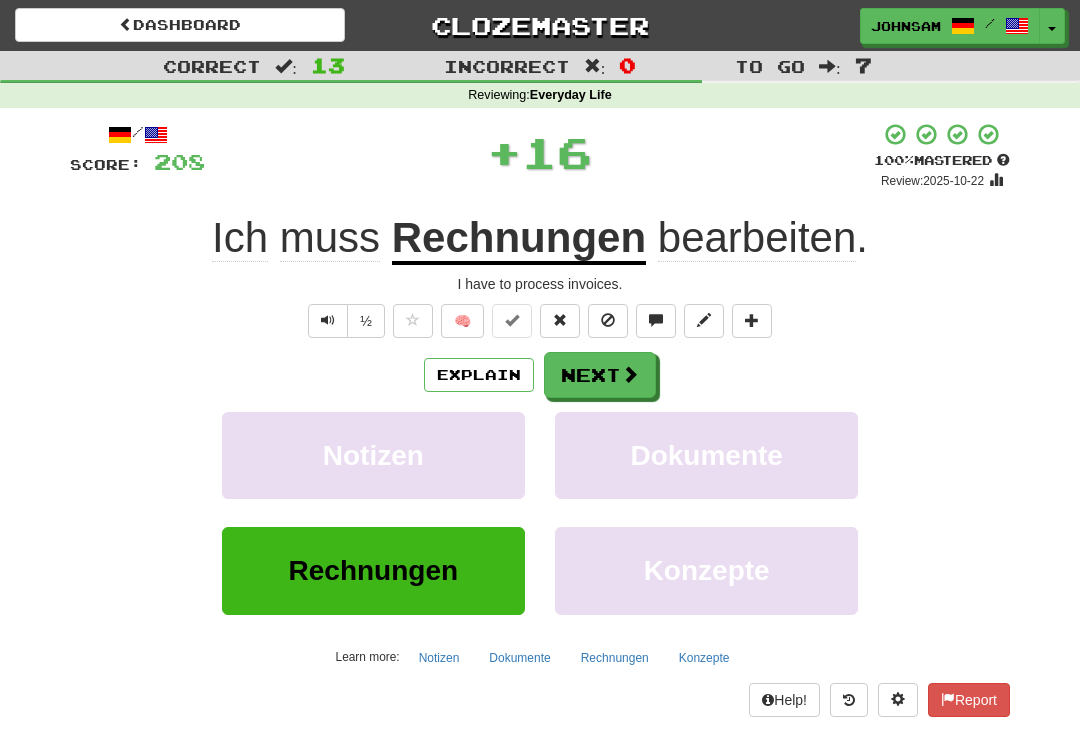 click on "Next" at bounding box center (600, 375) 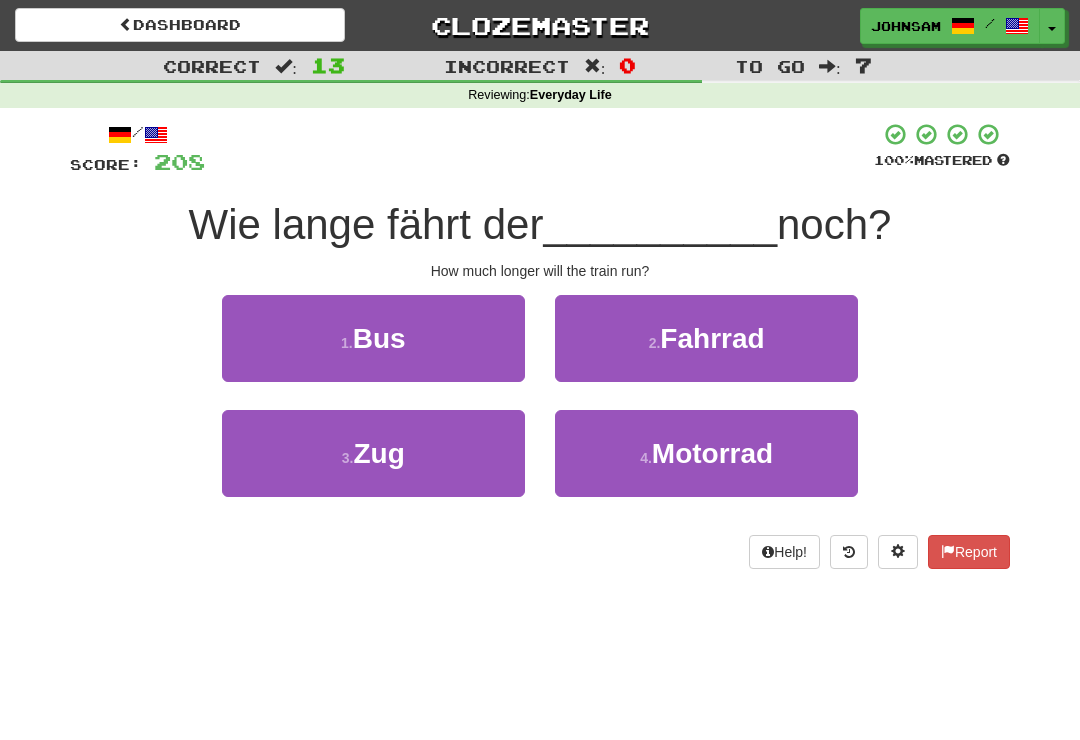 click on "3 .  Zug" at bounding box center (373, 453) 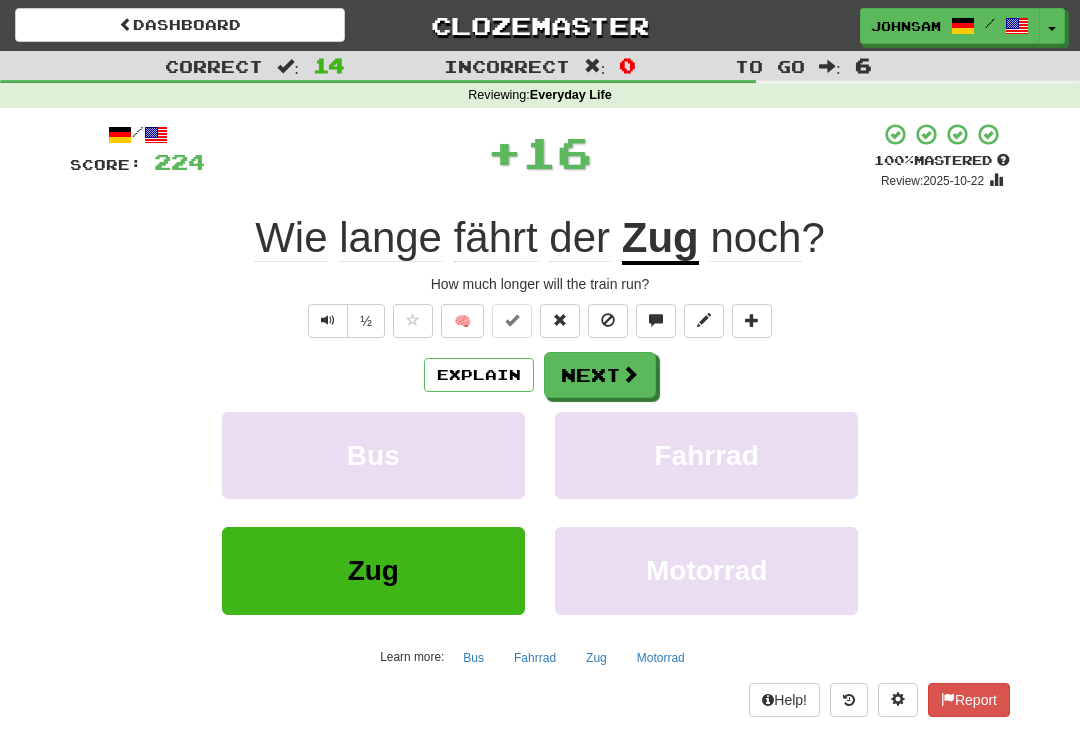 click on "Next" at bounding box center [600, 375] 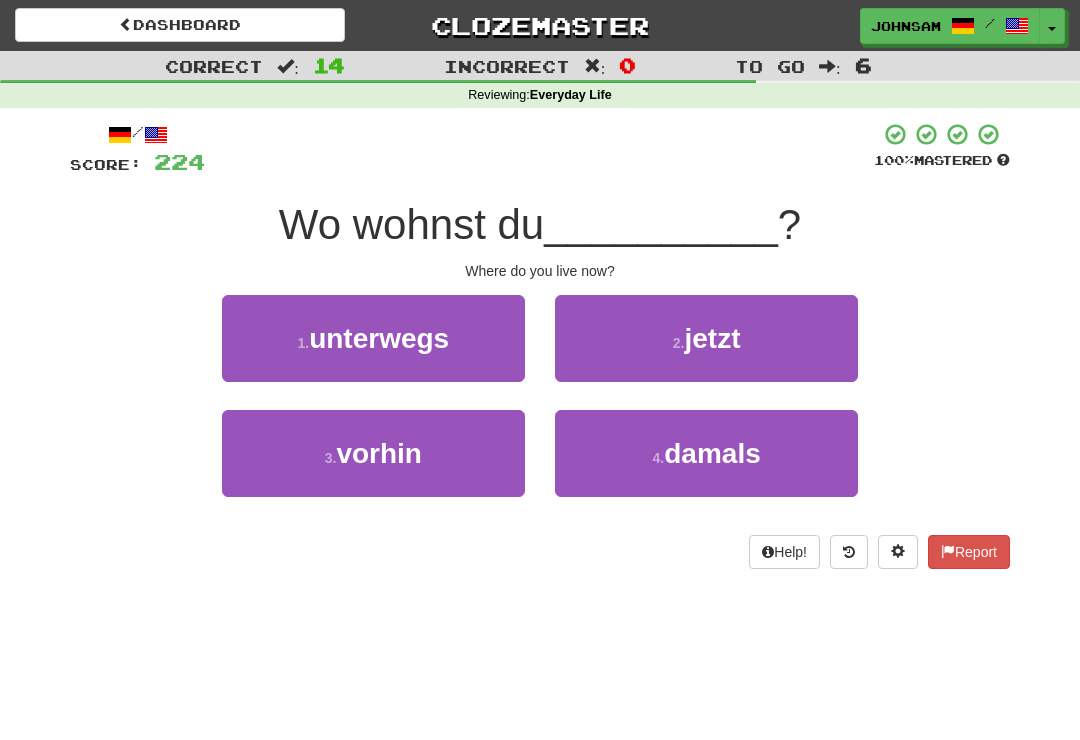 click on "2 .  jetzt" at bounding box center [706, 338] 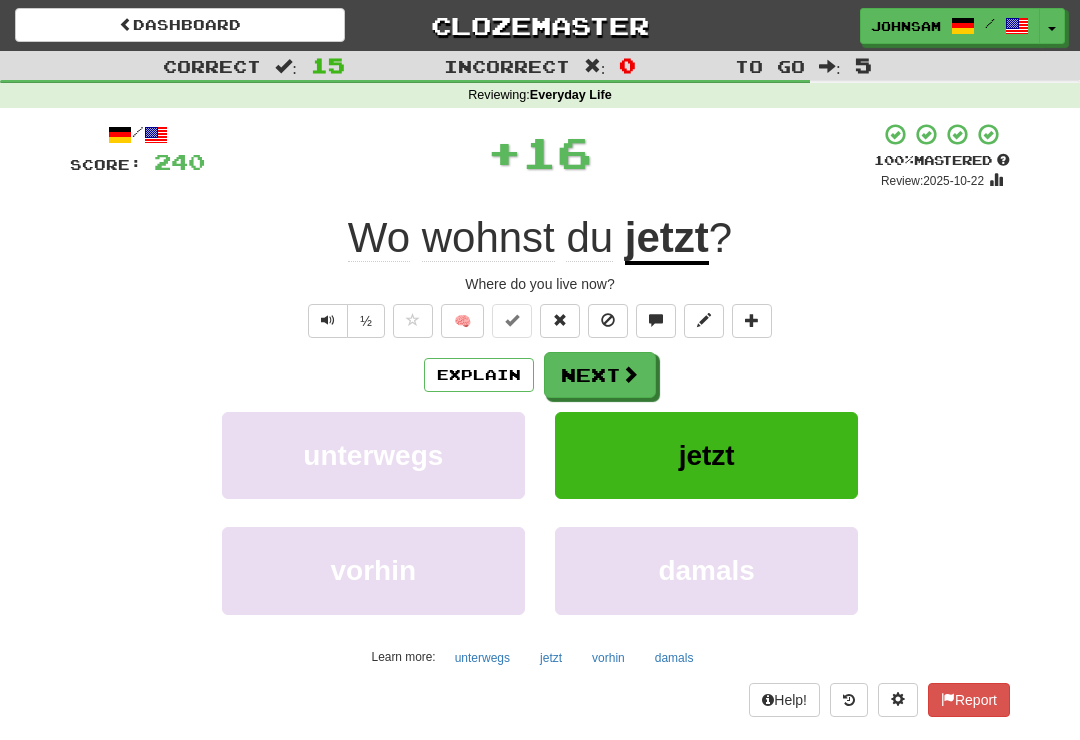 click on "Next" at bounding box center (600, 375) 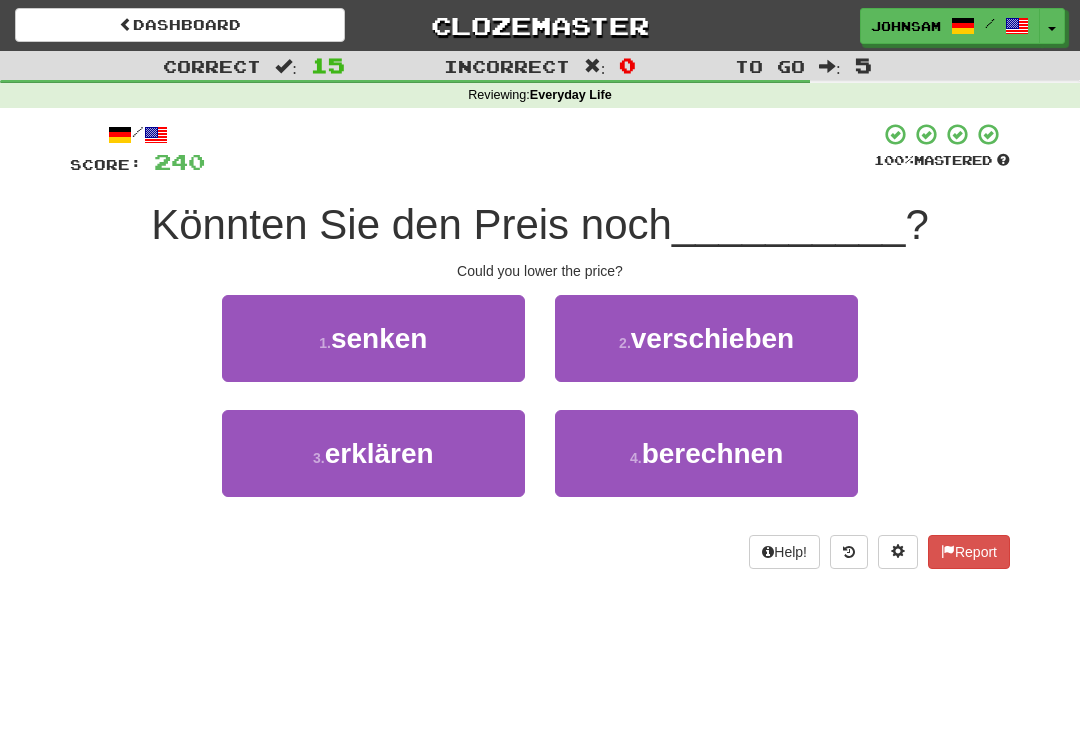 click on "1 .  senken" at bounding box center (373, 338) 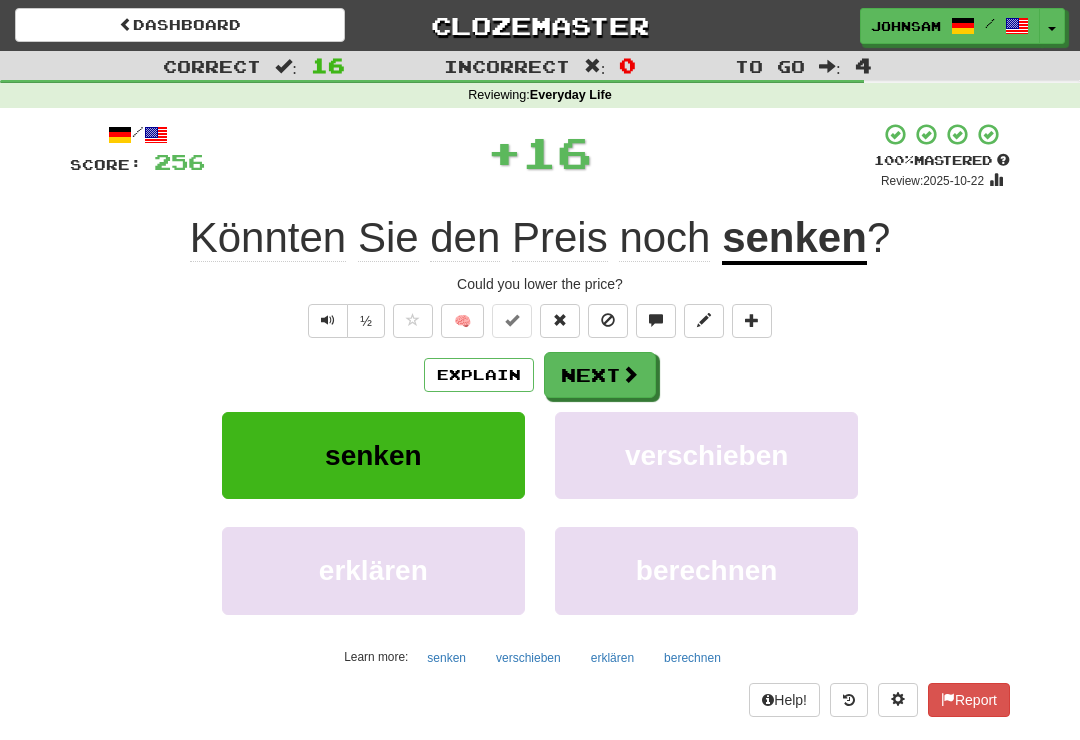 click on "Next" at bounding box center (600, 375) 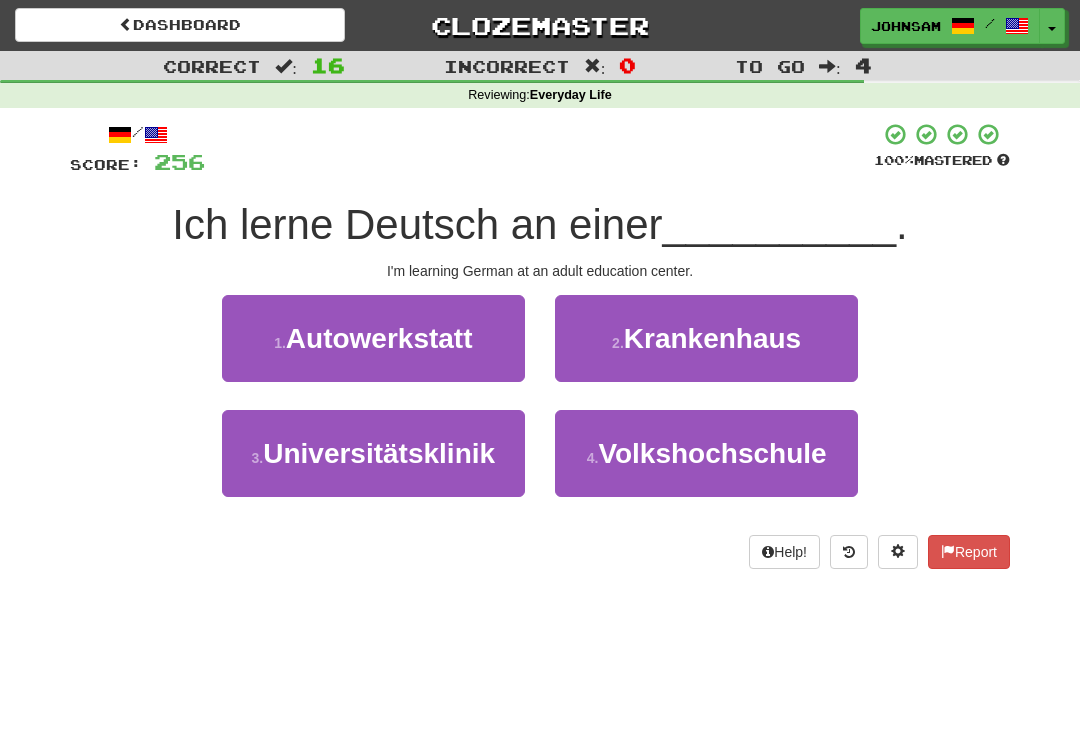 click on "Volkshochschule" at bounding box center (712, 453) 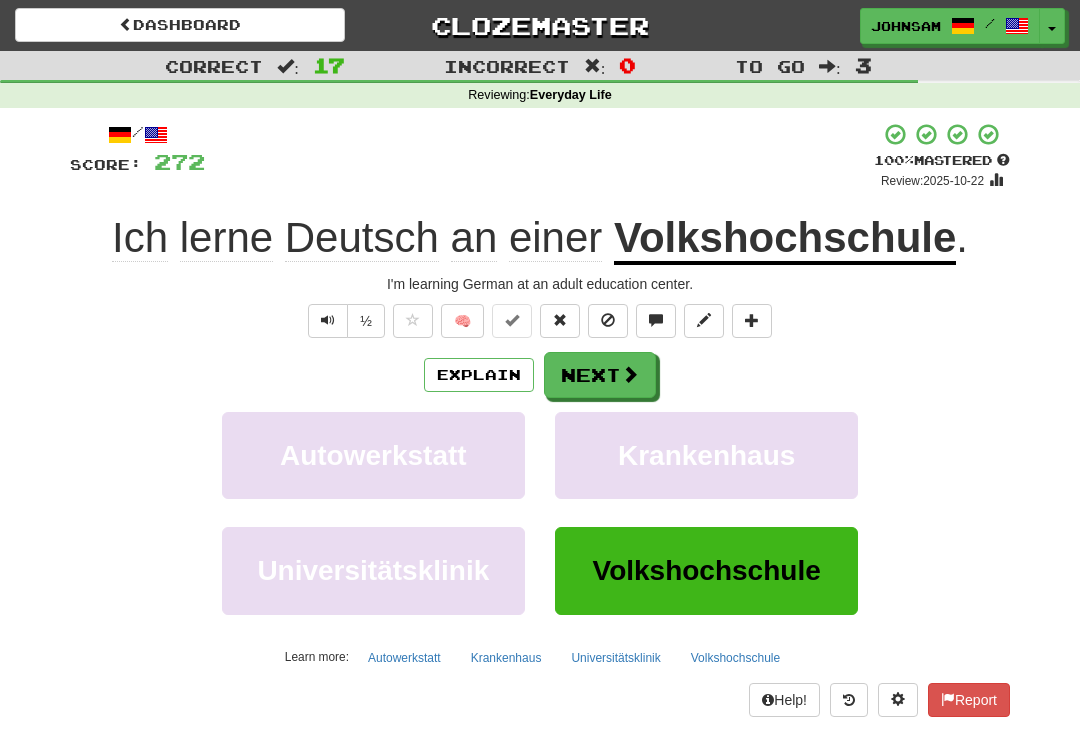 click on "Next" at bounding box center [600, 375] 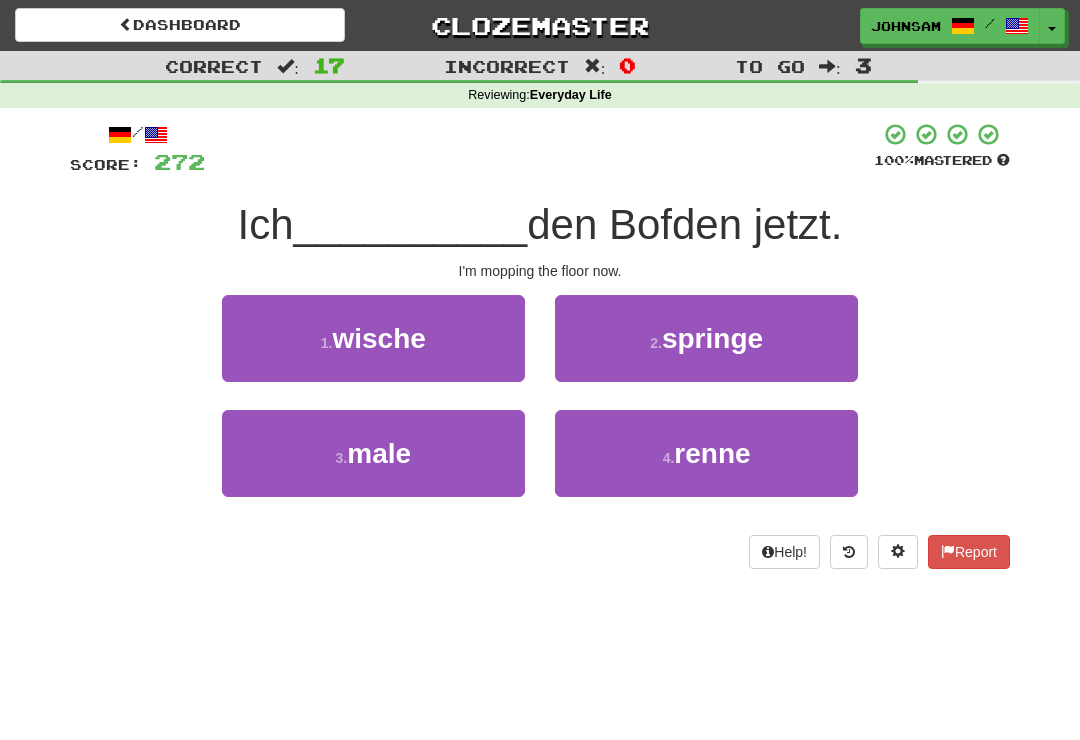click on "1 .  wische" at bounding box center (373, 338) 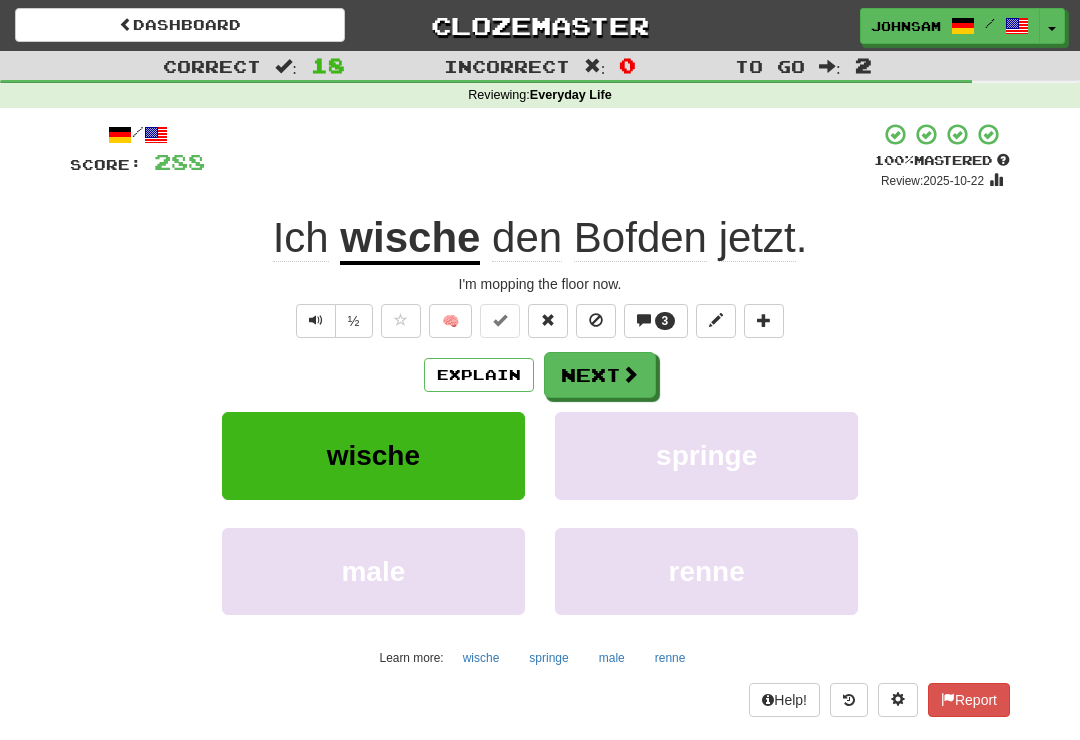 click on "Next" at bounding box center [600, 375] 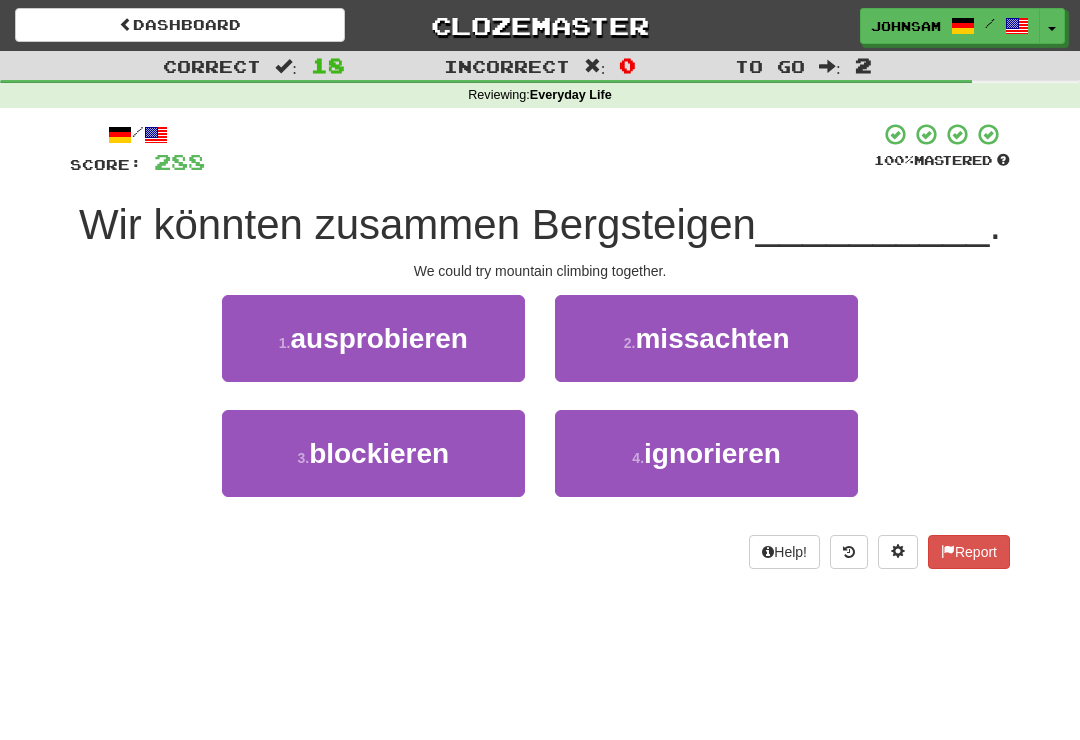 click on "ausprobieren" at bounding box center (378, 338) 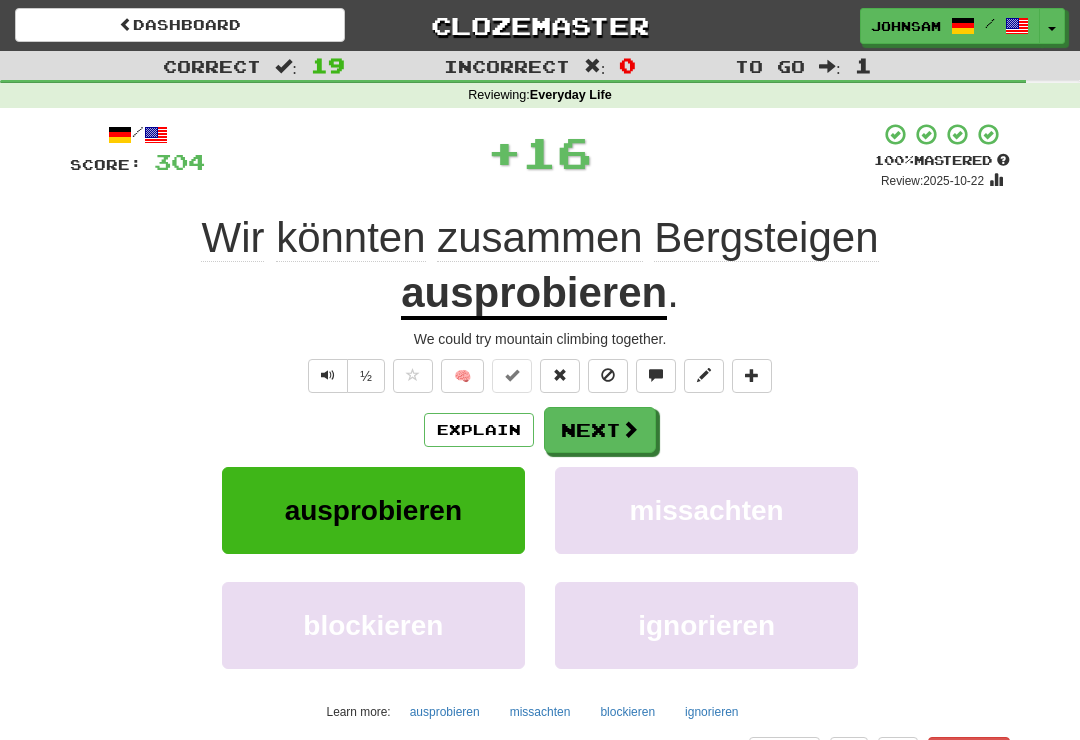click on "Next" at bounding box center [600, 430] 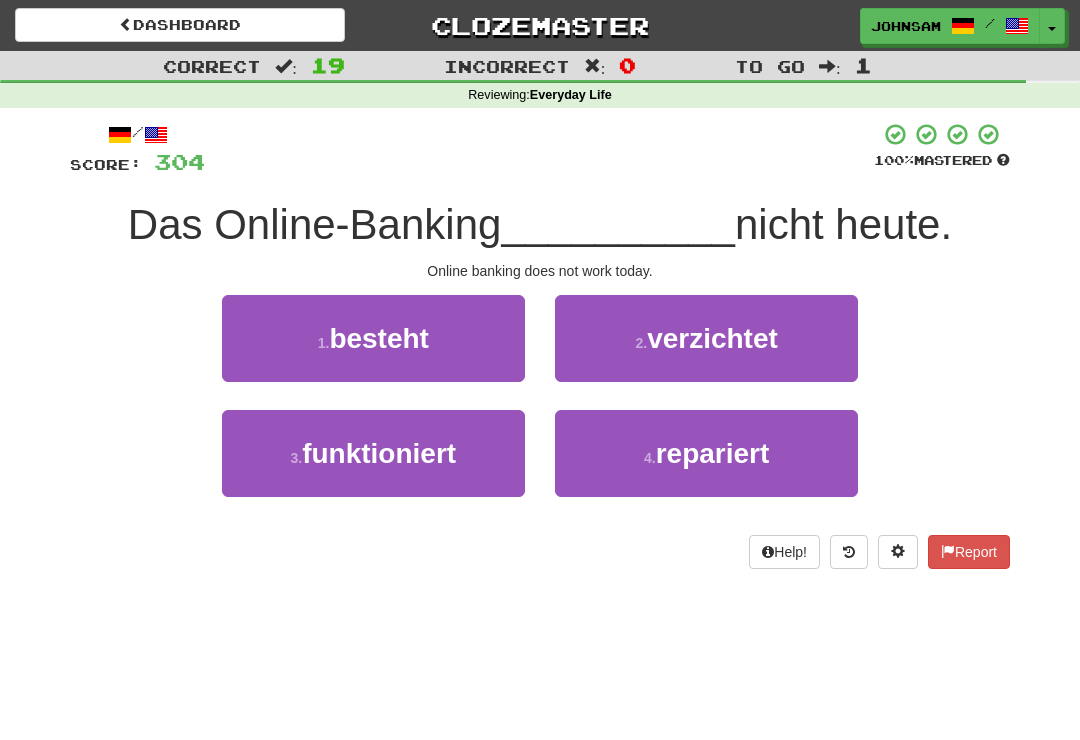 click on "3 .  funktioniert" at bounding box center [373, 453] 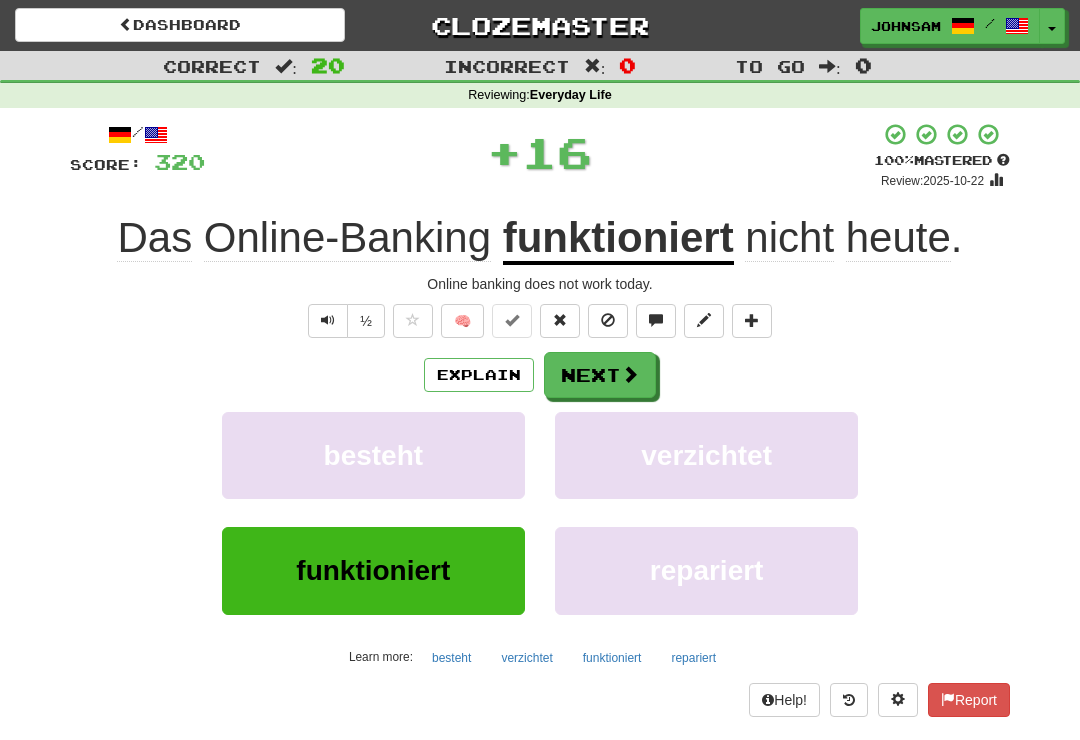 click on "Next" at bounding box center (600, 375) 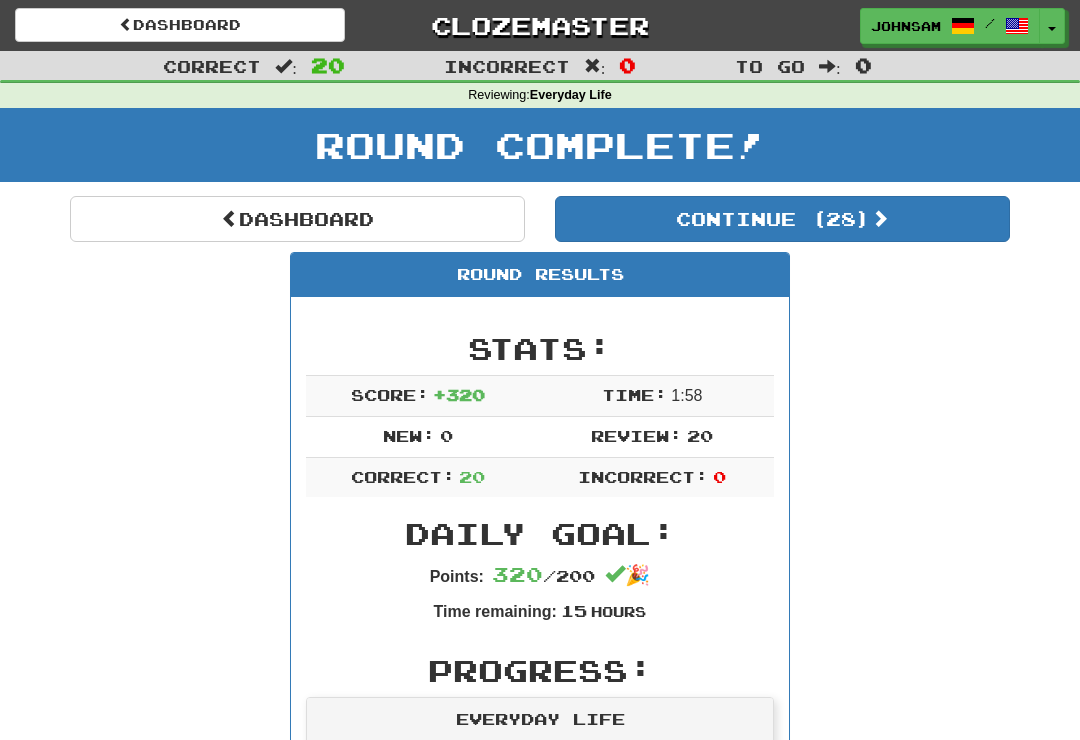 click on "Continue ( 28 )" at bounding box center (782, 219) 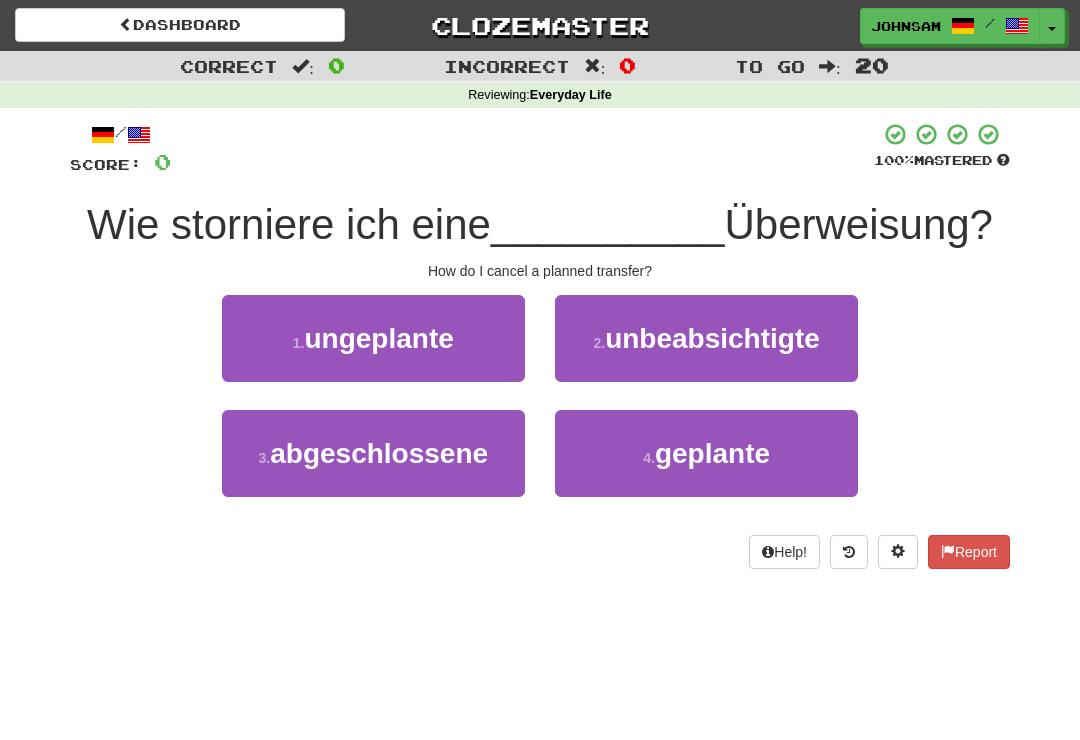 click on "4 ." at bounding box center [649, 458] 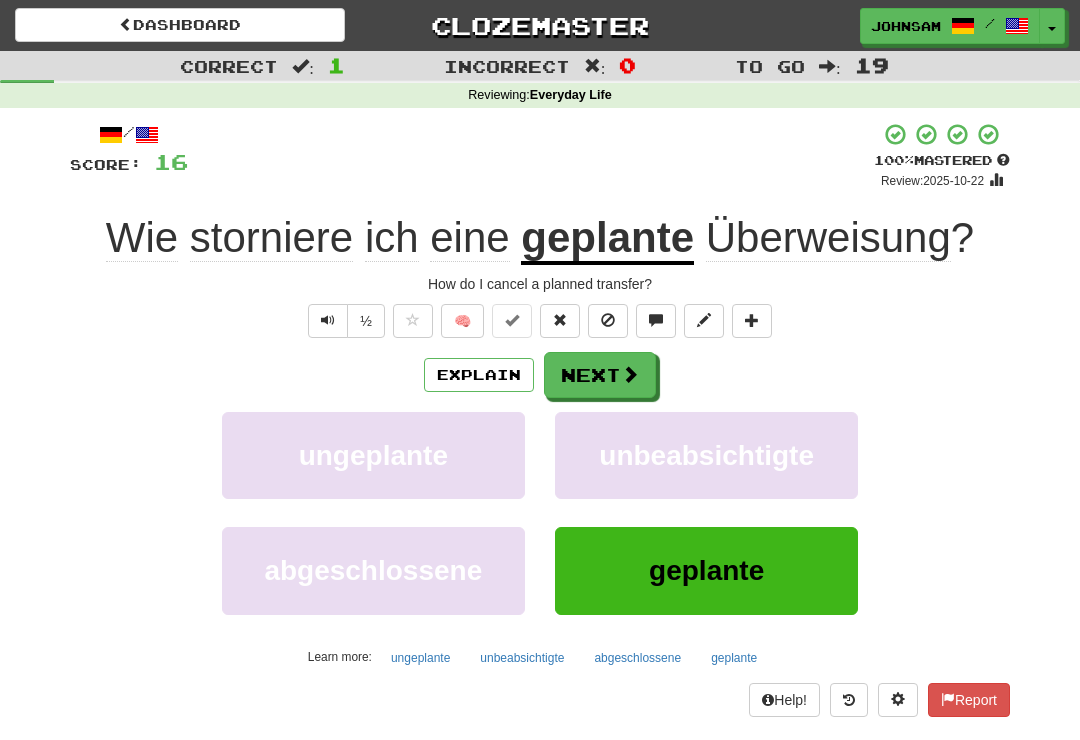 click on "Next" at bounding box center (600, 375) 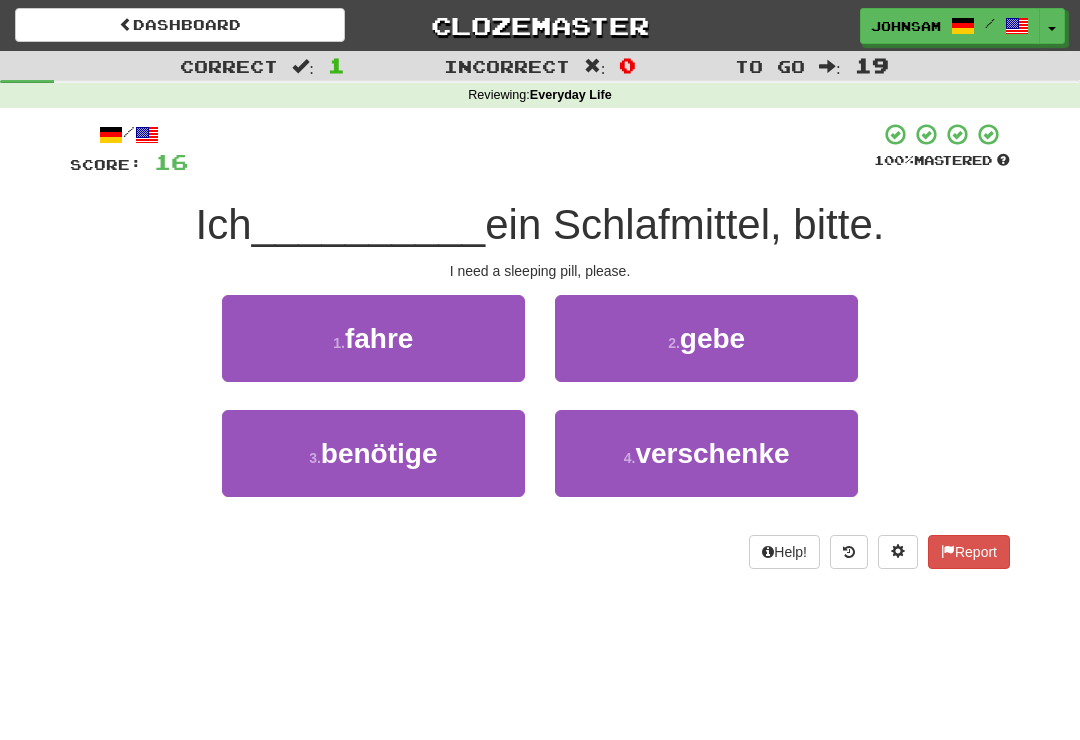 click on "3 .  benötige" at bounding box center [373, 453] 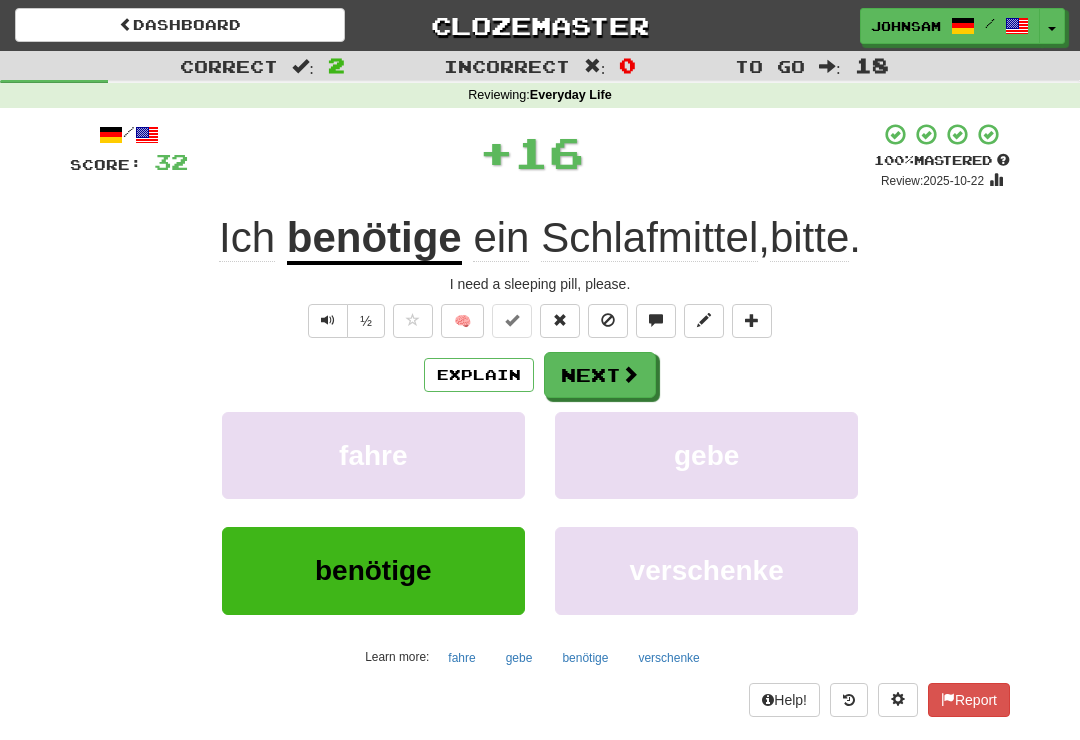 click on "Next" at bounding box center [600, 375] 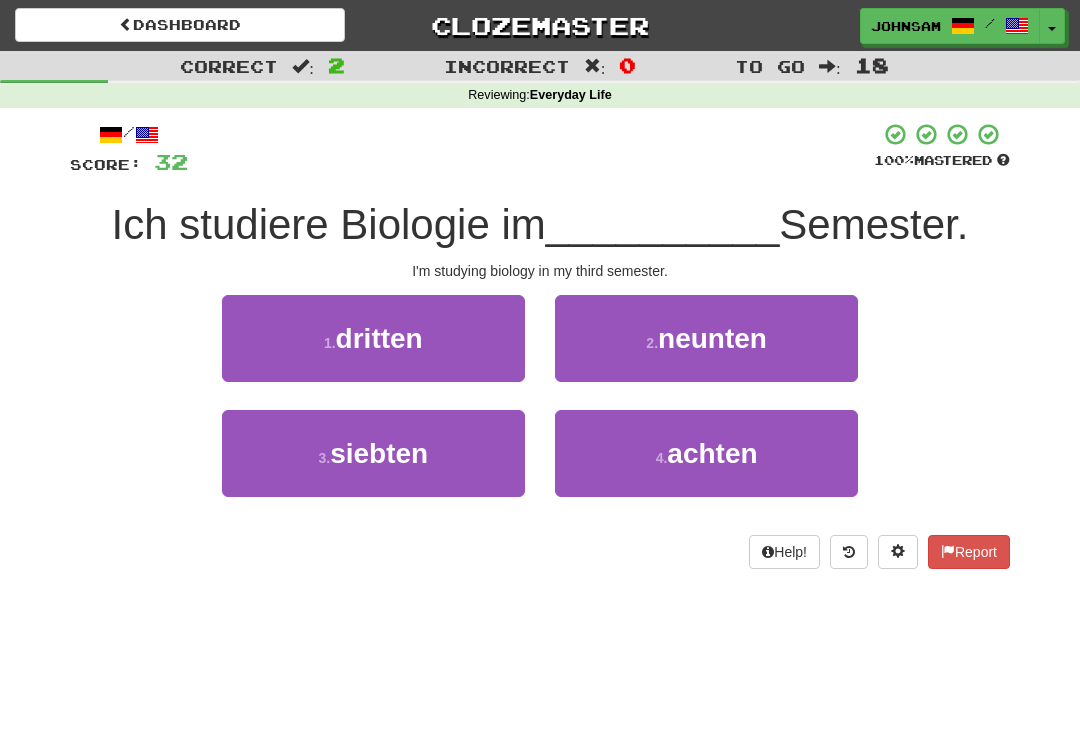 click on "1 .  dritten" at bounding box center (373, 338) 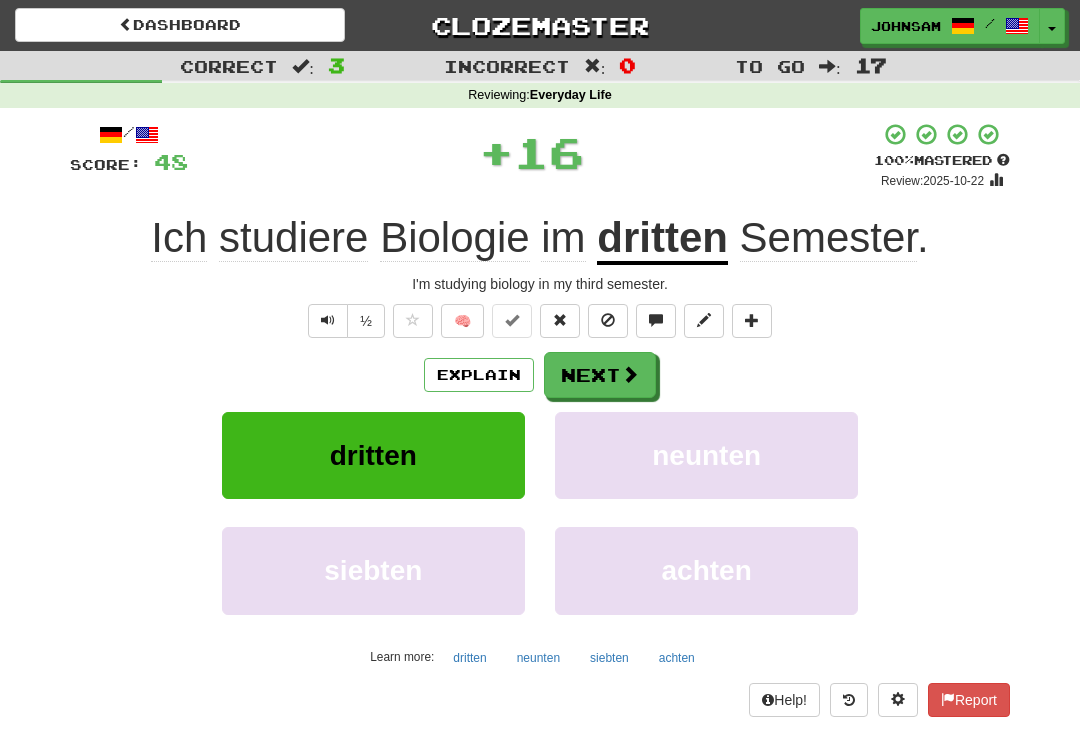 click on "Next" at bounding box center (600, 375) 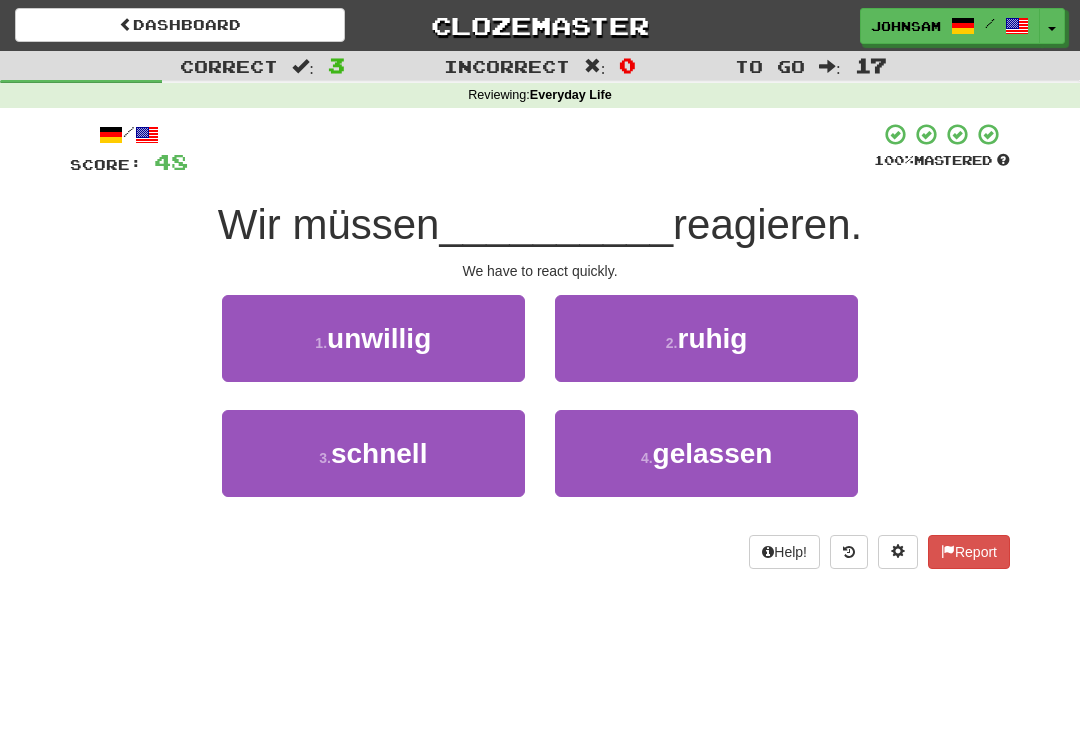 click on "3 .  schnell" at bounding box center (373, 453) 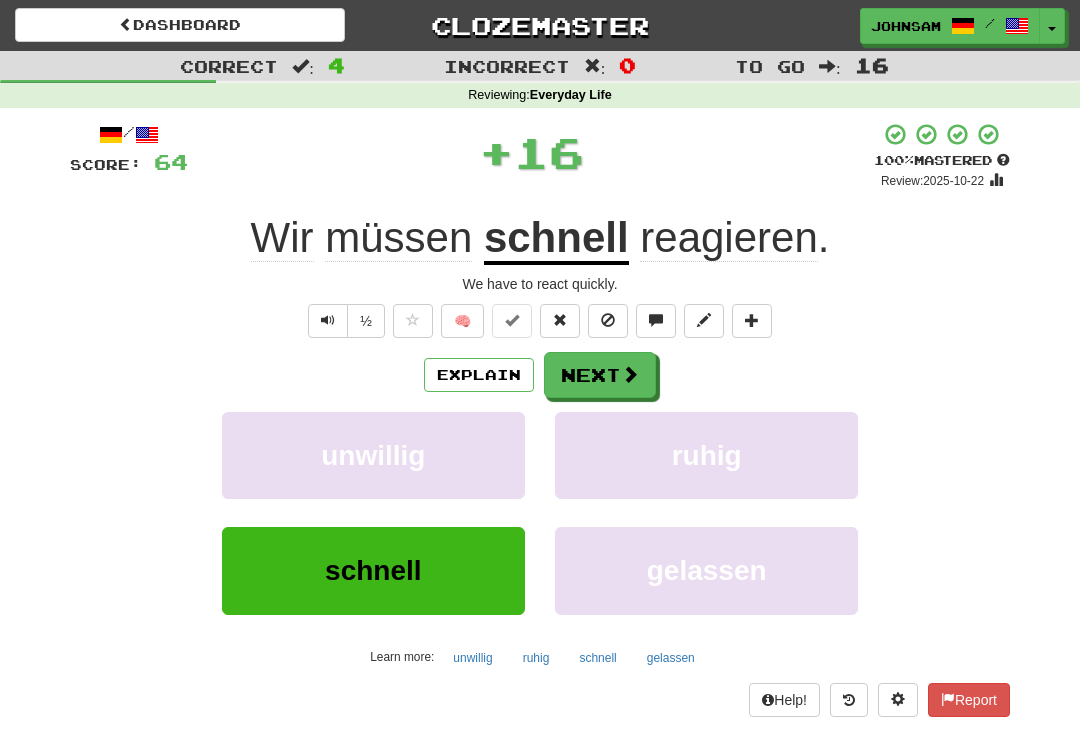 click on "Next" at bounding box center [600, 375] 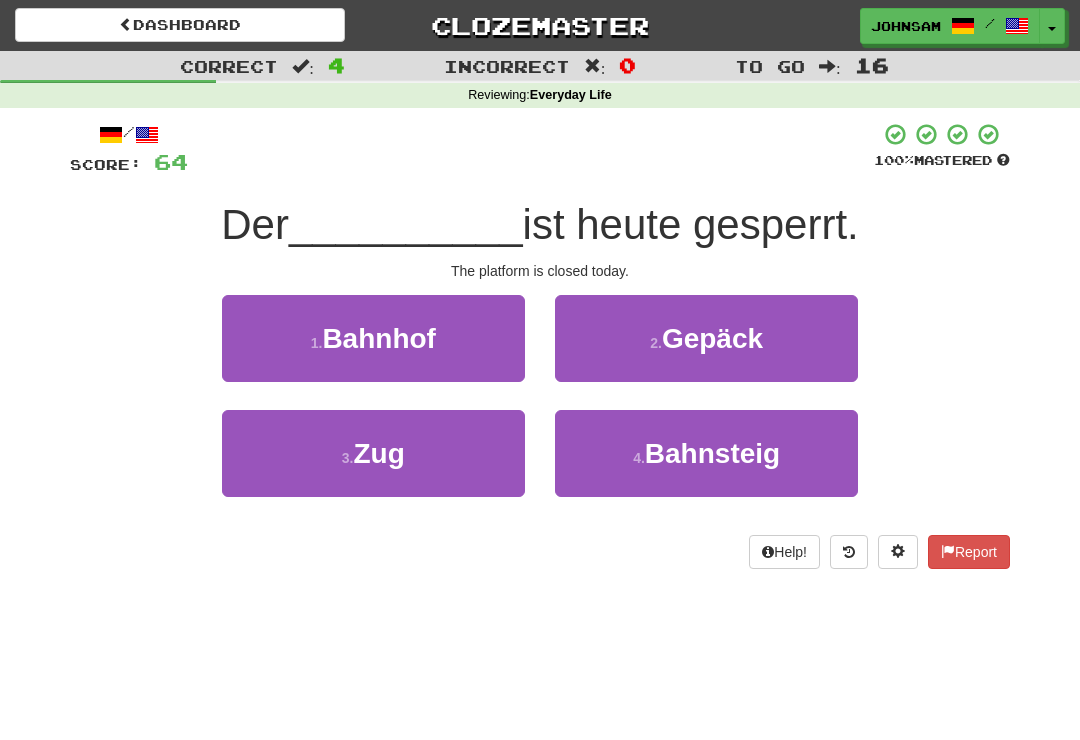 click on "1 .  Bahnhof" at bounding box center (373, 338) 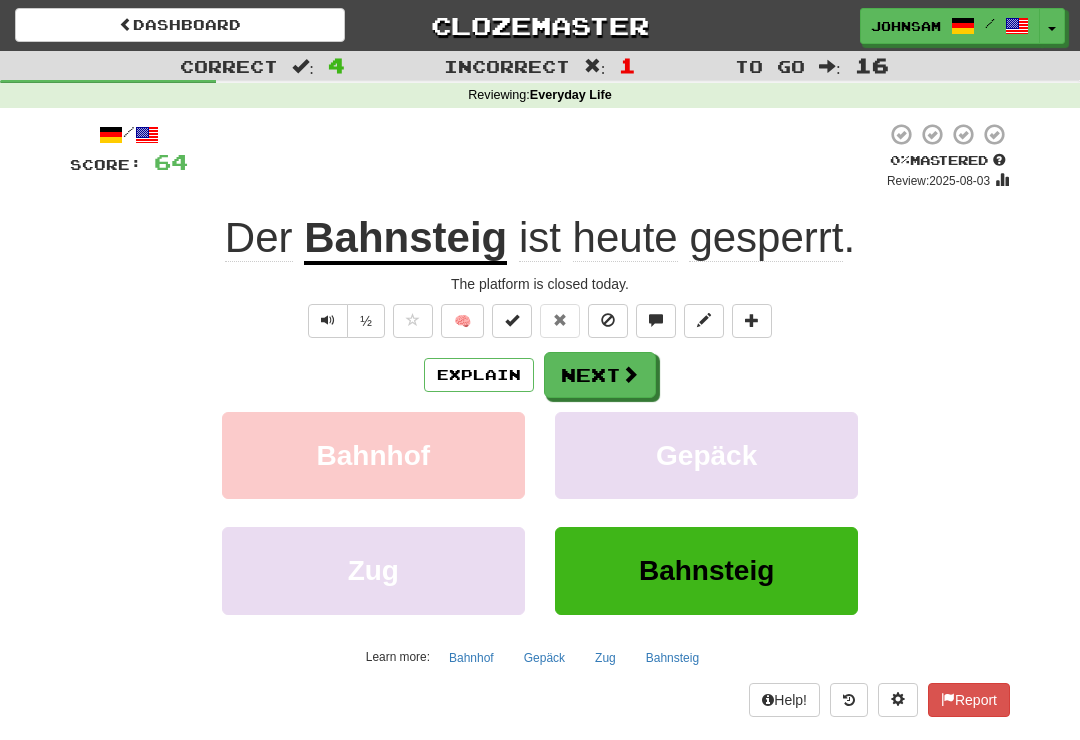 click on "Next" at bounding box center [600, 375] 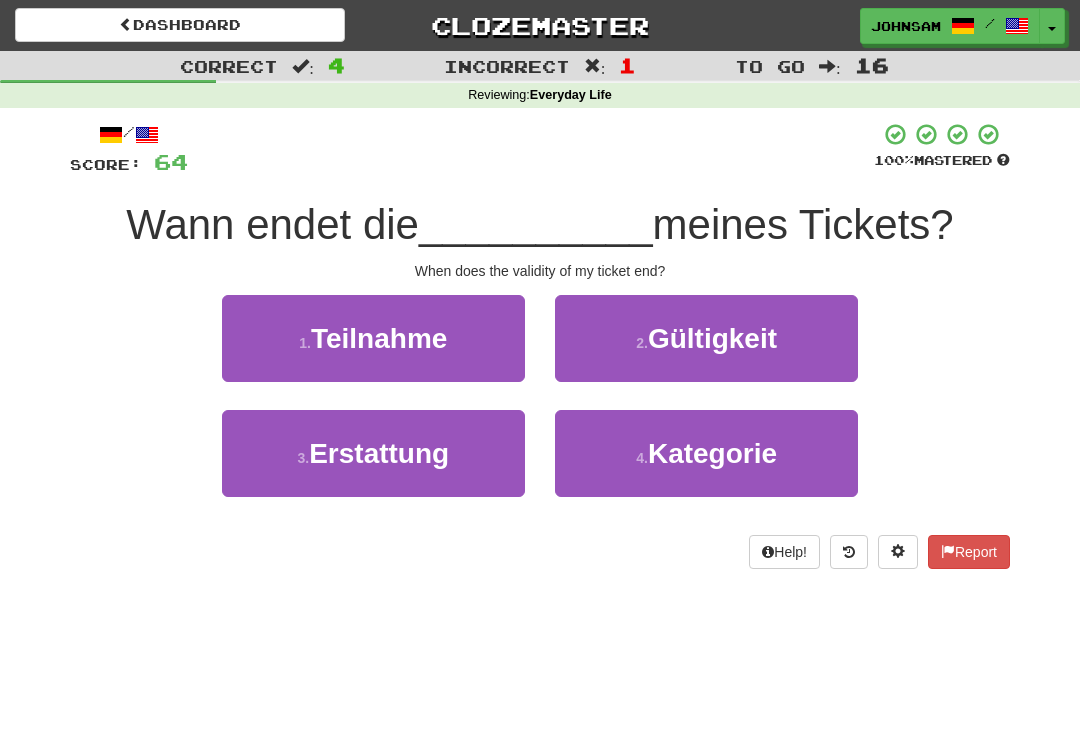 click on "Gültigkeit" at bounding box center (712, 338) 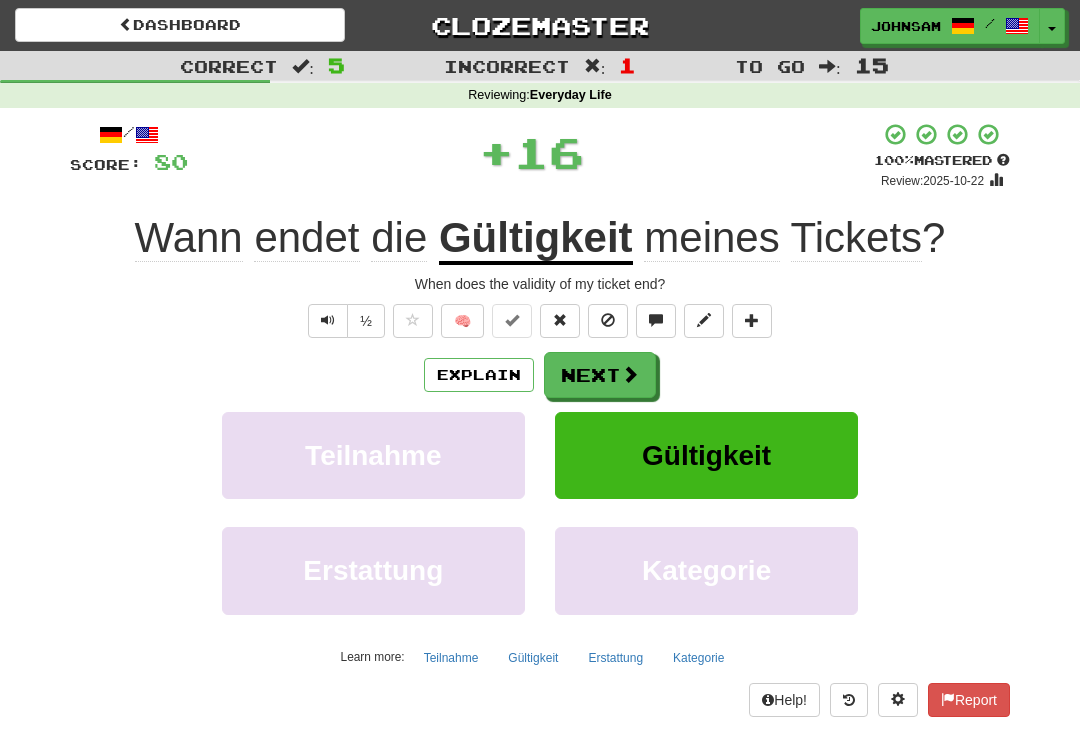 click at bounding box center (630, 374) 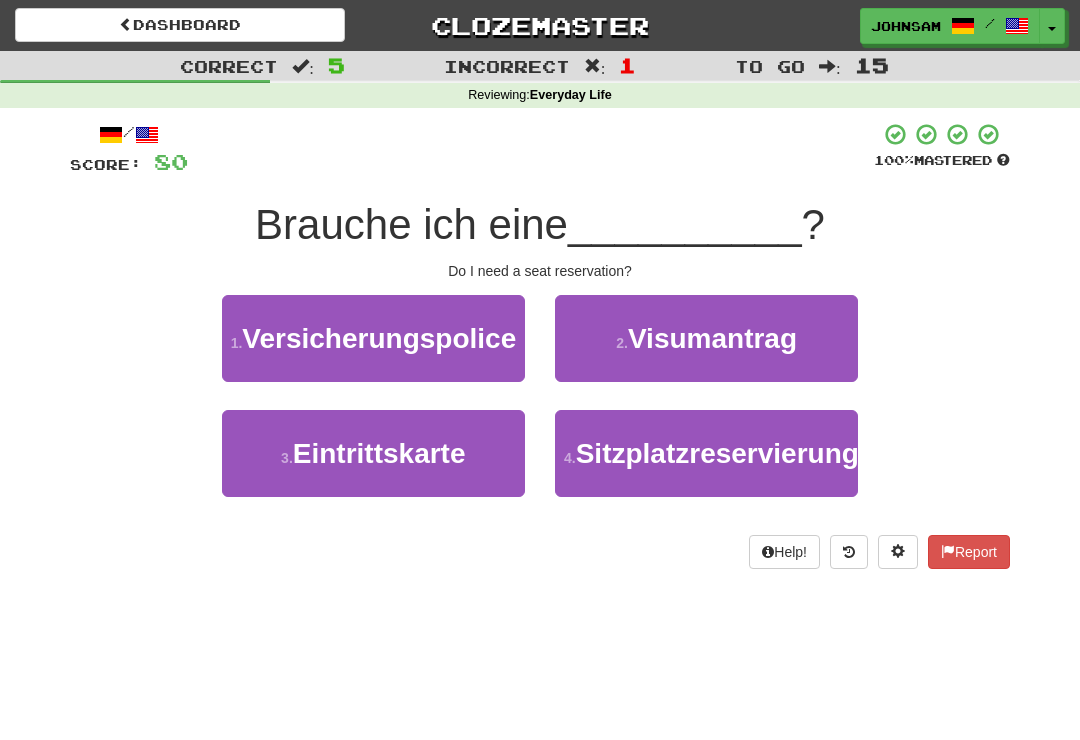 click on "Sitzplatzreservierung" at bounding box center [717, 453] 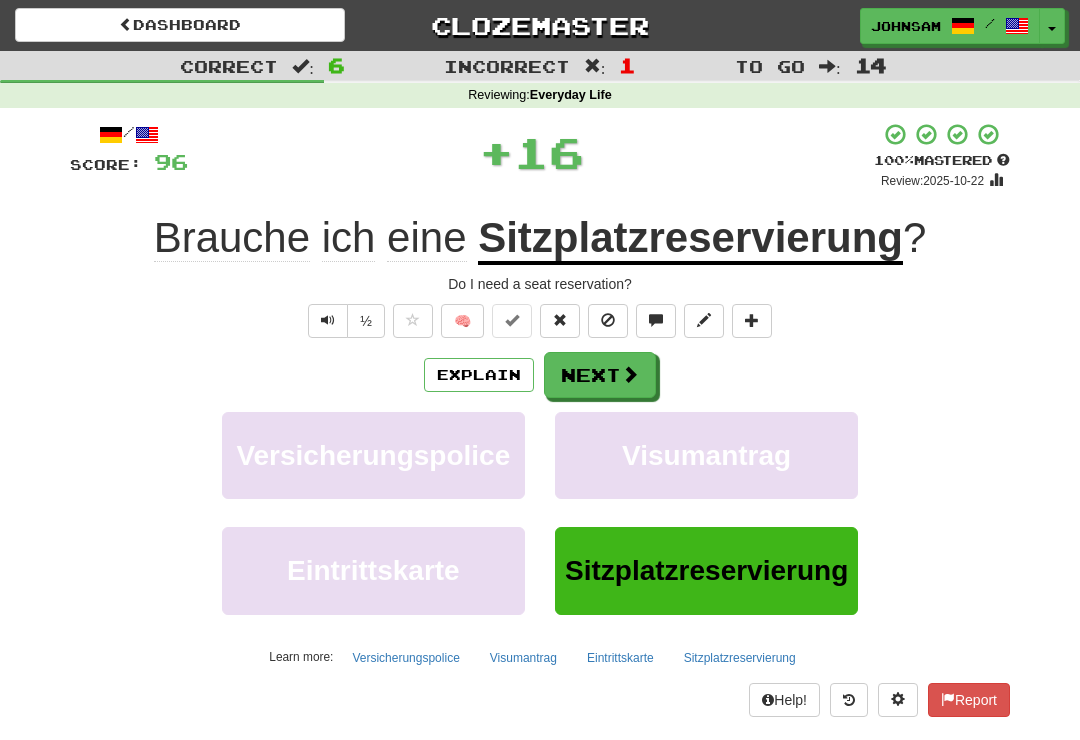 click at bounding box center (630, 374) 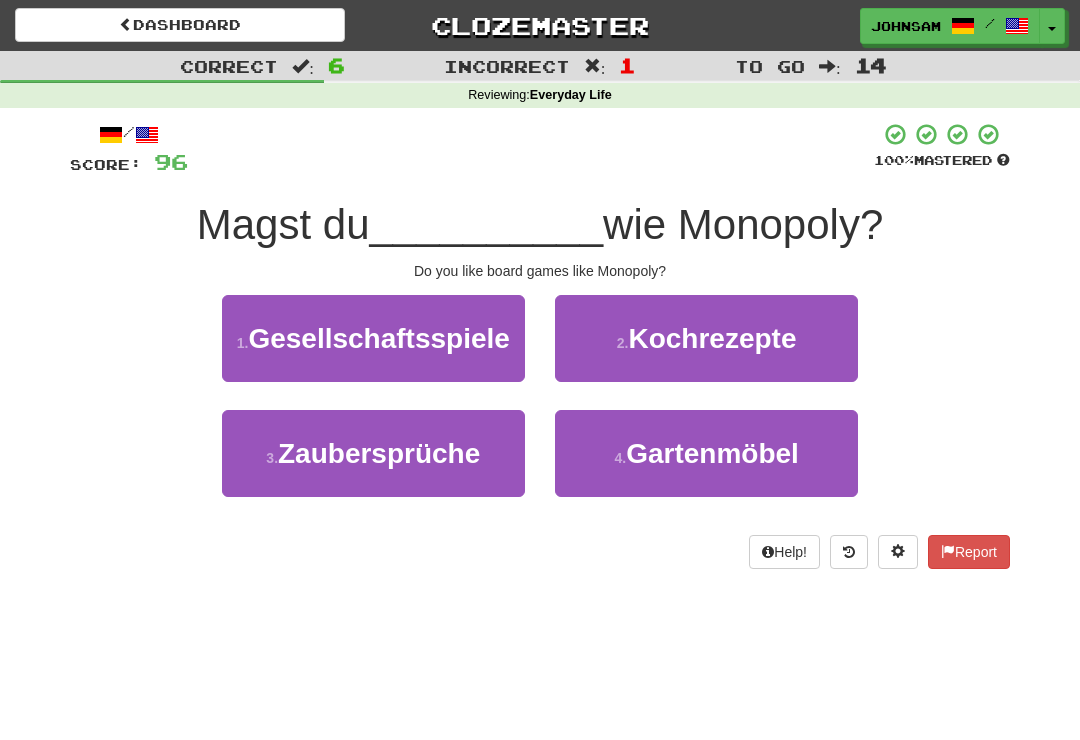 click on "Gesellschaftsspiele" at bounding box center (378, 338) 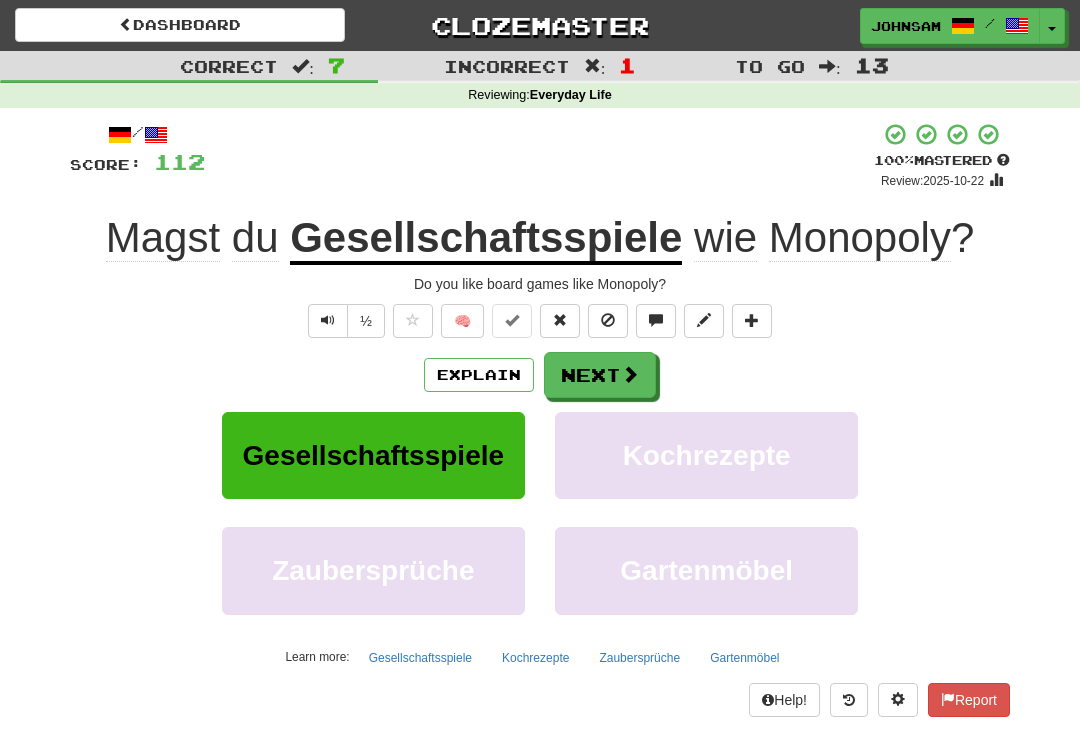 click at bounding box center (630, 374) 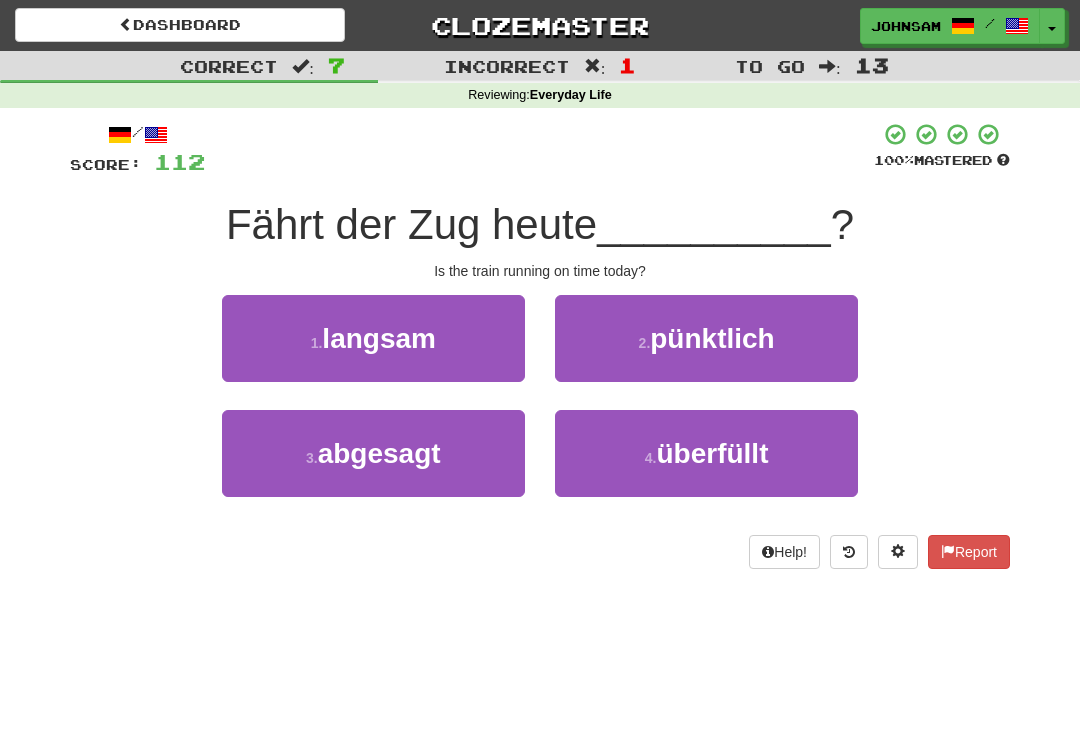 click on "pünktlich" at bounding box center [712, 338] 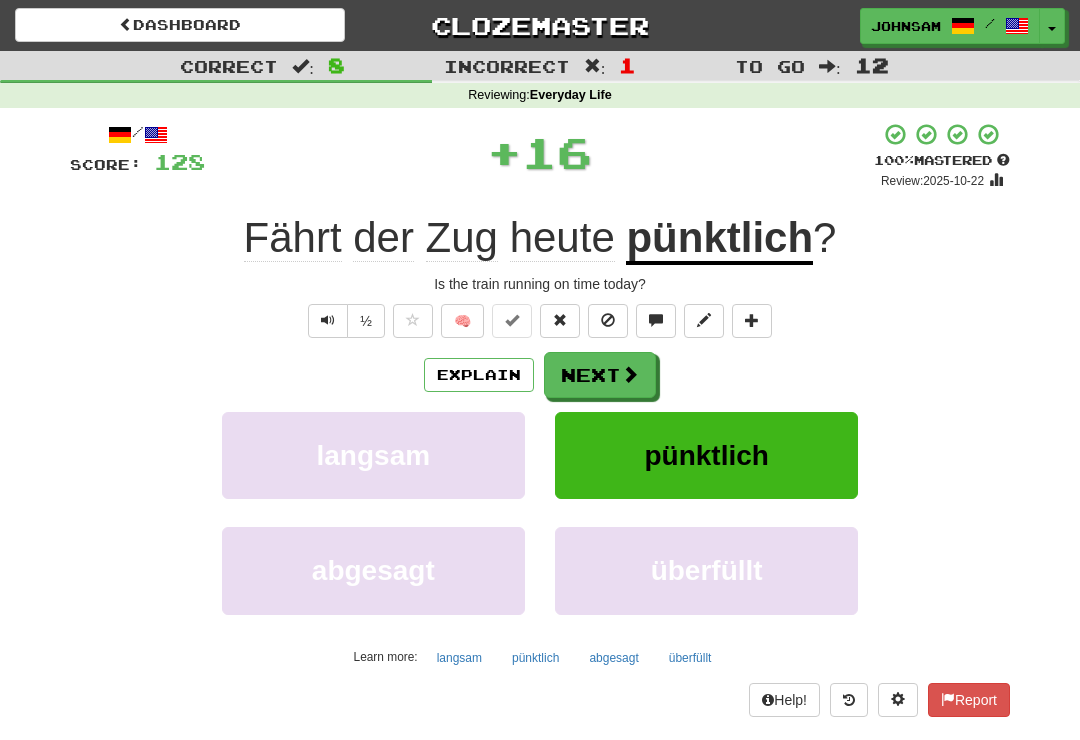 click on "Next" at bounding box center [600, 375] 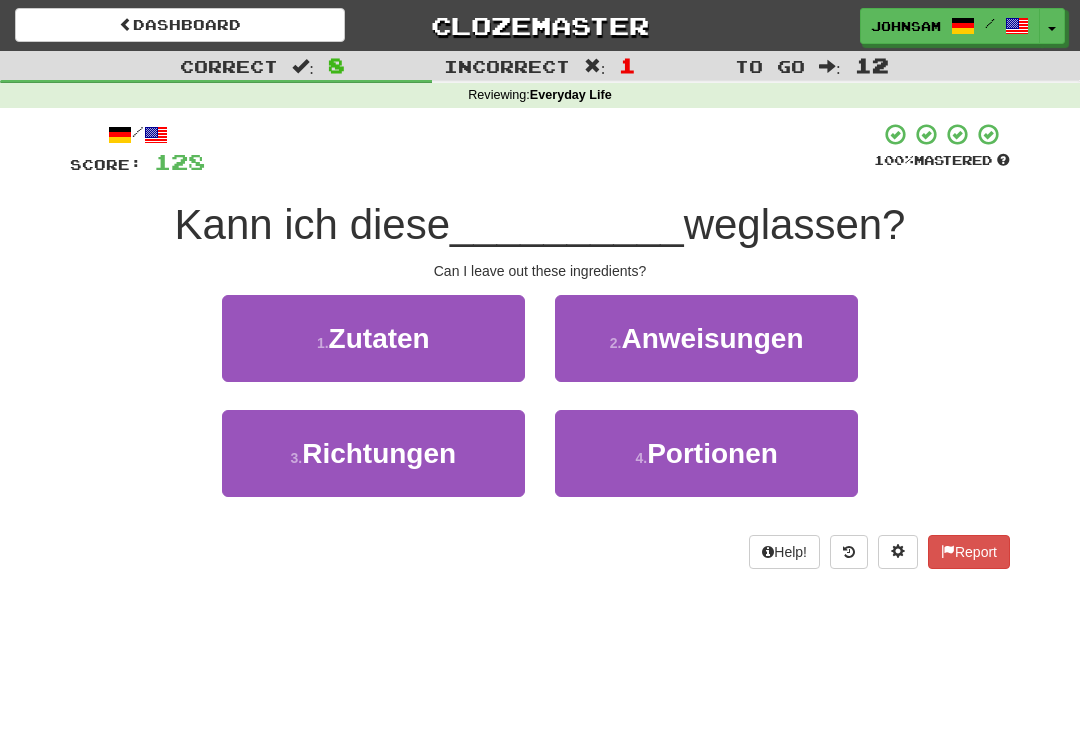 click on "1 .  Zutaten" at bounding box center [373, 338] 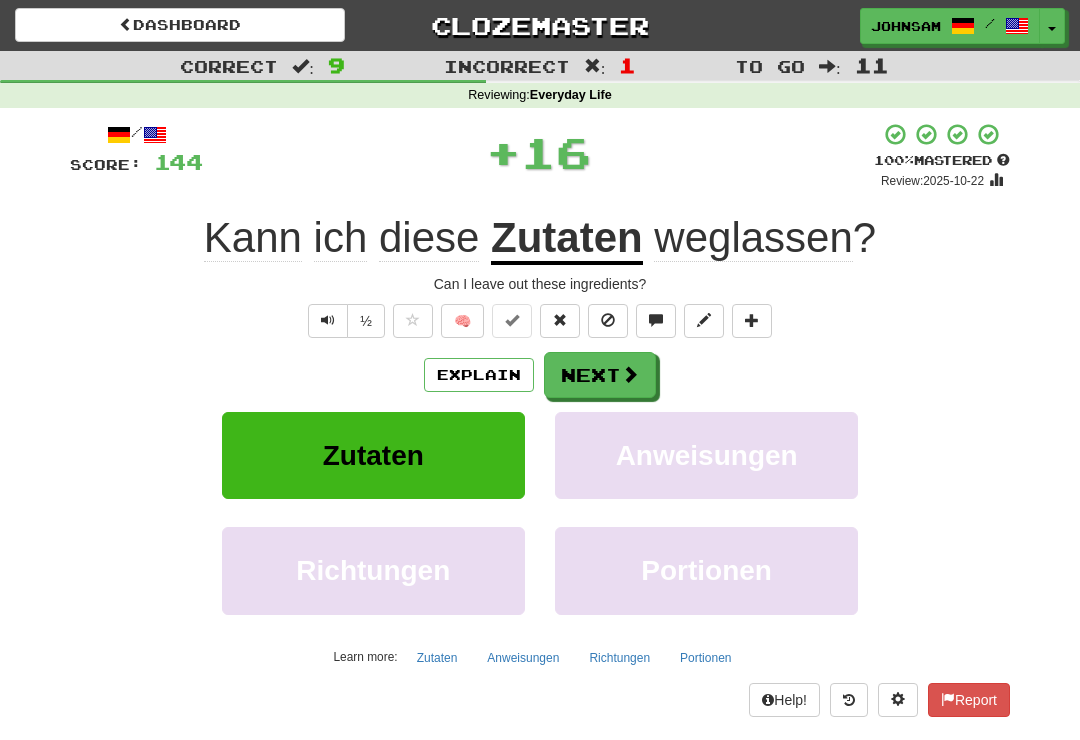 click on "Next" at bounding box center (600, 375) 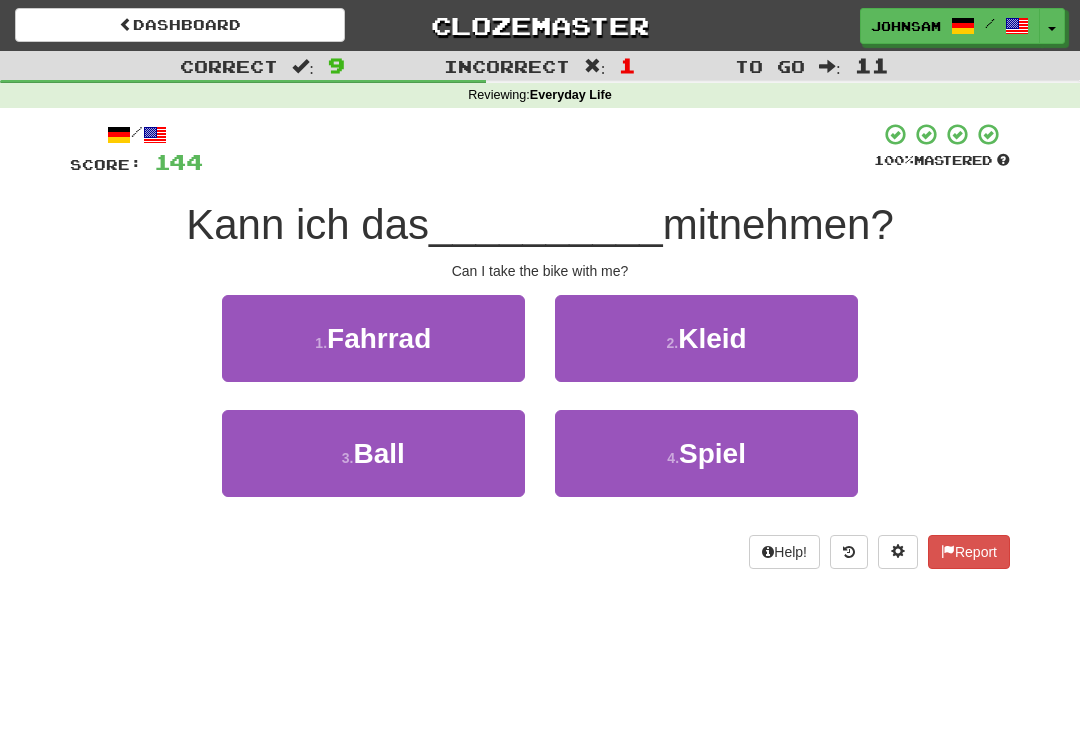 click on "1 .  Fahrrad" at bounding box center [373, 338] 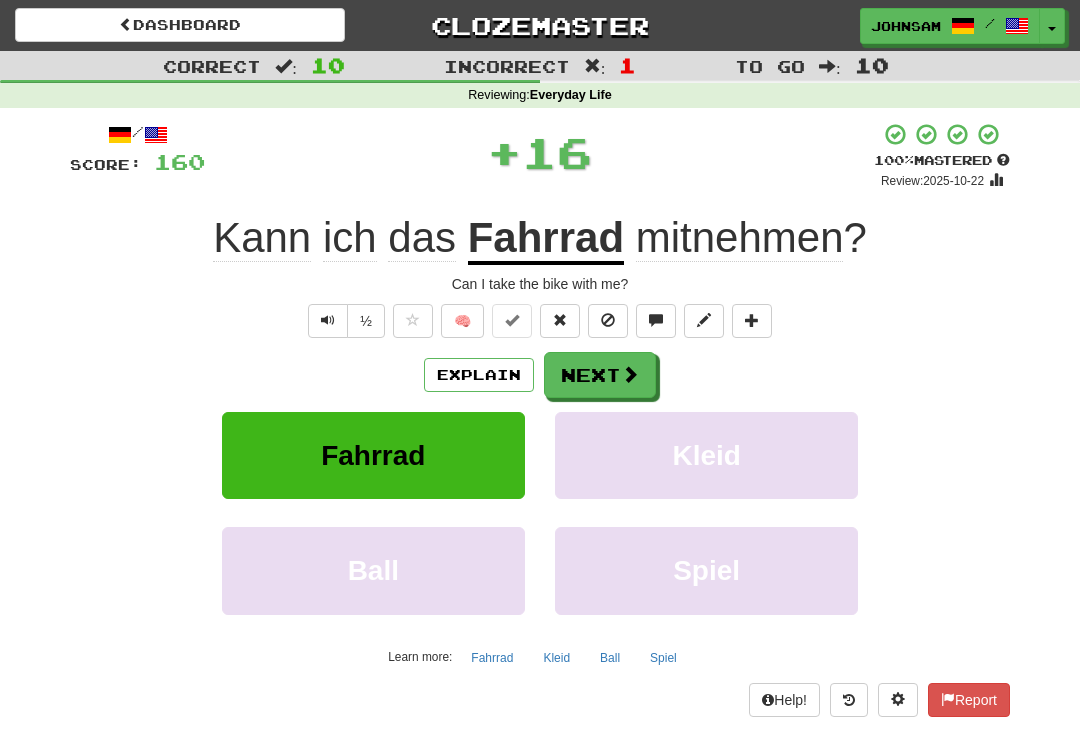 click on "Next" at bounding box center [600, 375] 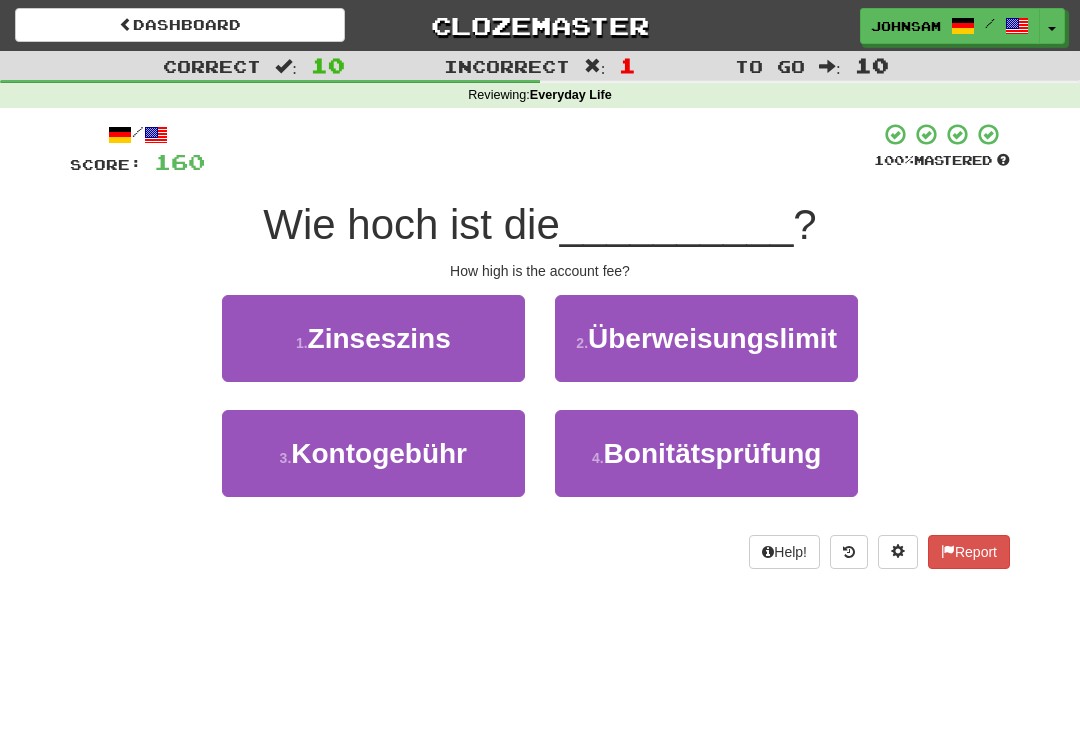 click on "Kontogebühr" at bounding box center [379, 453] 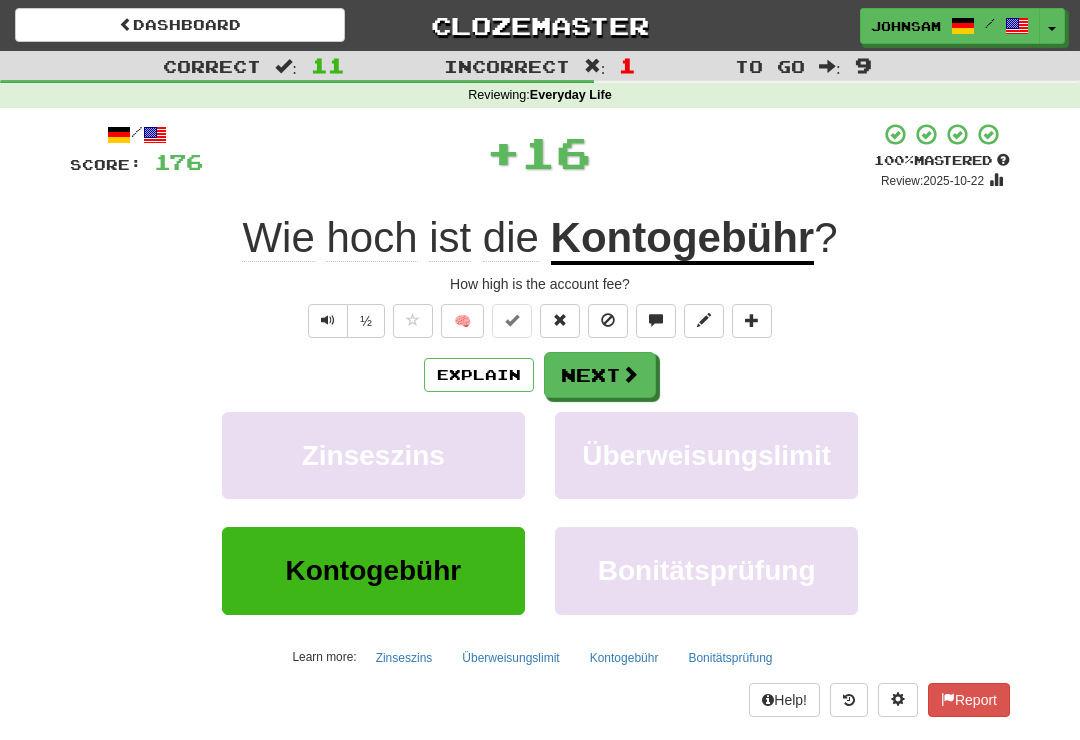 click at bounding box center [630, 374] 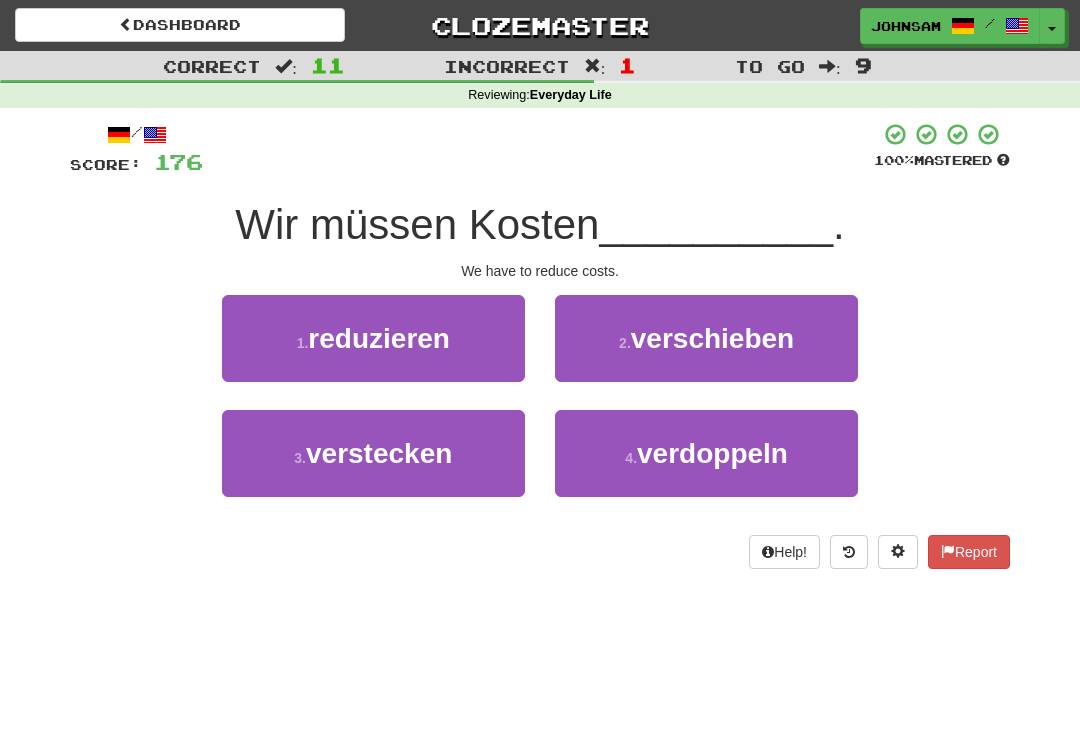 click on "1 .  reduzieren" at bounding box center [373, 338] 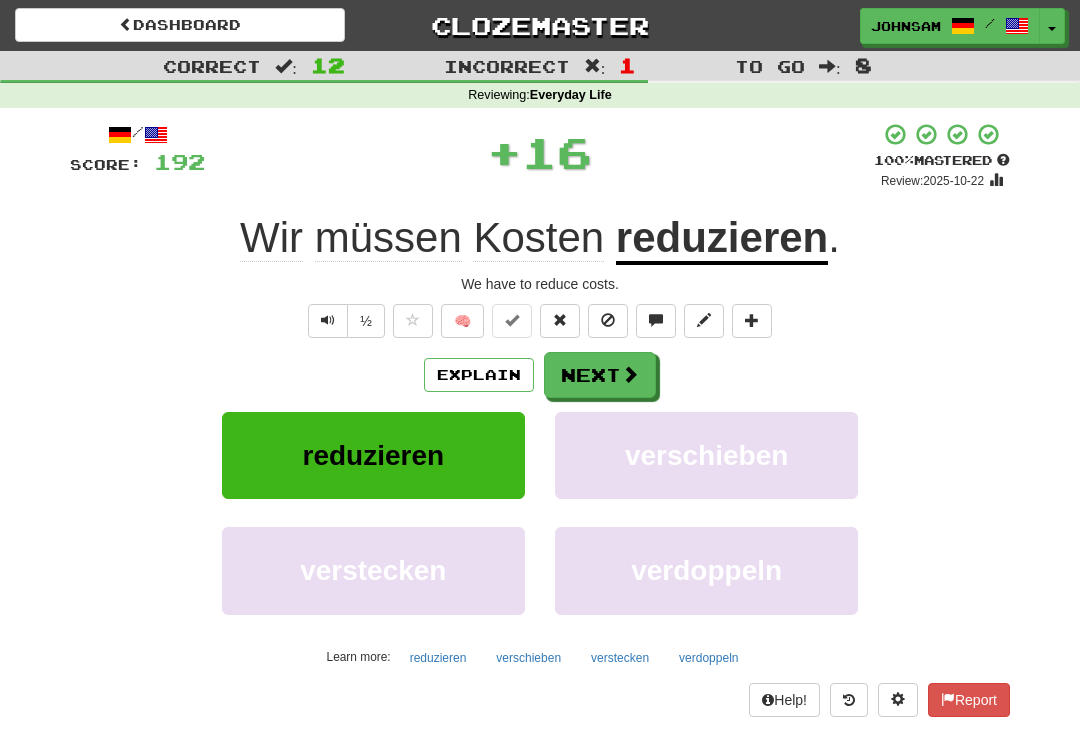 click on "Next" at bounding box center [600, 375] 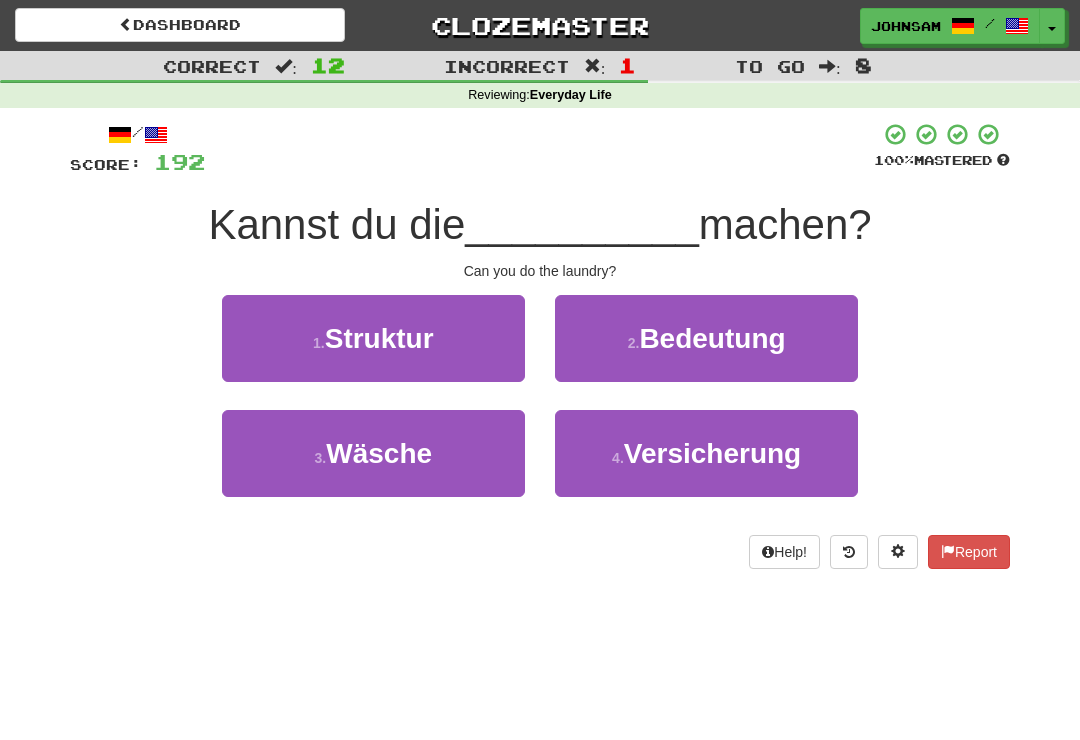 click on "3 .  Wäsche" at bounding box center (373, 453) 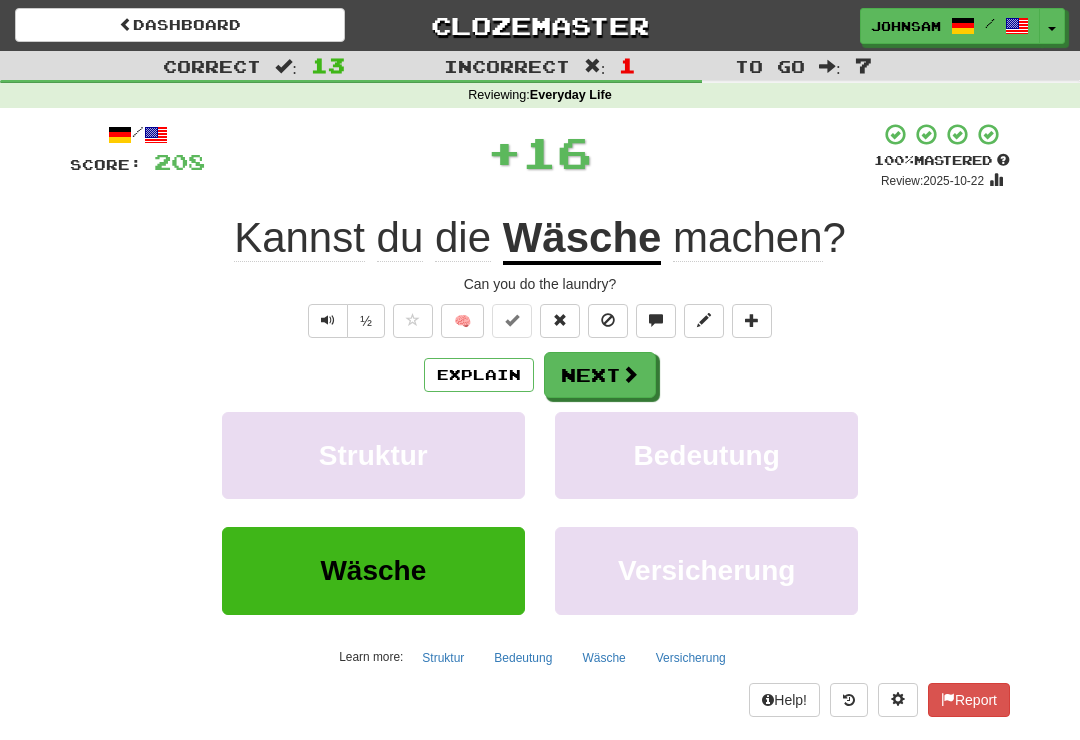 click on "Next" at bounding box center [600, 375] 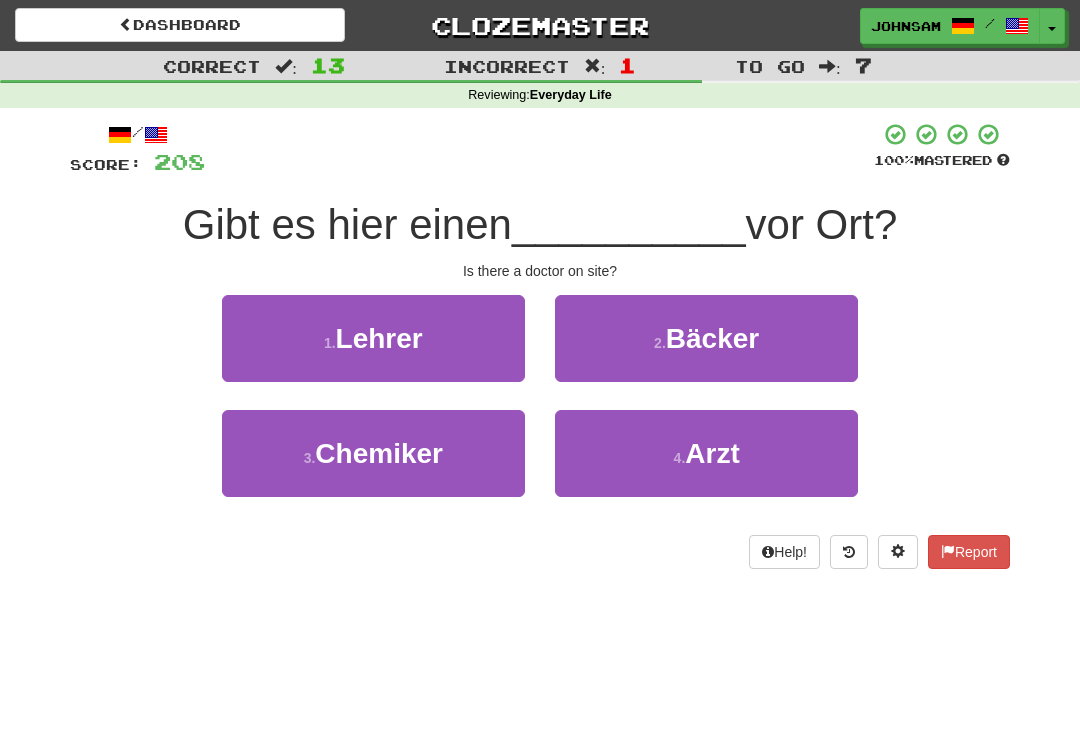 click on "4 .  Arzt" at bounding box center (706, 453) 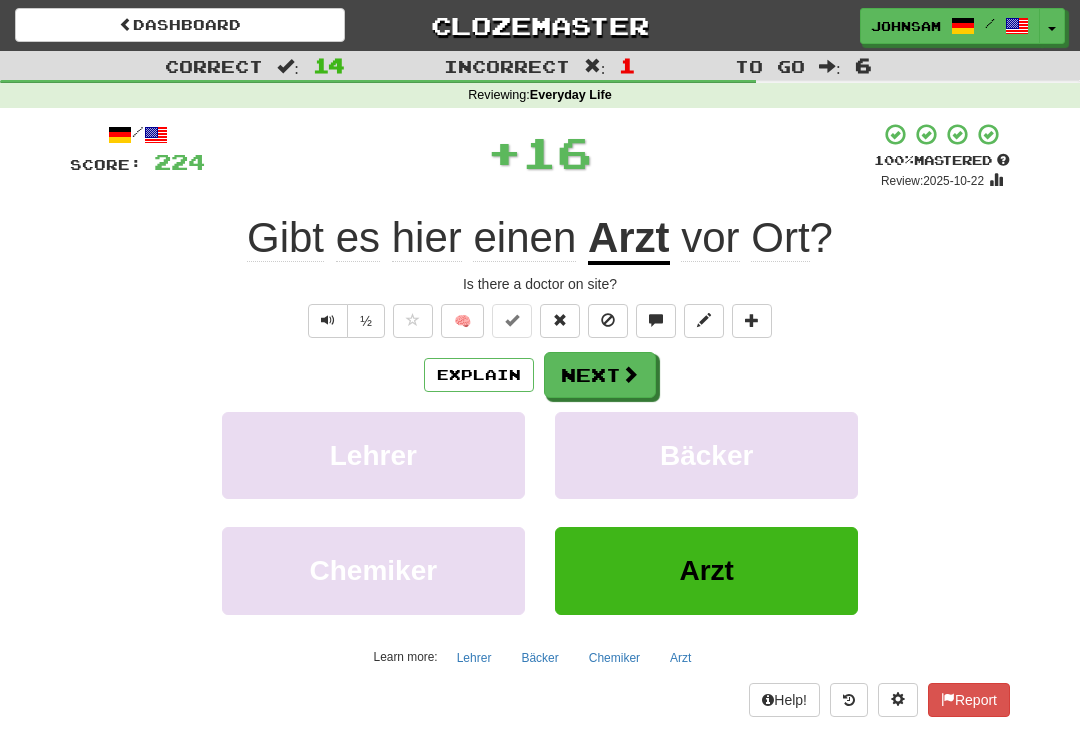 click on "Next" at bounding box center (600, 375) 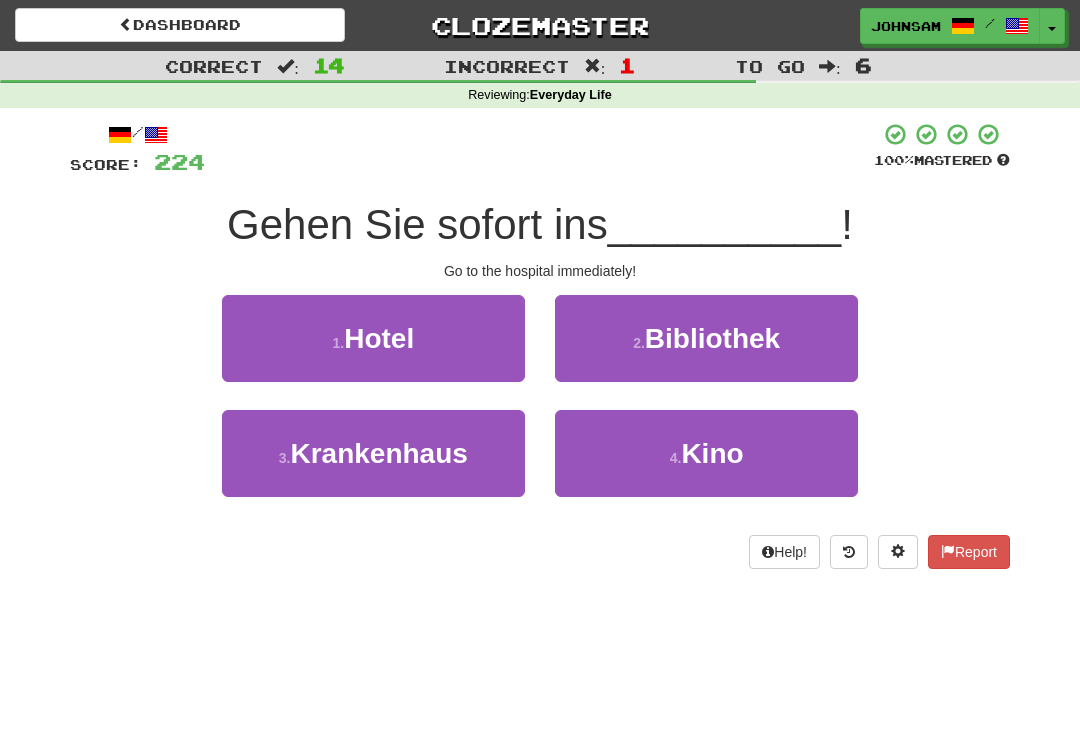 click on "3 .  Krankenhaus" at bounding box center (373, 453) 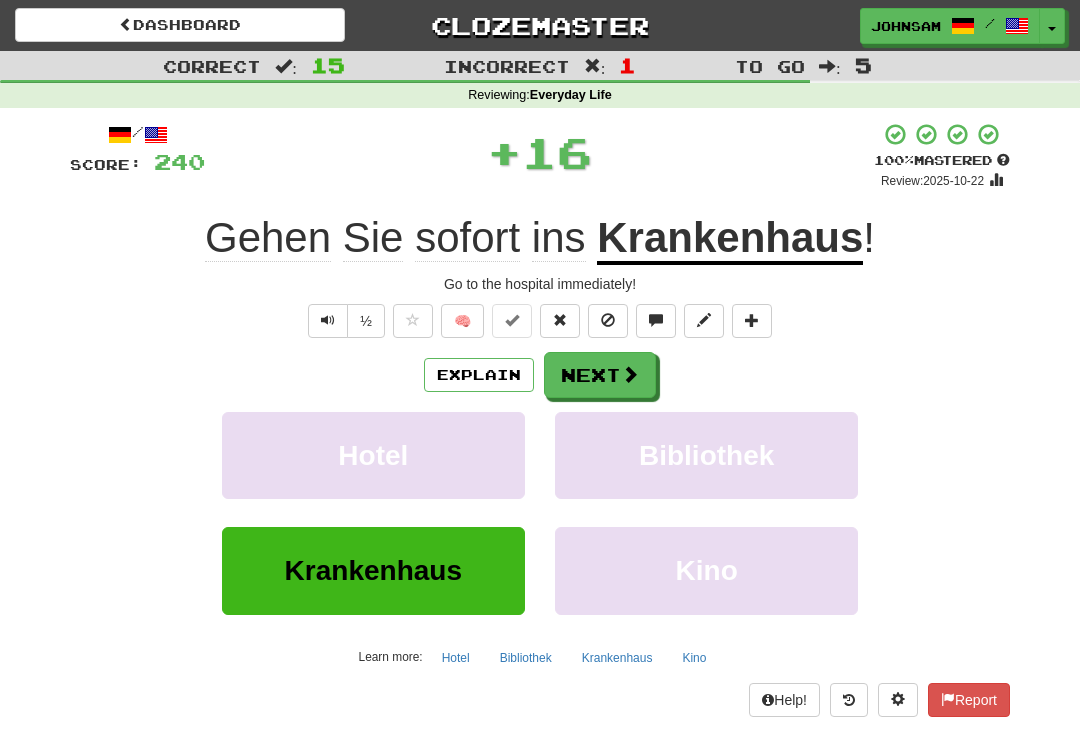 click at bounding box center (630, 374) 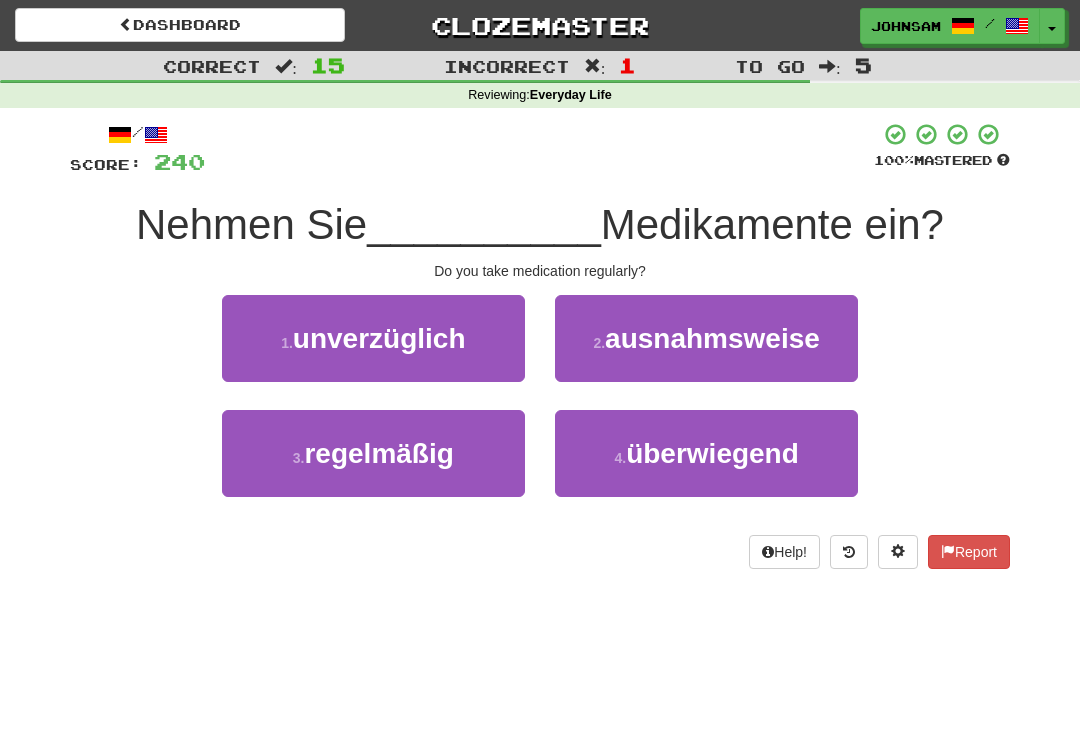 click on "3 .  regelmäßig" at bounding box center [373, 453] 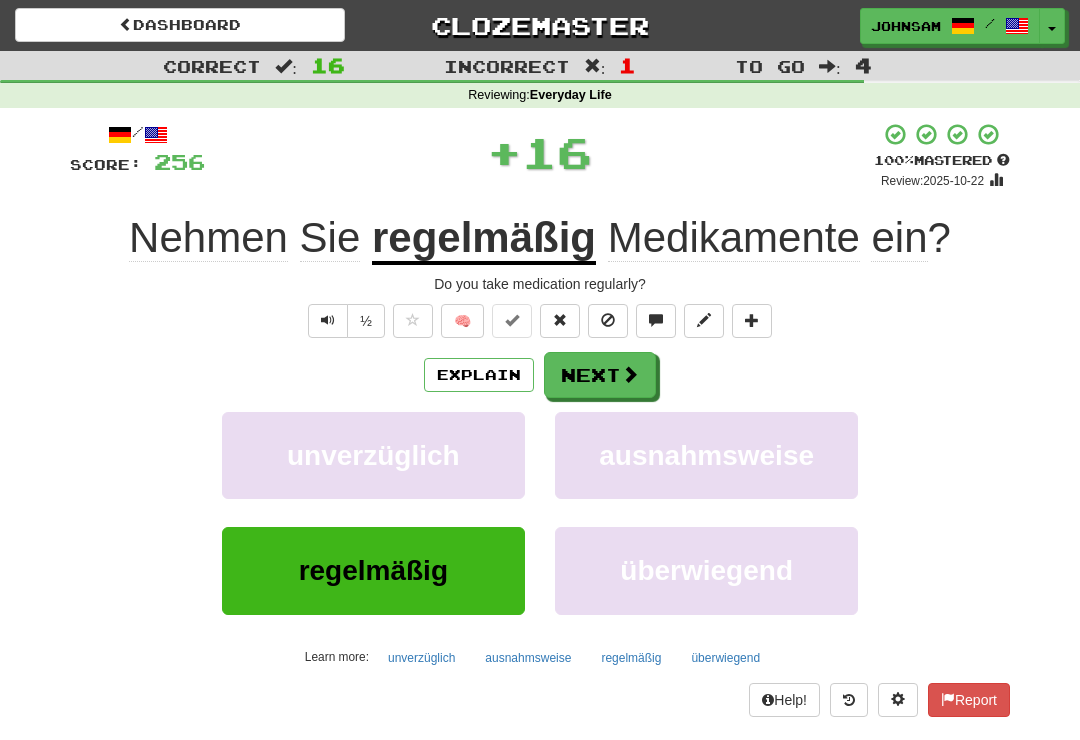 click at bounding box center [630, 374] 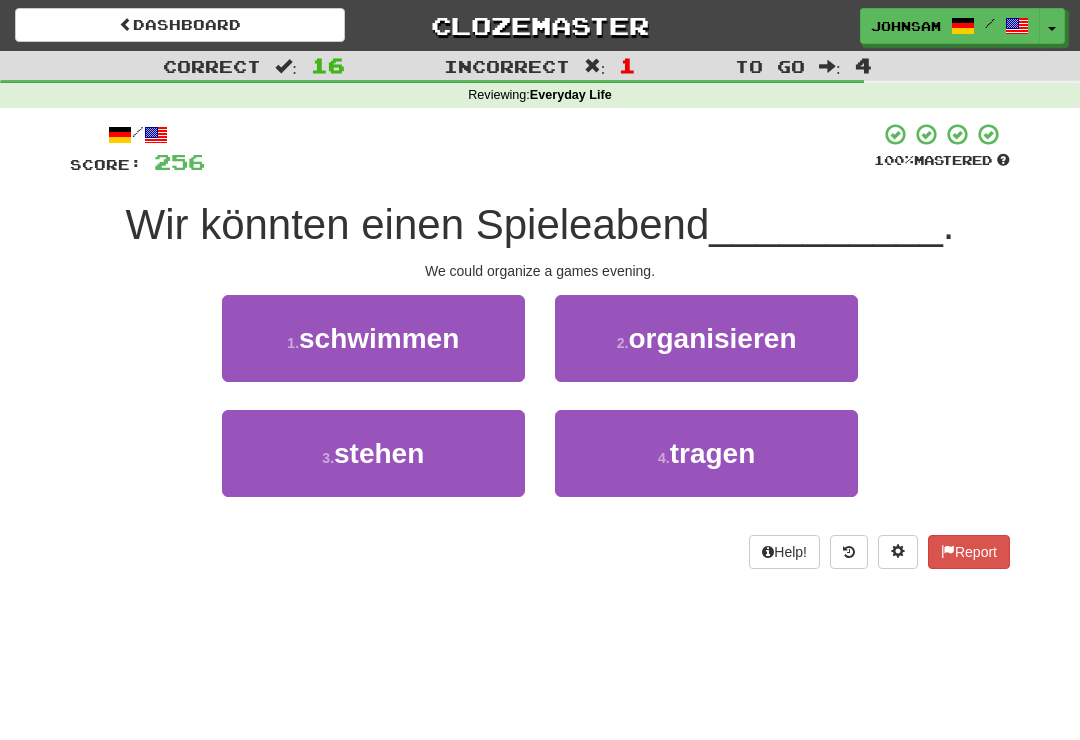 click on "2 .  organisieren" at bounding box center [706, 338] 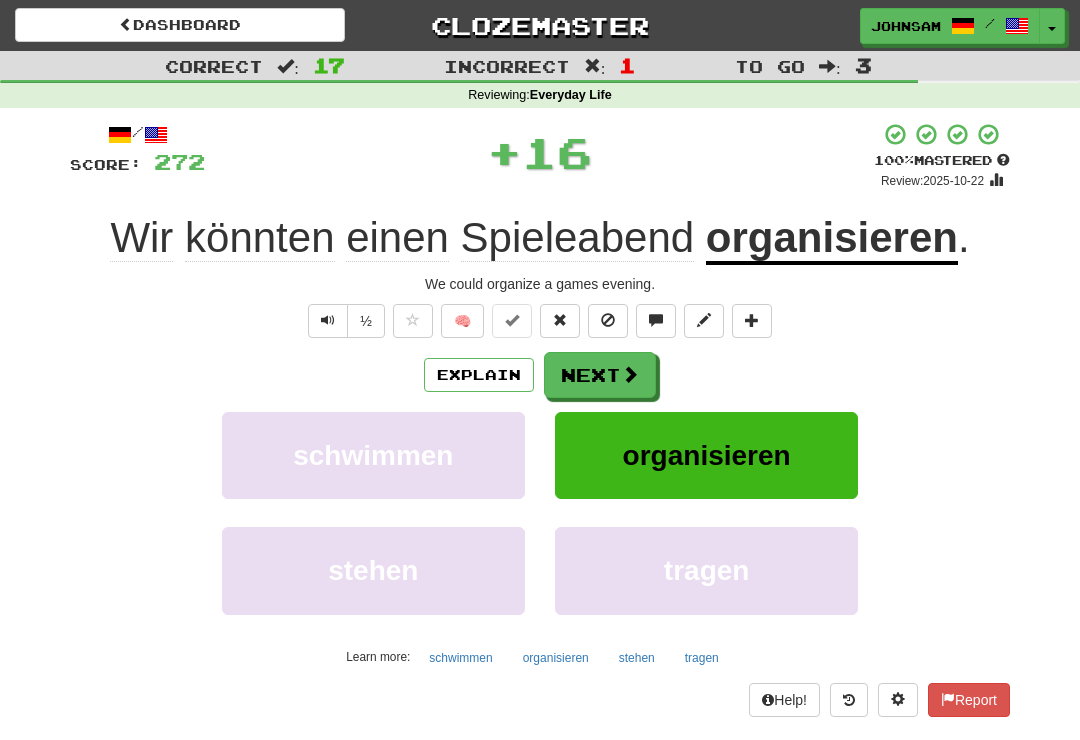 click on "Next" at bounding box center [600, 375] 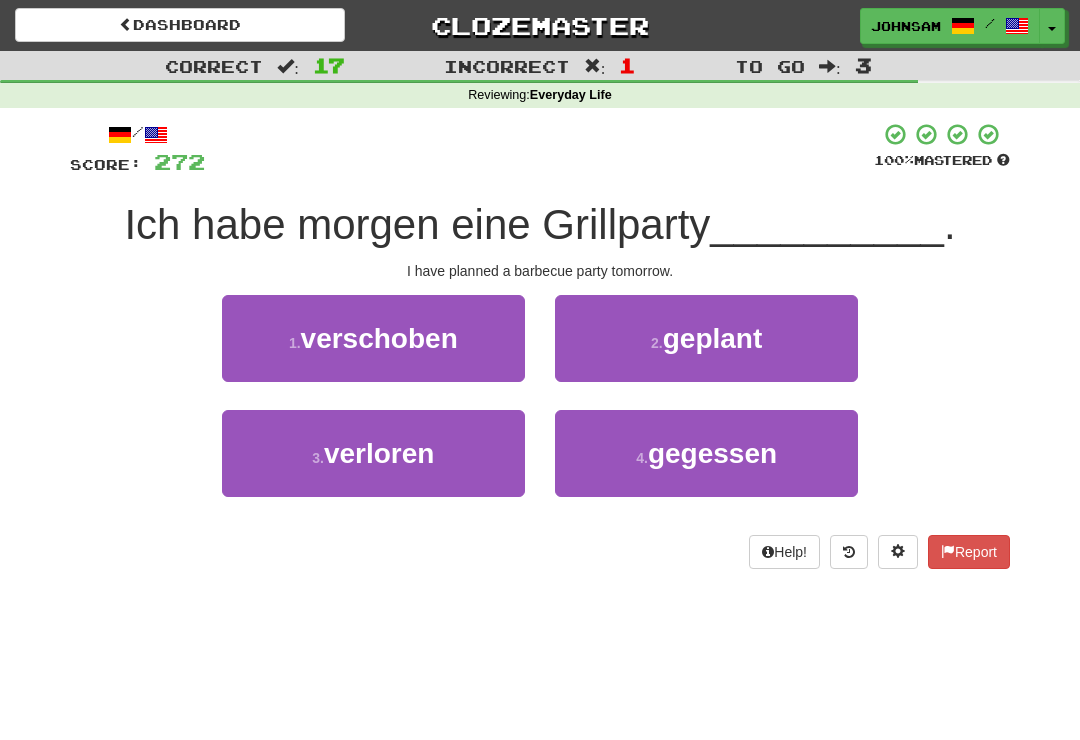 click on "geplant" at bounding box center [713, 338] 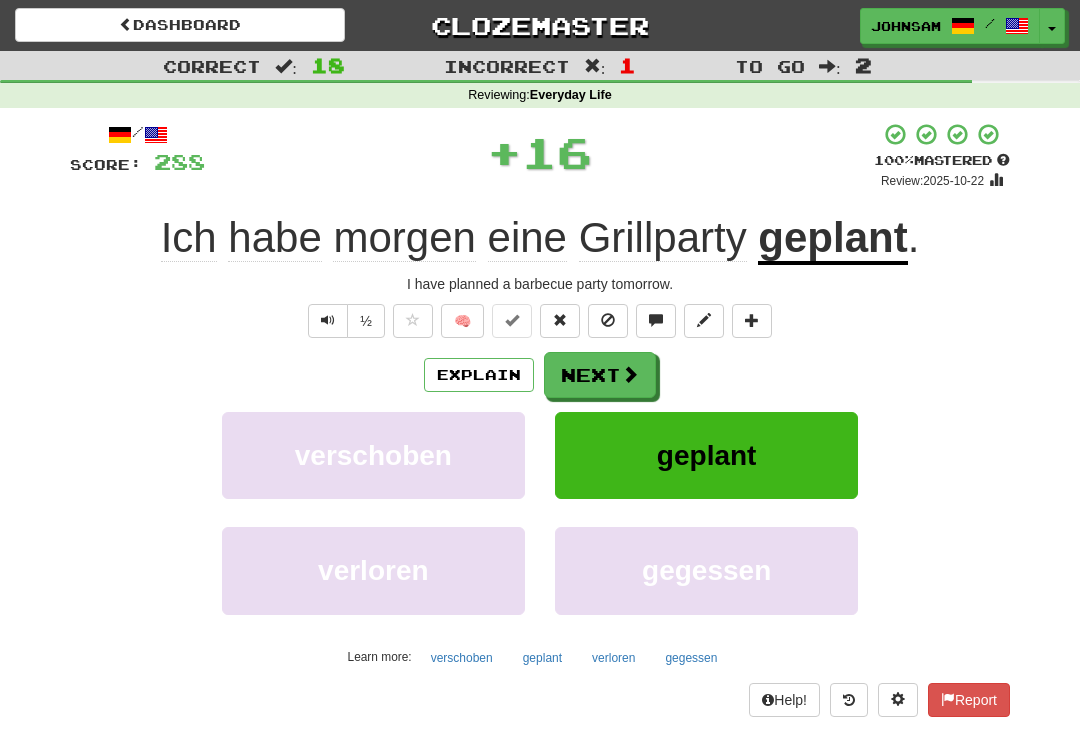 click on "Next" at bounding box center [600, 375] 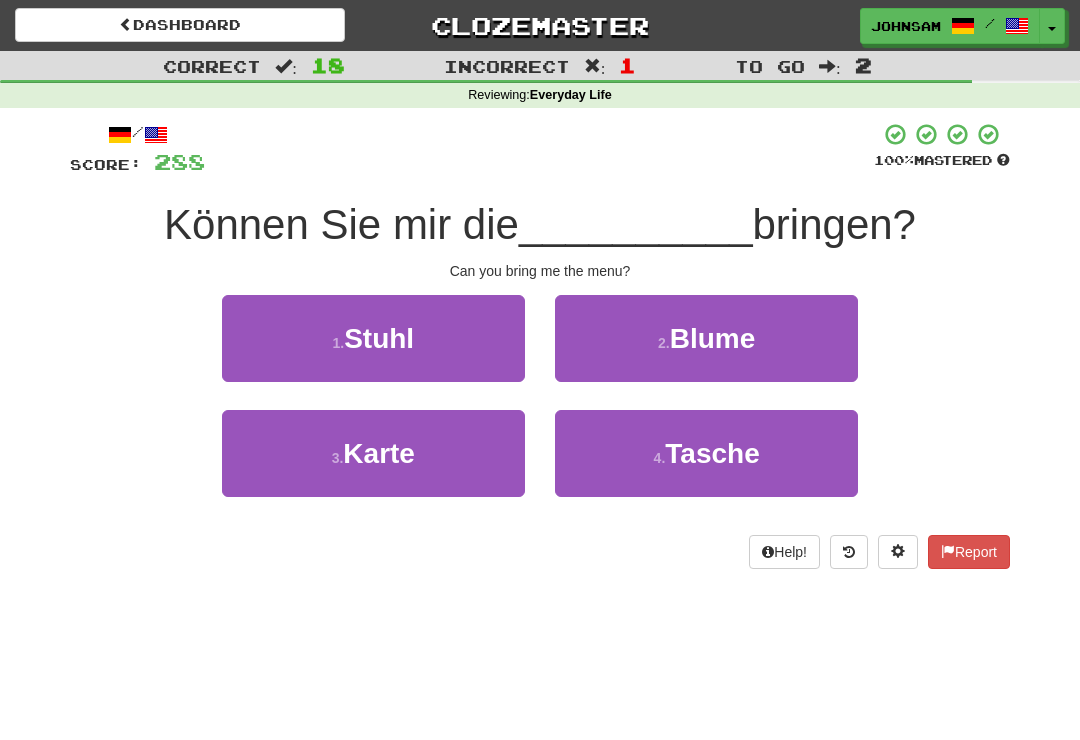 click on "3 .  Karte" at bounding box center (373, 453) 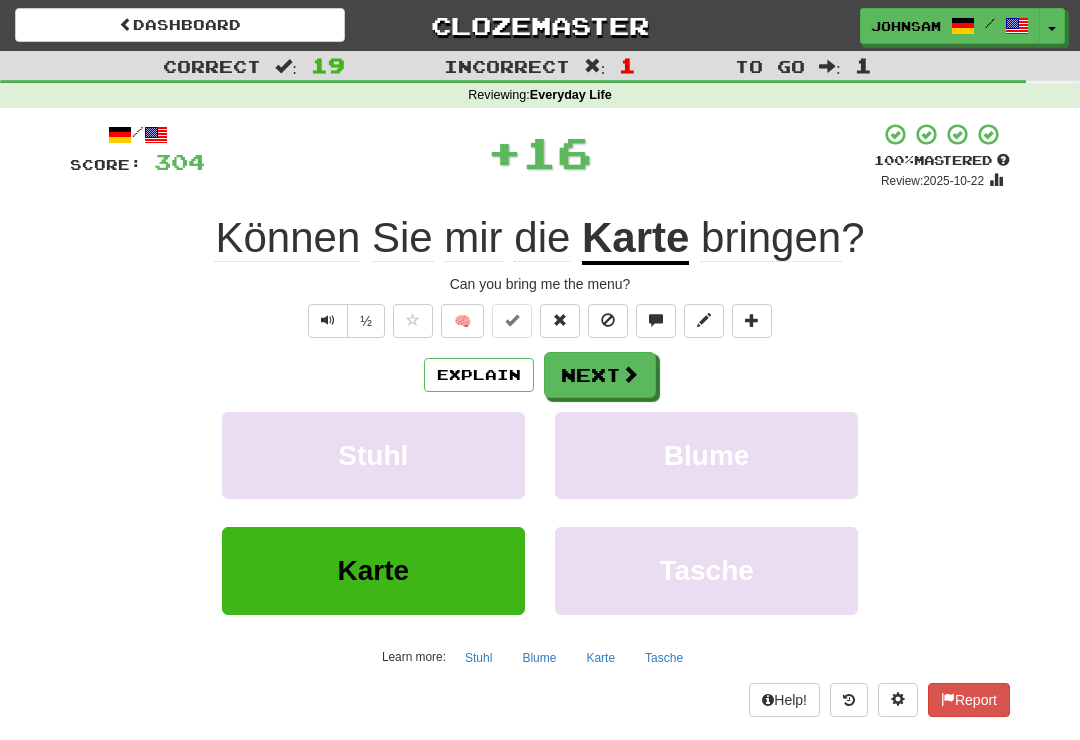 click on "Next" at bounding box center (600, 375) 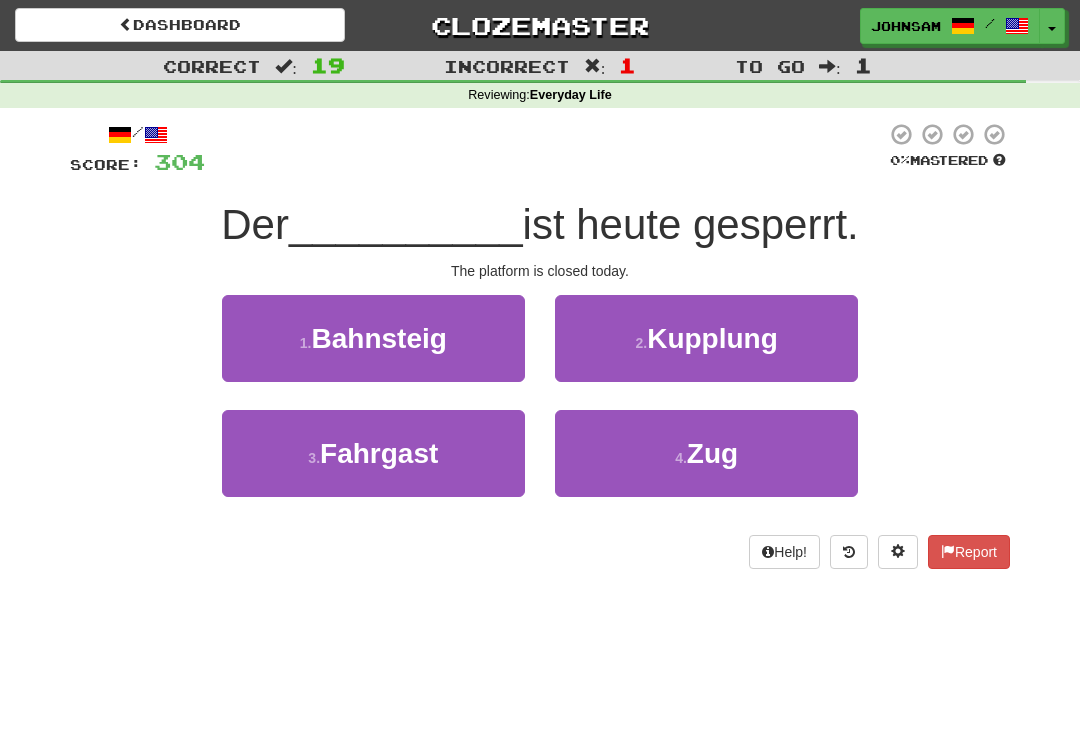 click on "1 .  Bahnsteig" at bounding box center [373, 338] 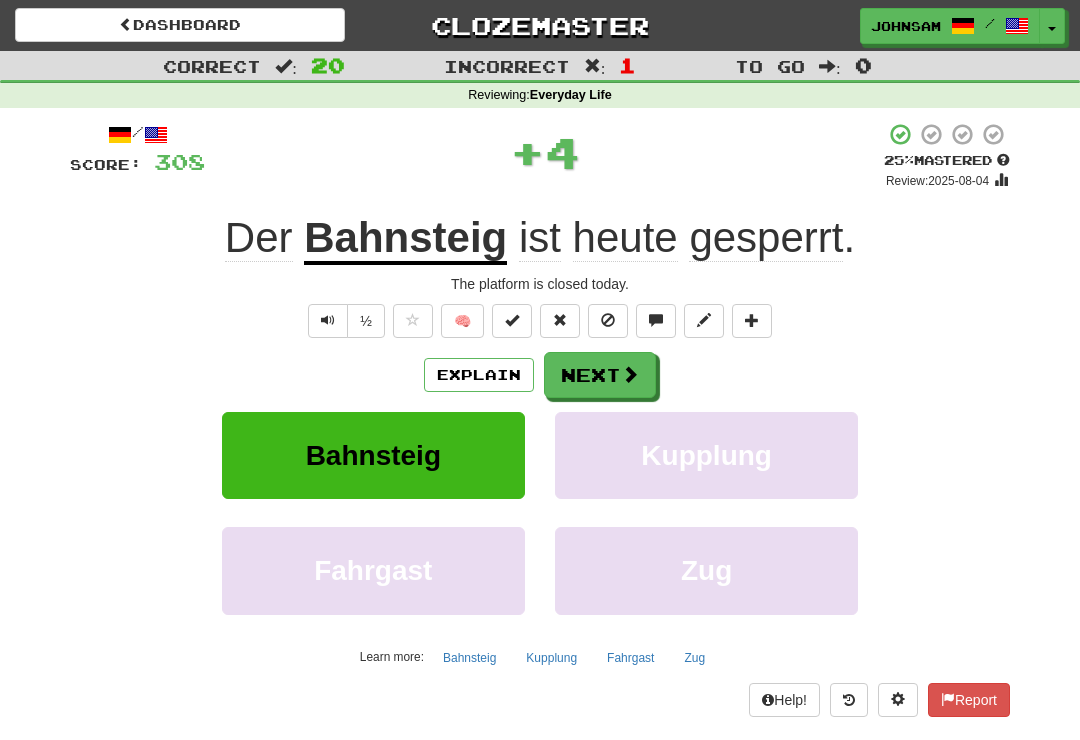 click on "Next" at bounding box center (600, 375) 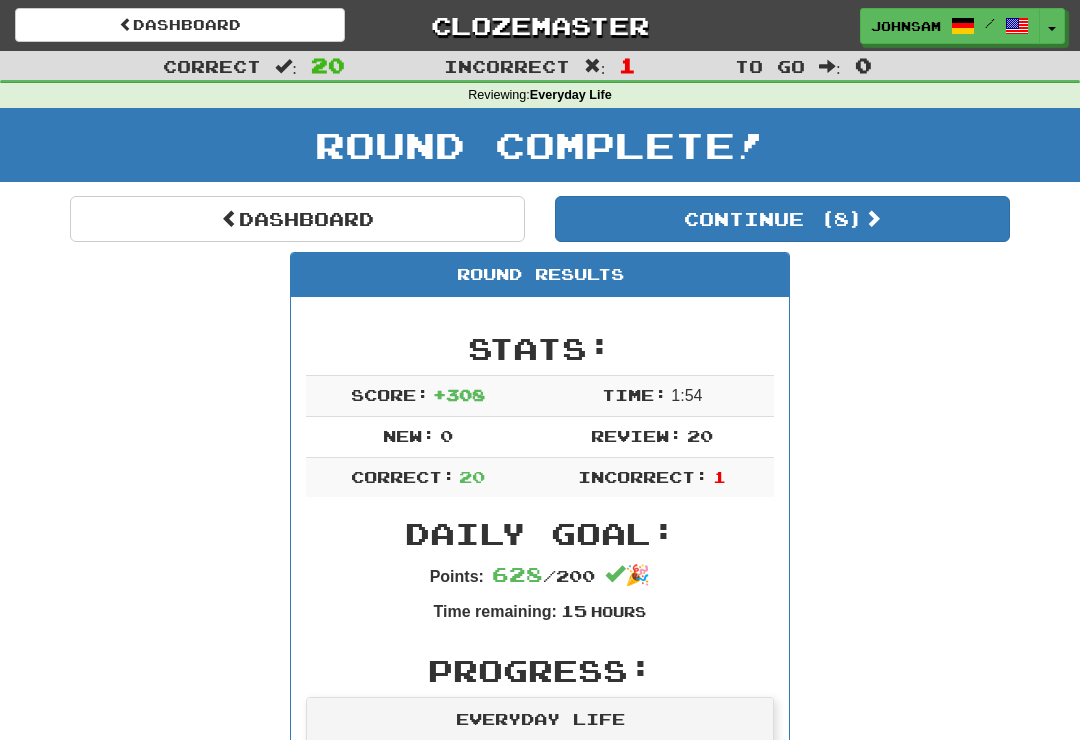 click on "Continue ( 8 )" at bounding box center [782, 219] 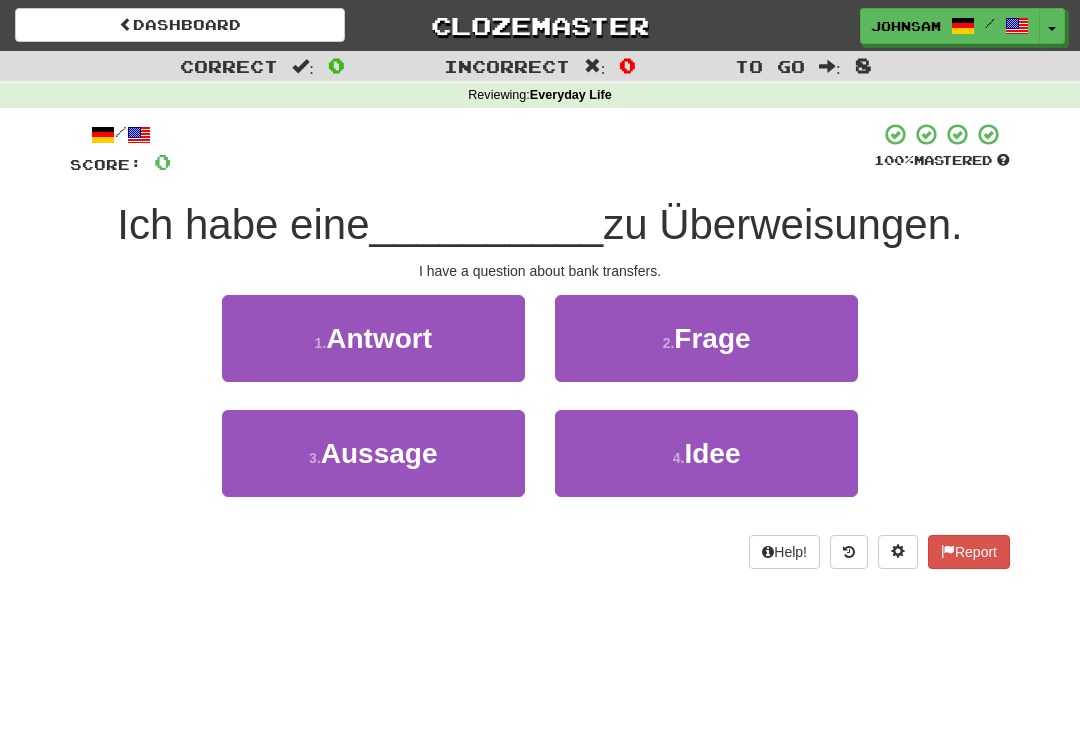 click on "2 .  Frage" at bounding box center [706, 338] 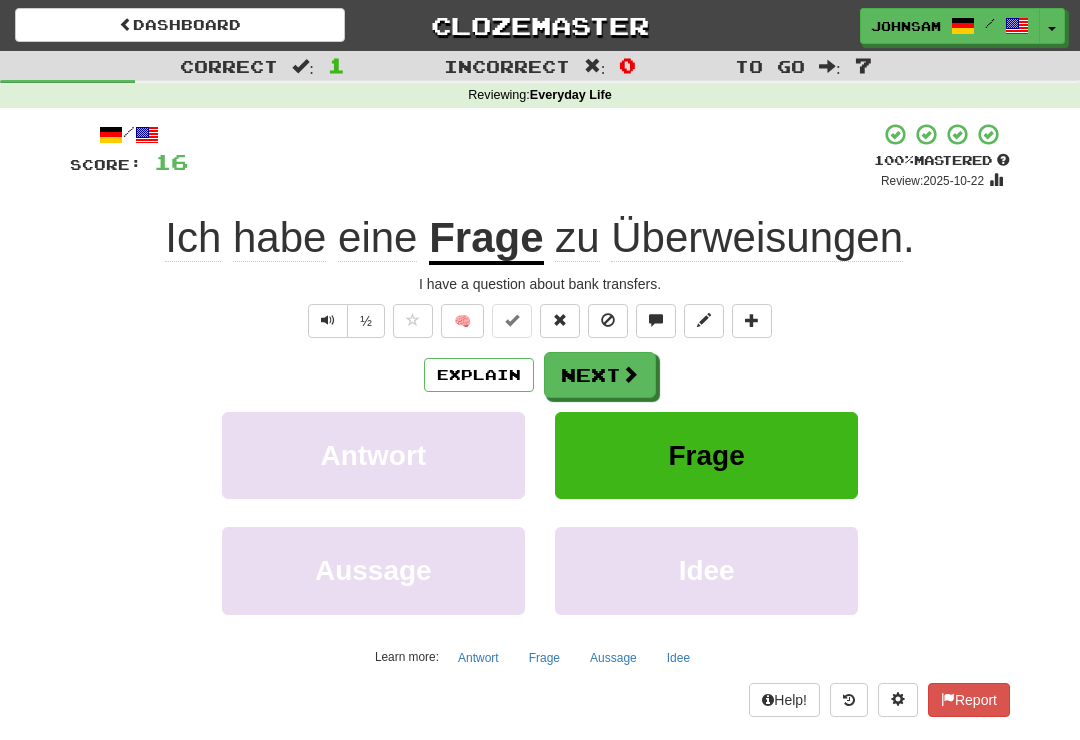 click on "Next" at bounding box center [600, 375] 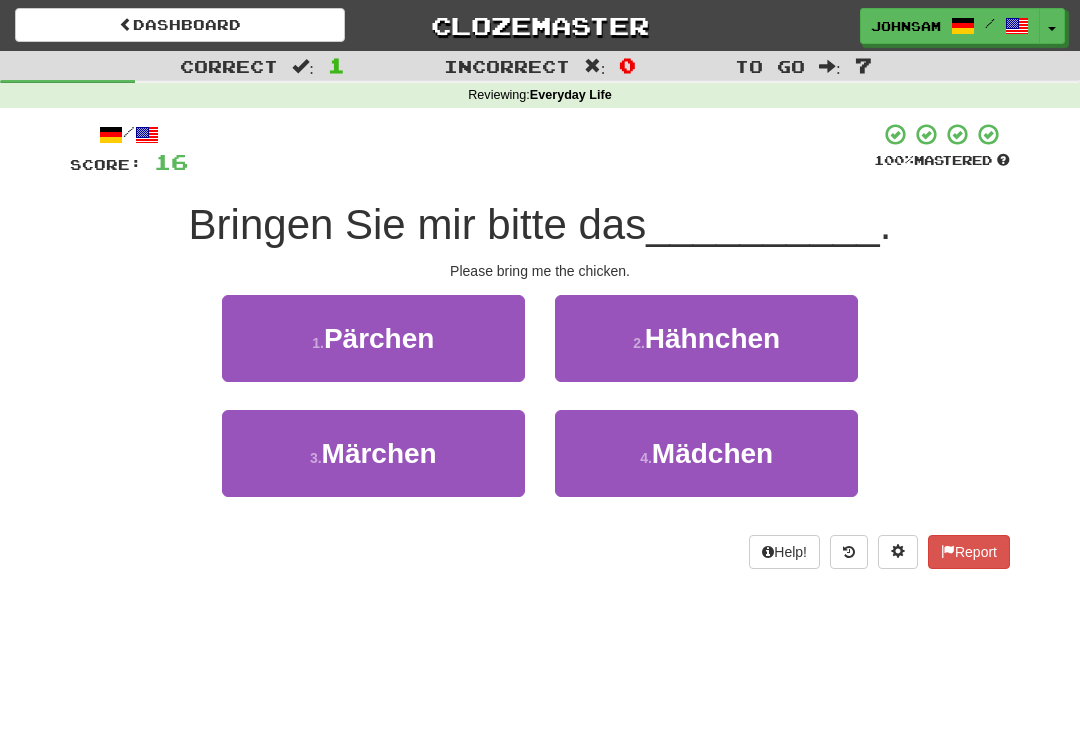 click on "Hähnchen" at bounding box center [712, 338] 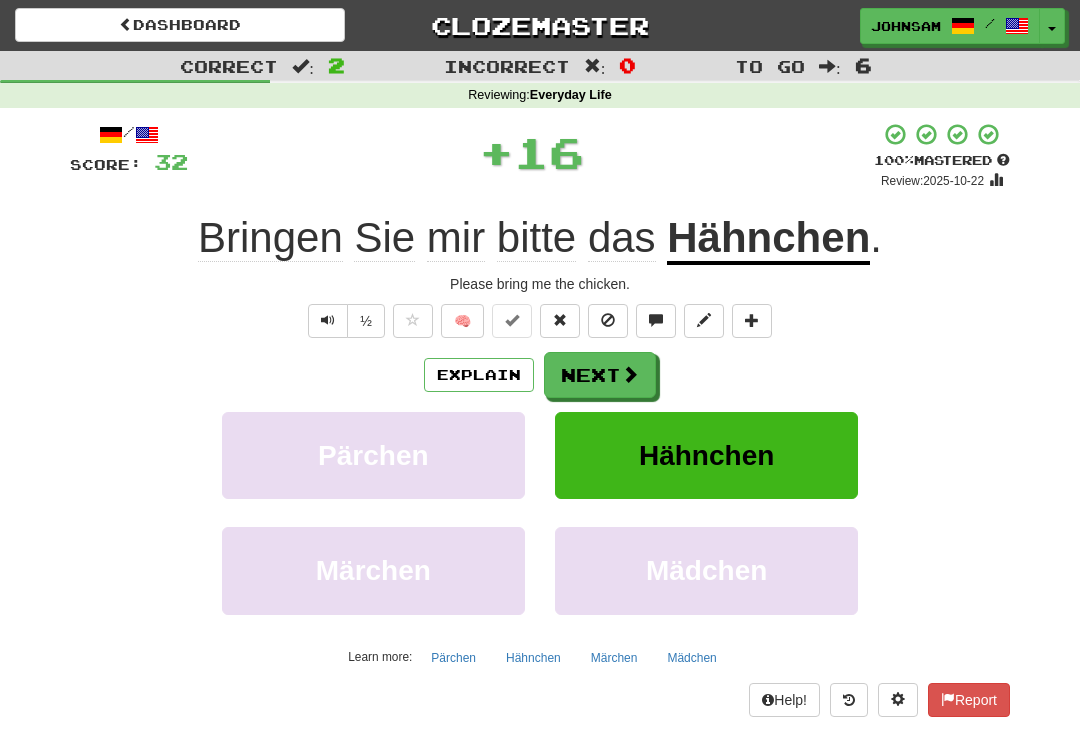 click on "Next" at bounding box center [600, 375] 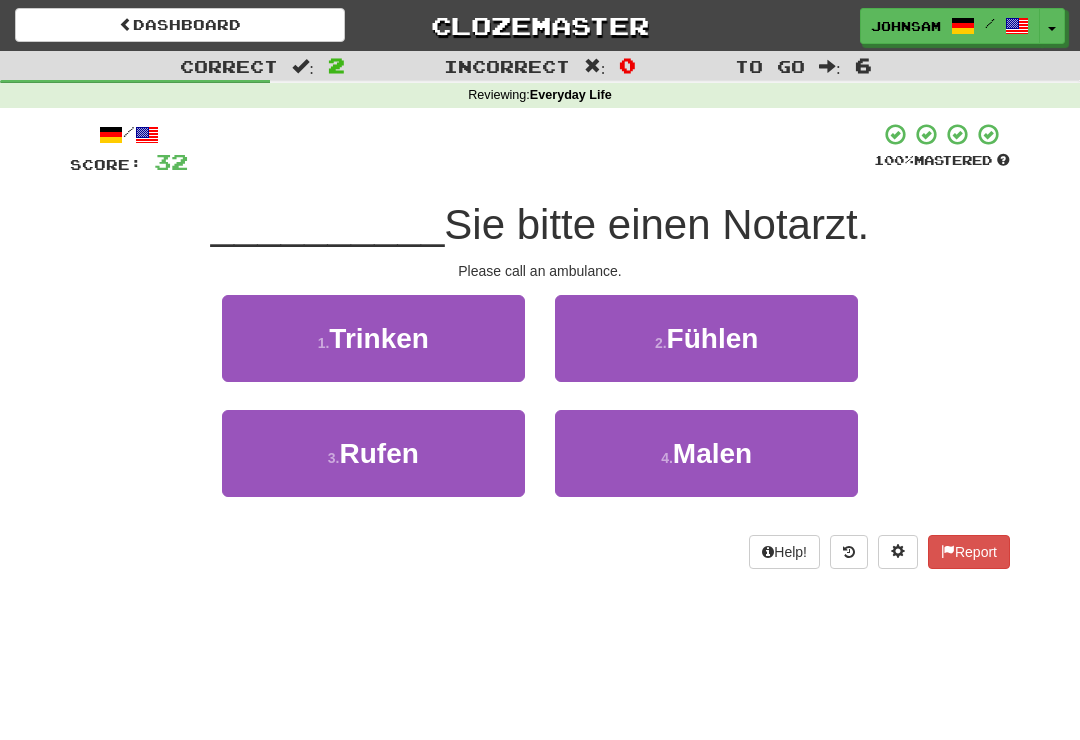 click on "3 .  Rufen" at bounding box center (373, 453) 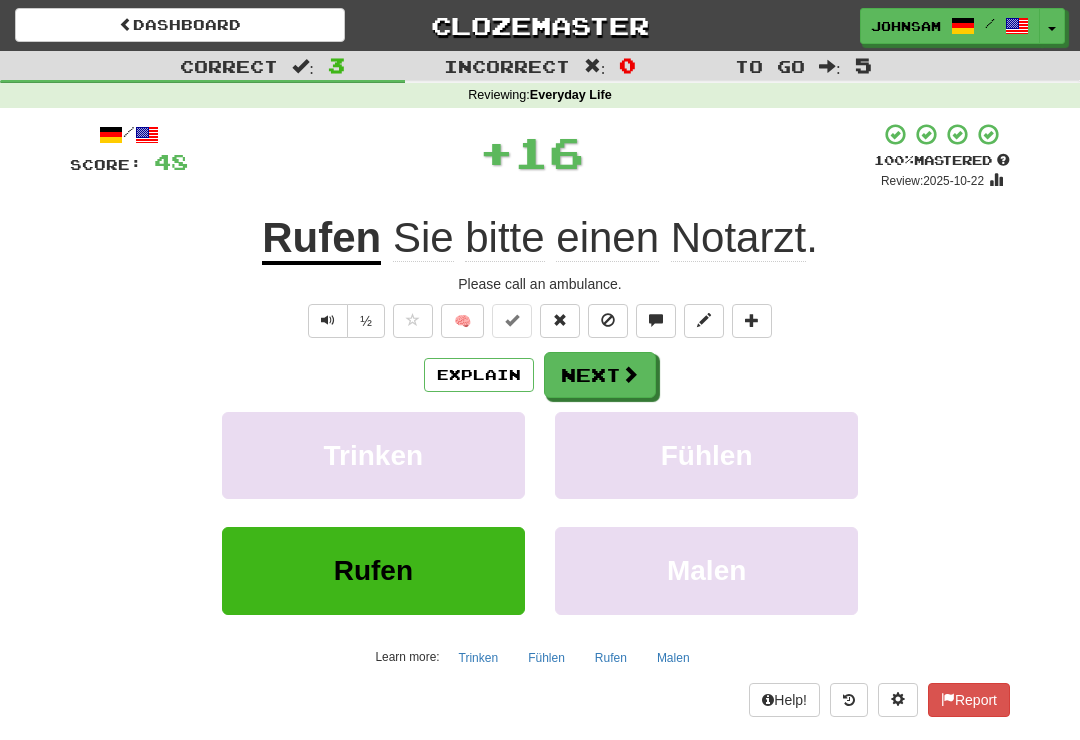 click on "Next" at bounding box center [600, 375] 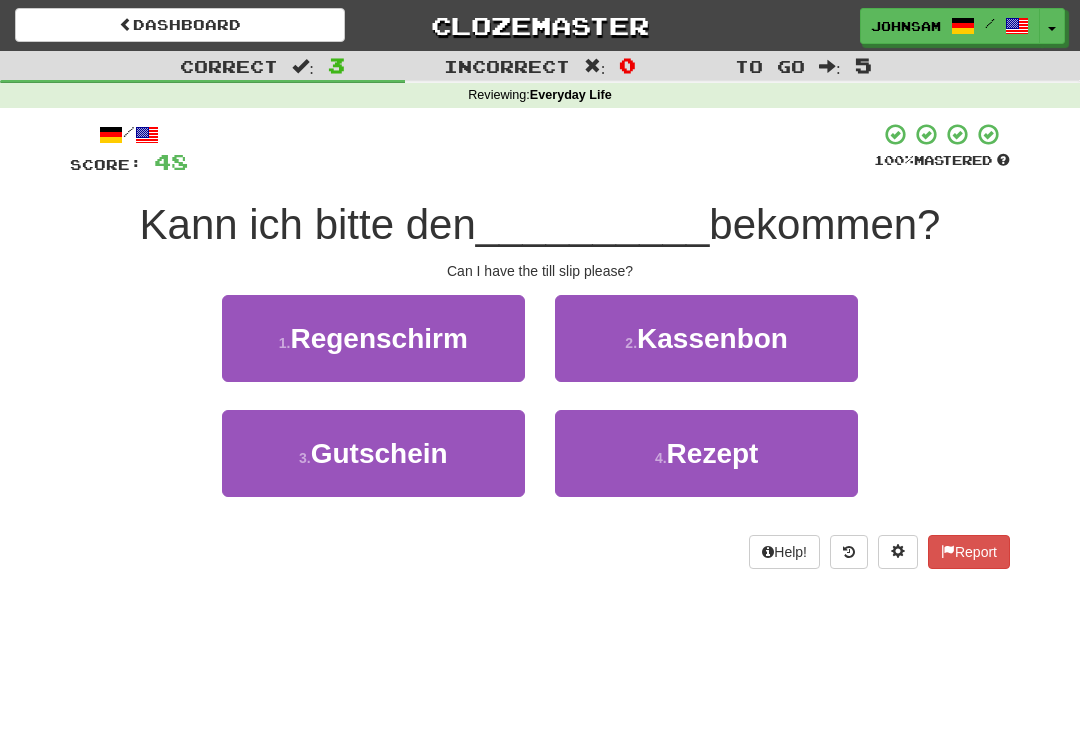 click on "Kassenbon" at bounding box center (712, 338) 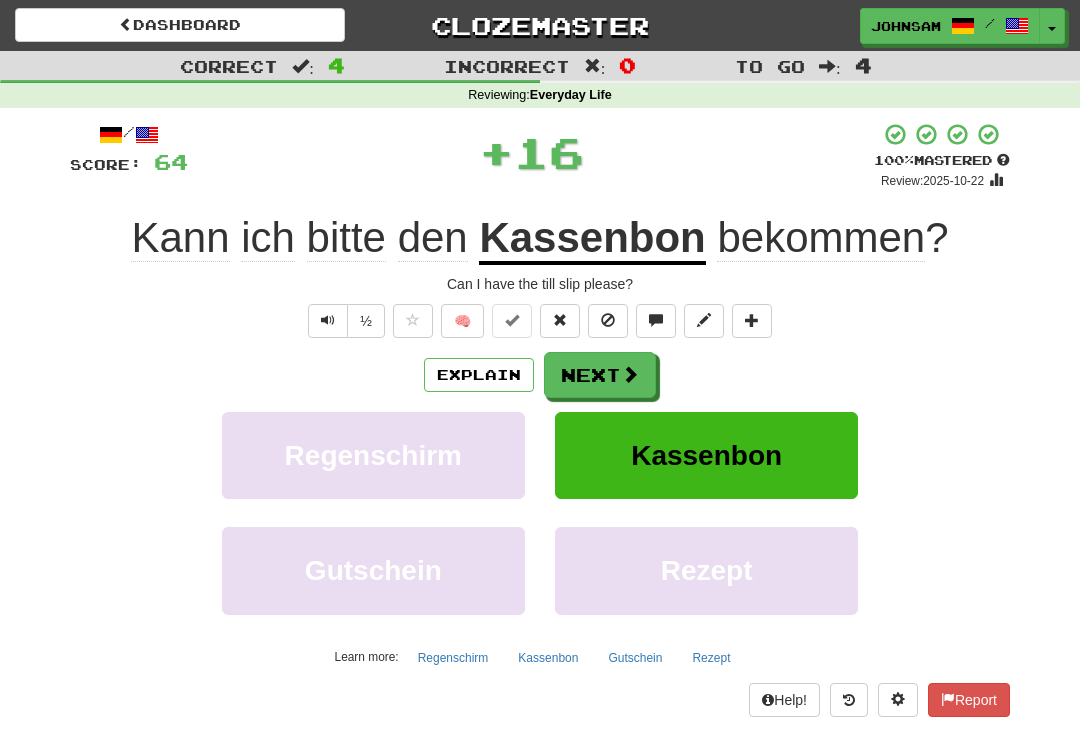 click on "Next" at bounding box center (600, 375) 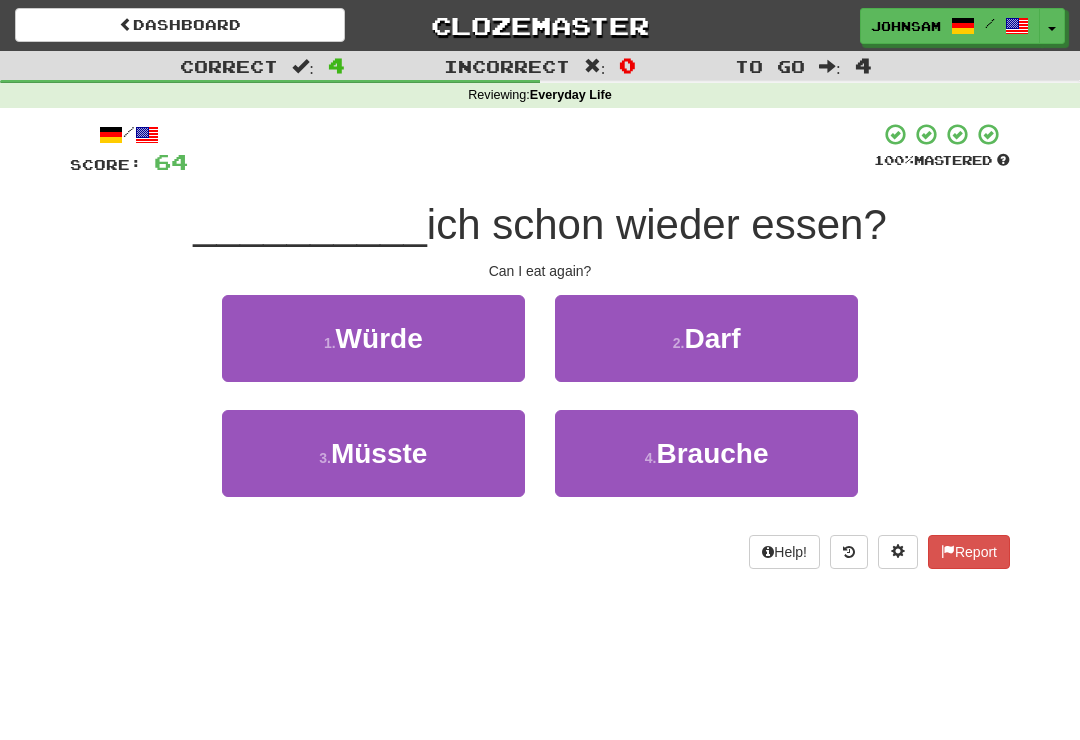 click on "Darf" at bounding box center [712, 338] 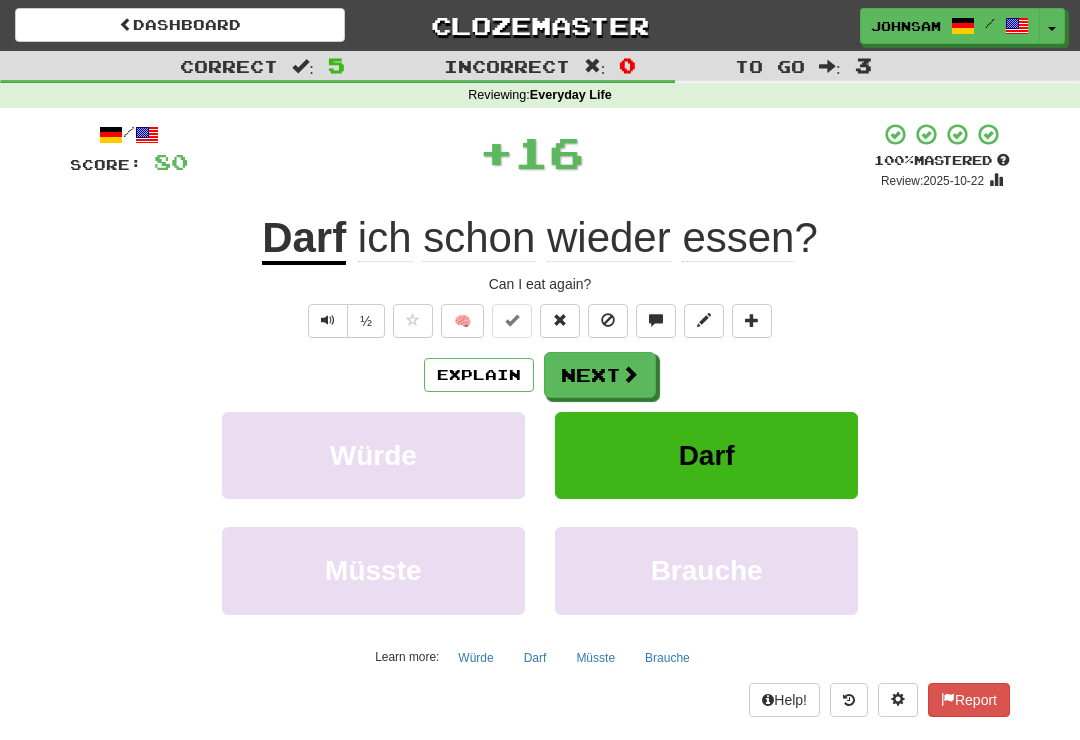 click on "Next" at bounding box center [600, 375] 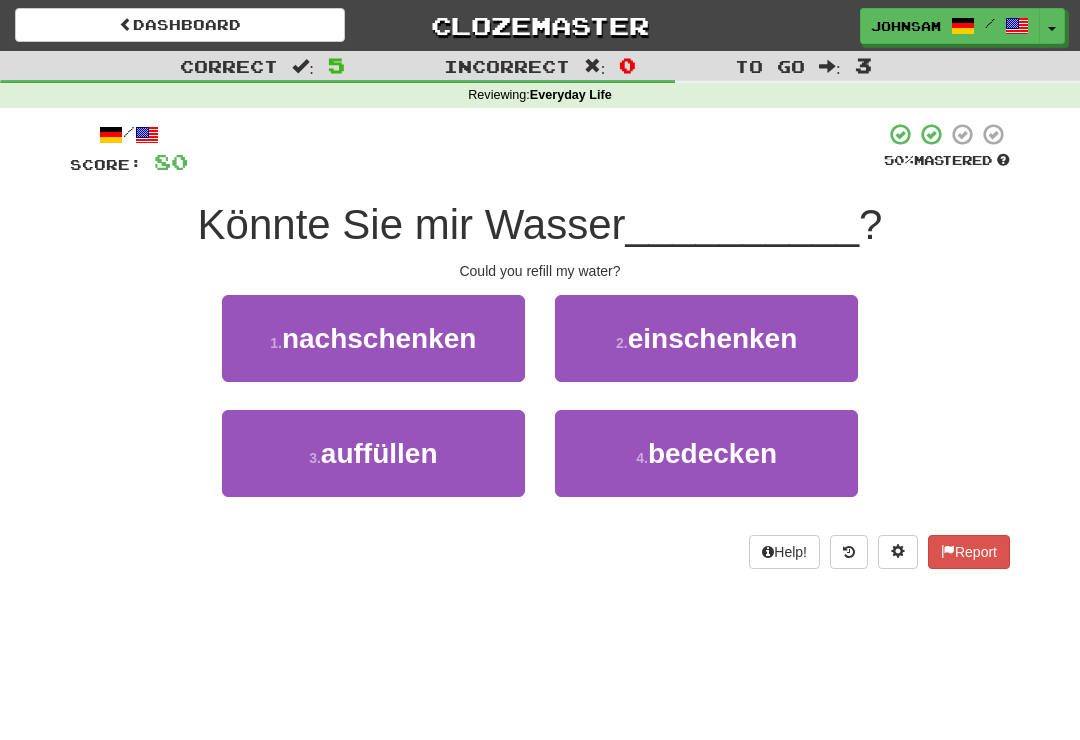 click on "nachschenken" at bounding box center [379, 338] 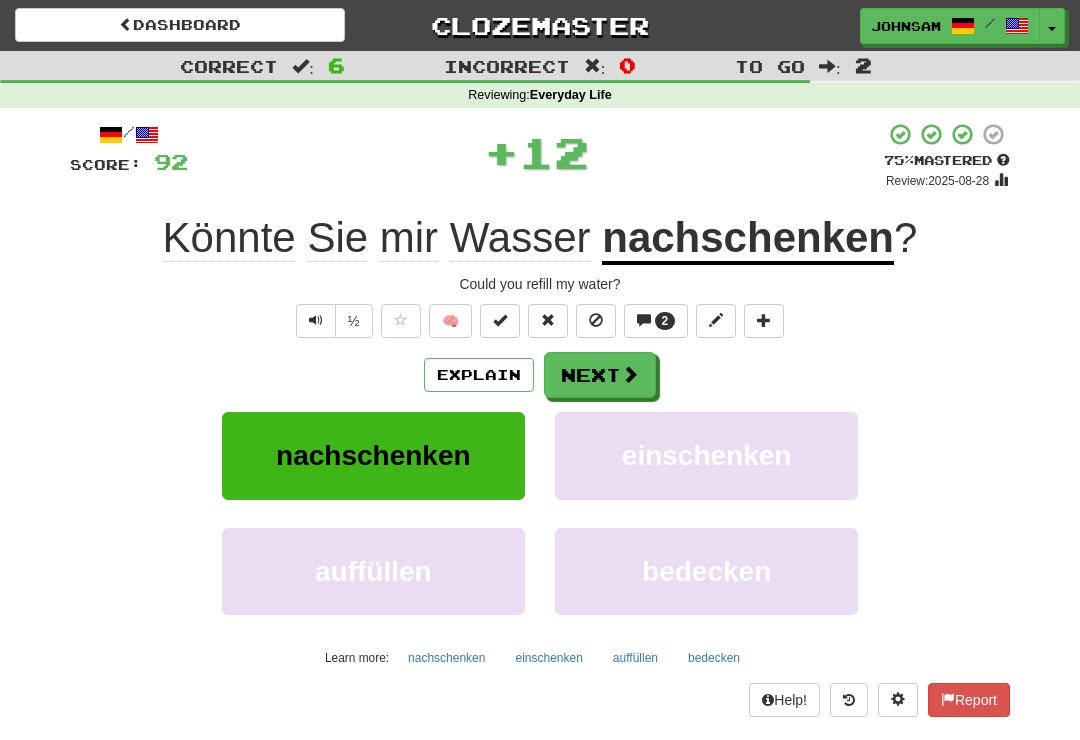 click on "Next" at bounding box center (600, 375) 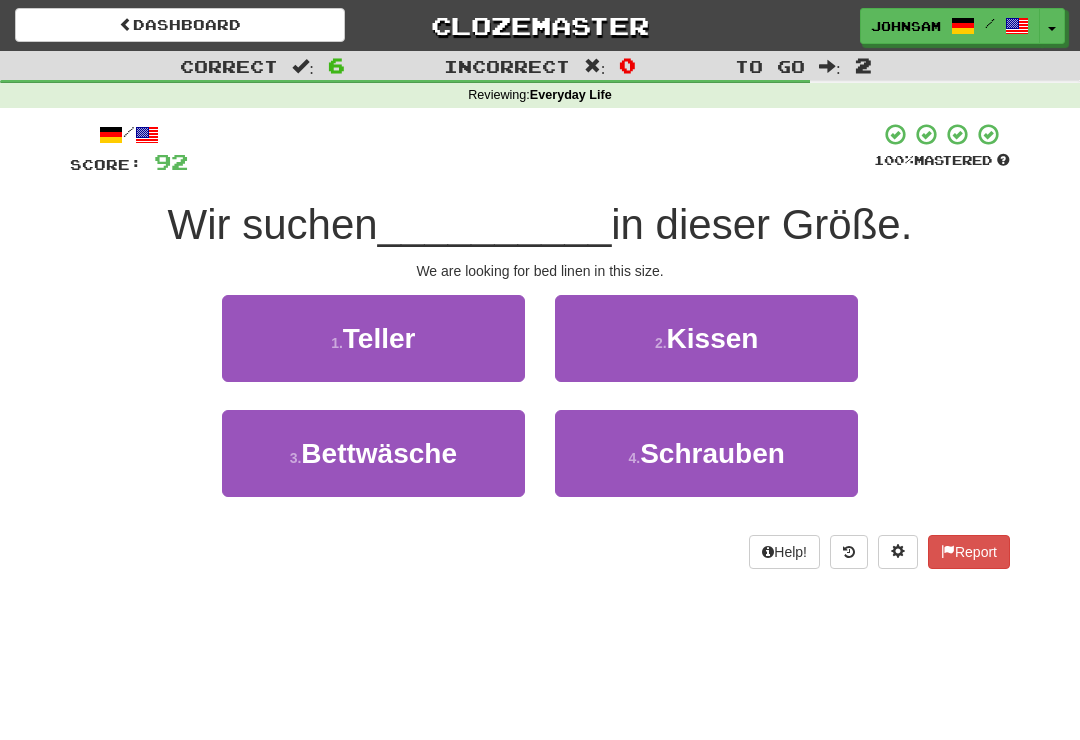 click on "Bettwäsche" at bounding box center [379, 453] 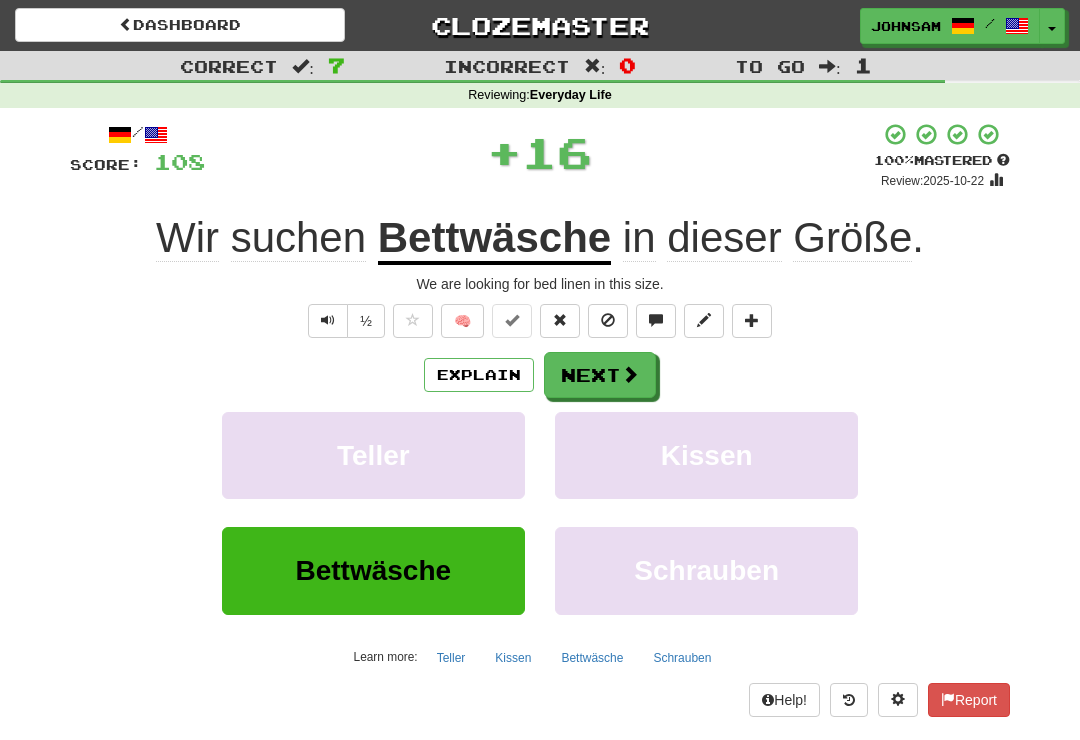 click on "Next" at bounding box center (600, 375) 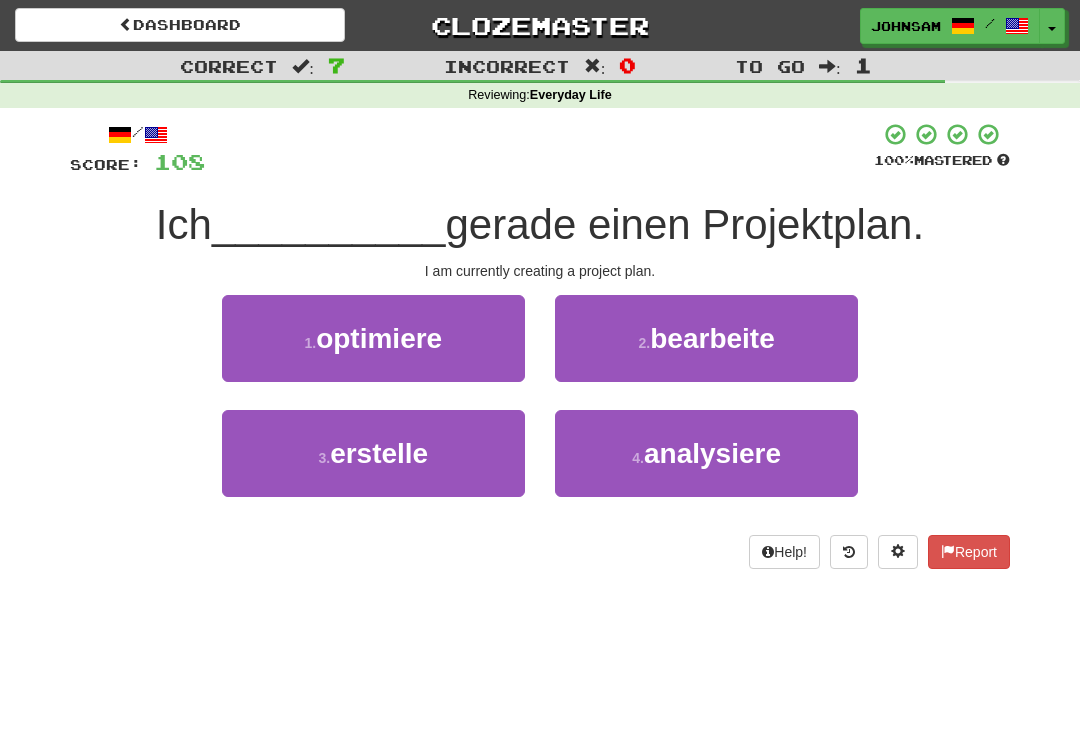 click on "bearbeite" at bounding box center (712, 338) 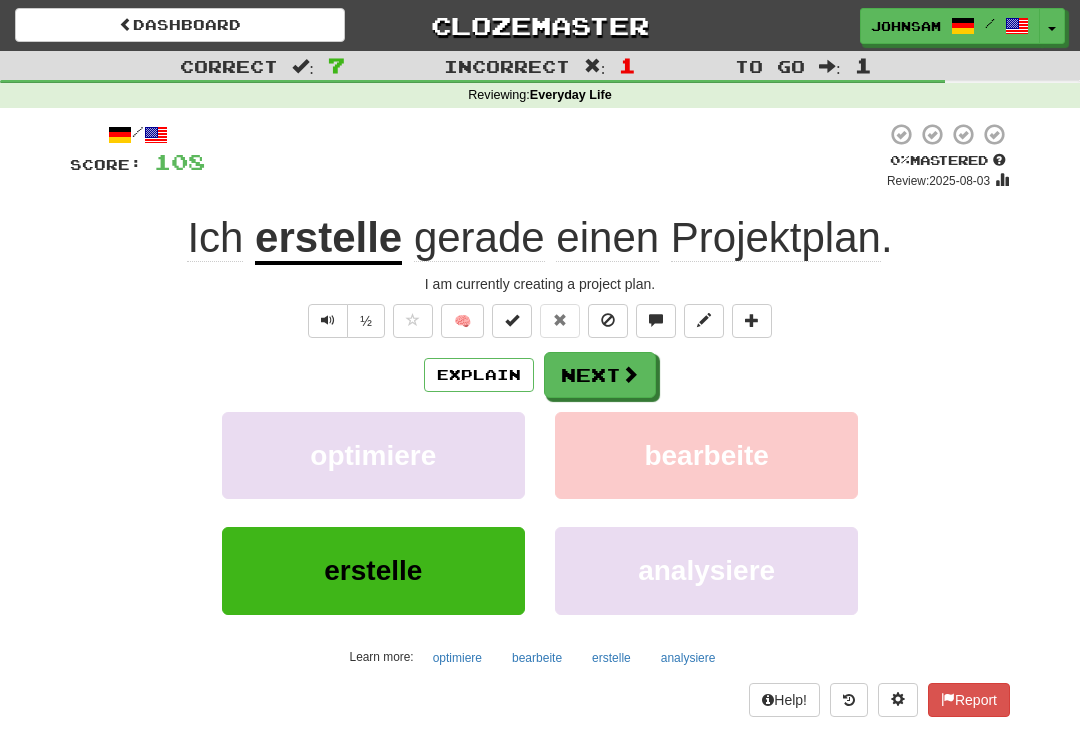 click on "Next" at bounding box center (600, 375) 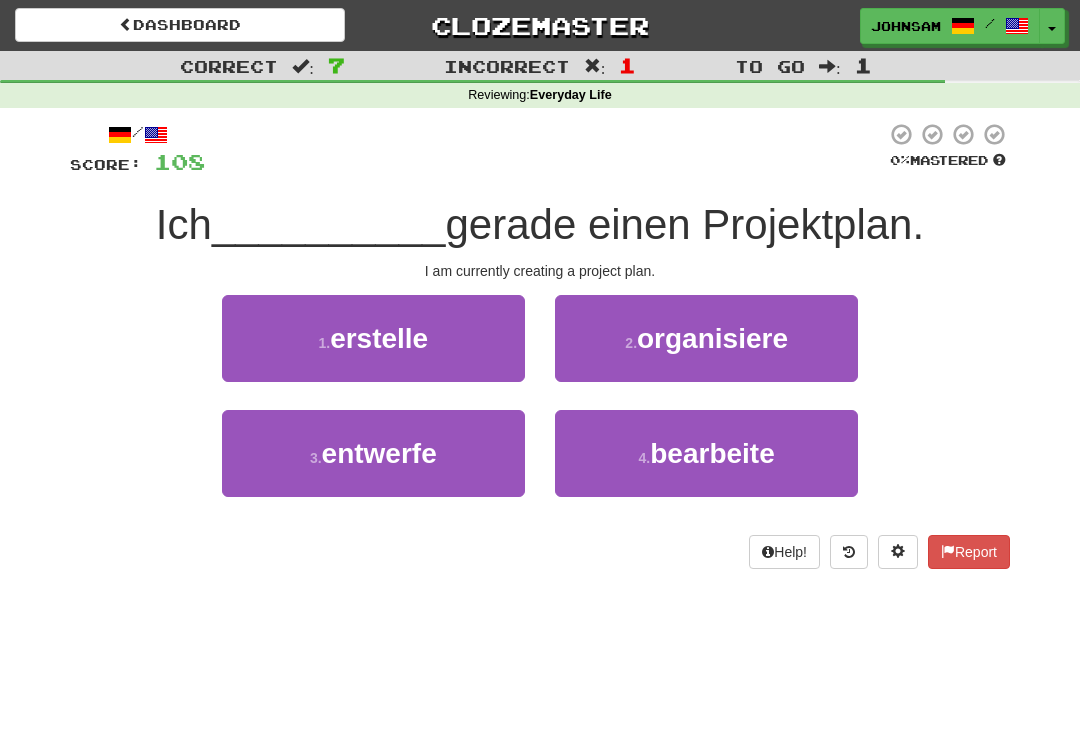 click on "1 .  erstelle" at bounding box center (373, 338) 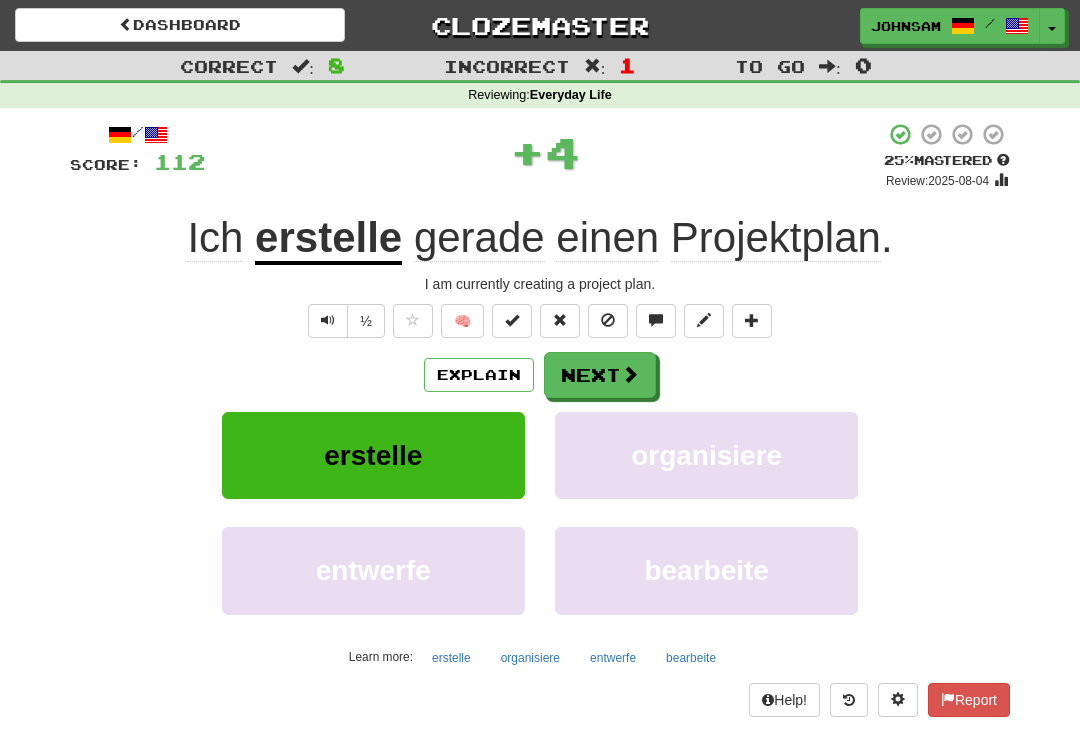 click on "Next" at bounding box center (600, 375) 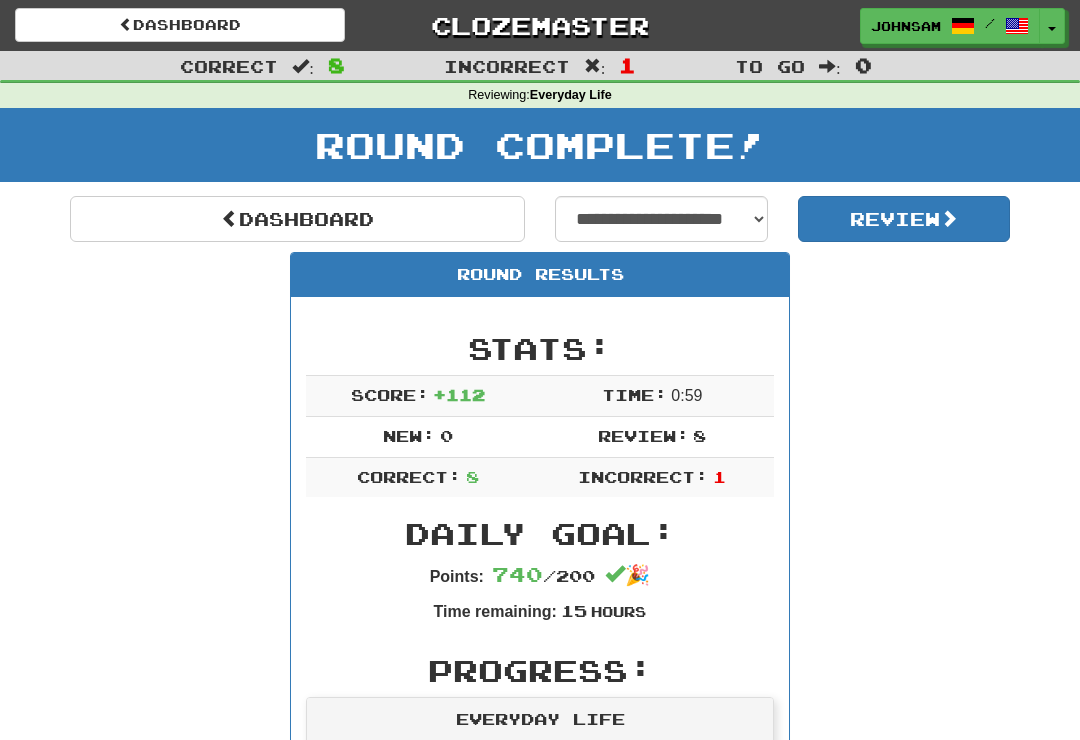 click on "Dashboard" at bounding box center [297, 219] 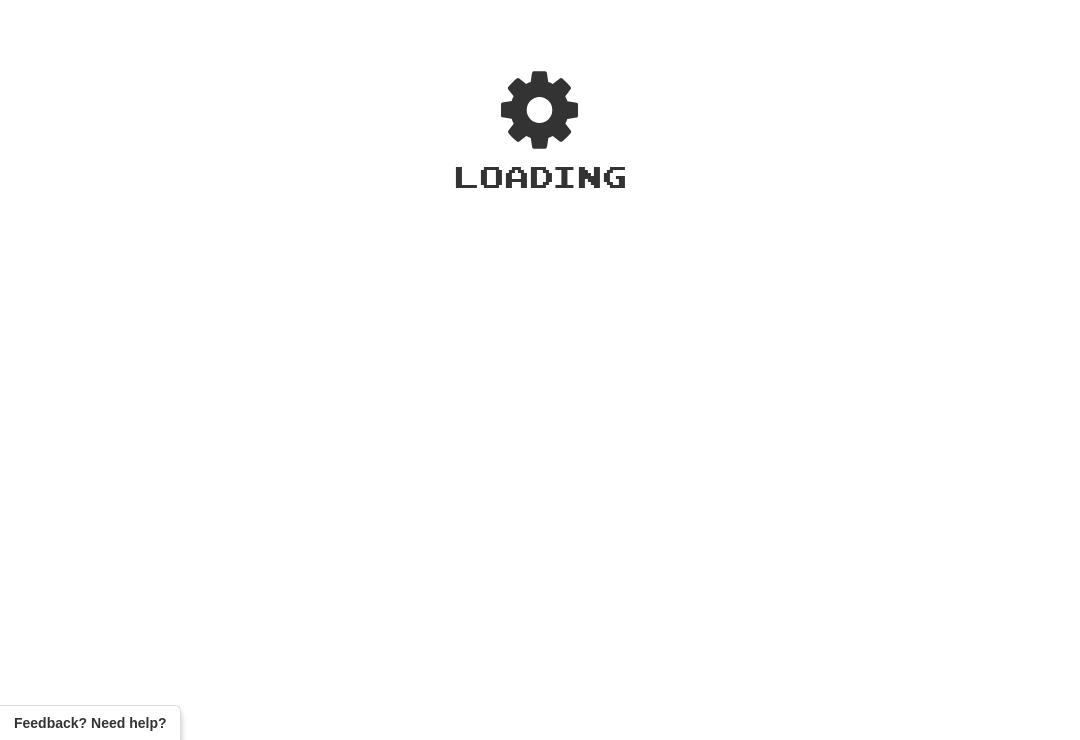 scroll, scrollTop: 0, scrollLeft: 0, axis: both 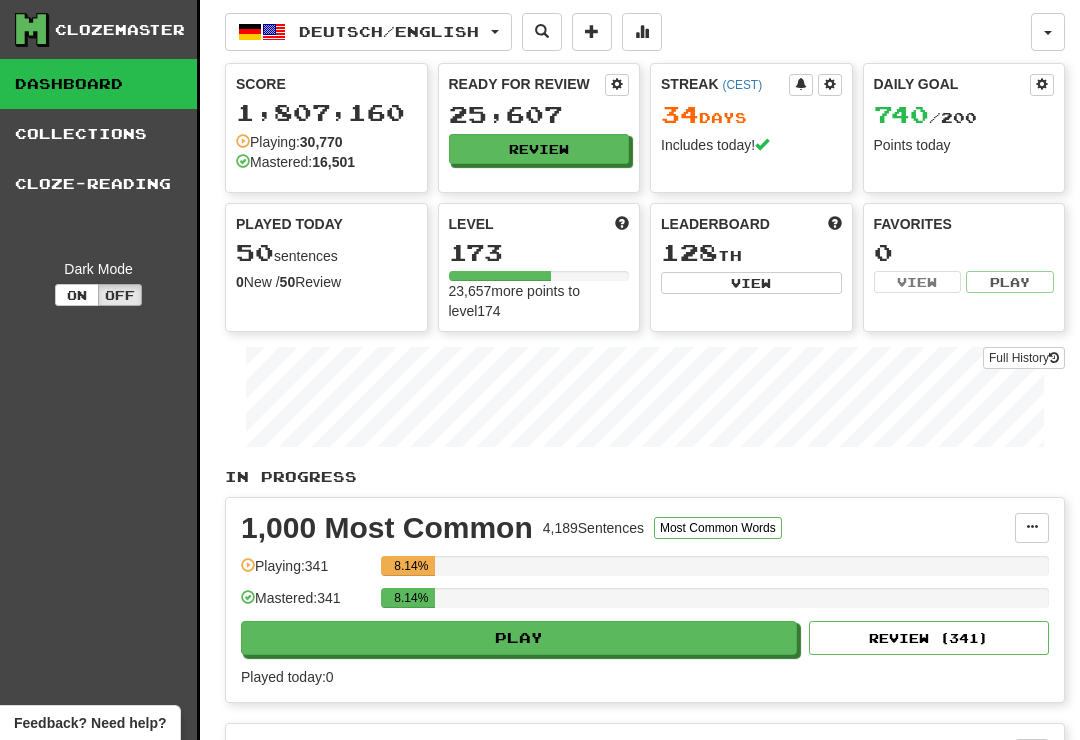 click on "Review" at bounding box center [539, 149] 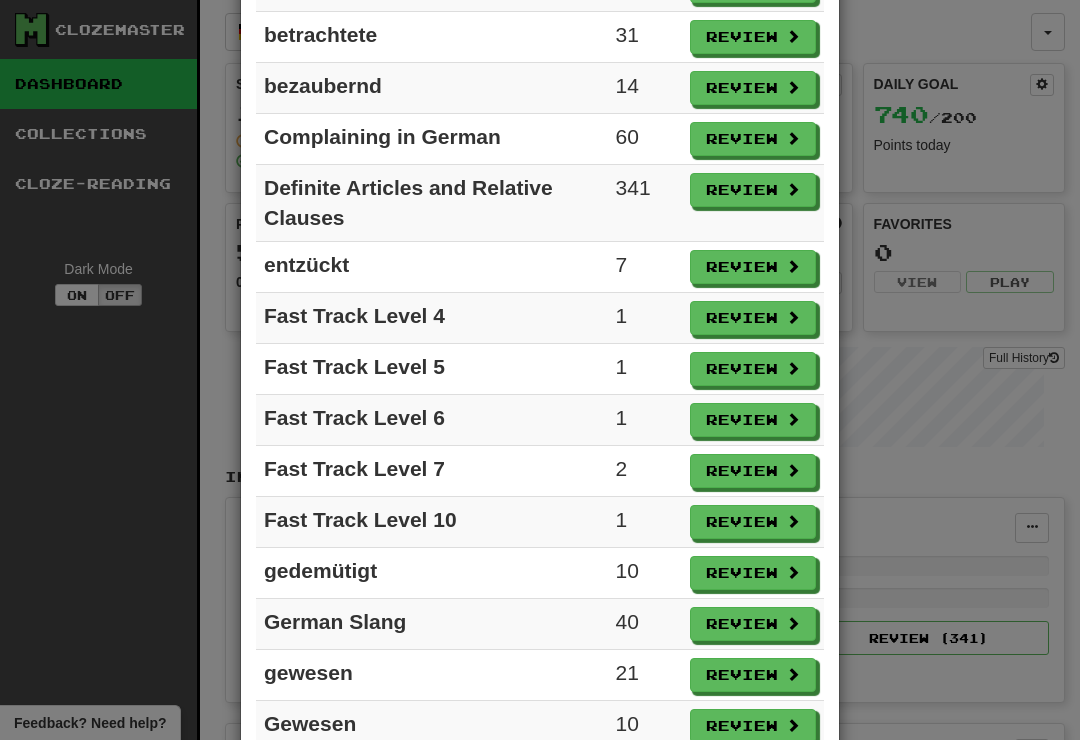 scroll, scrollTop: 934, scrollLeft: 0, axis: vertical 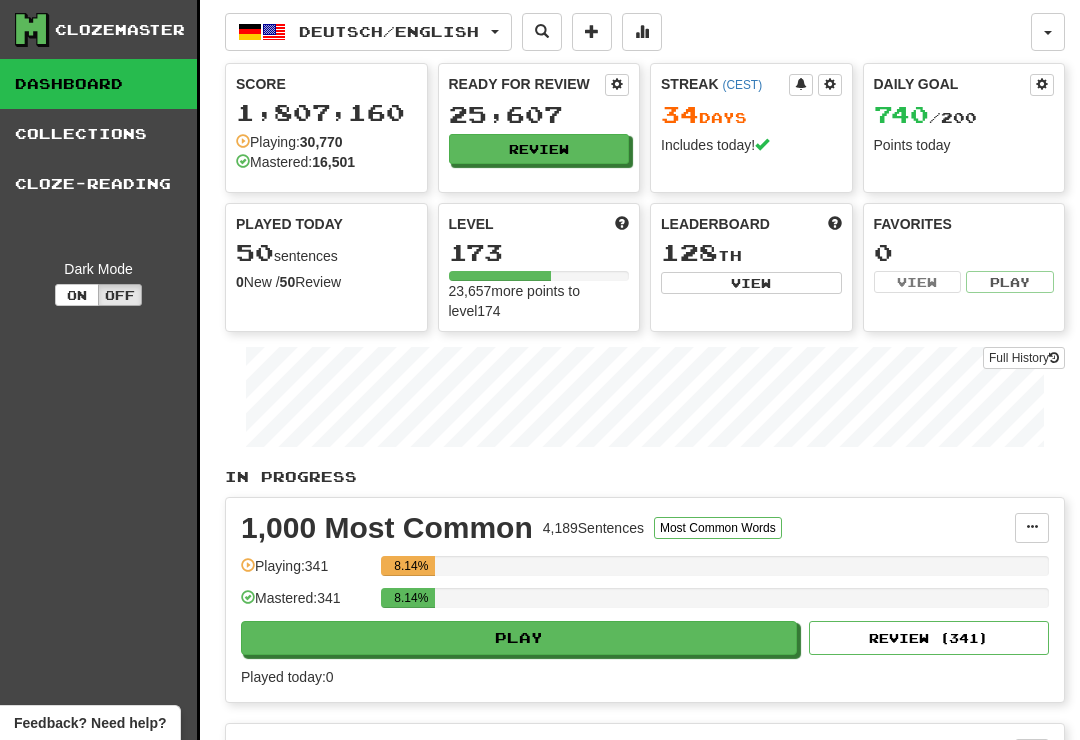 select on "**" 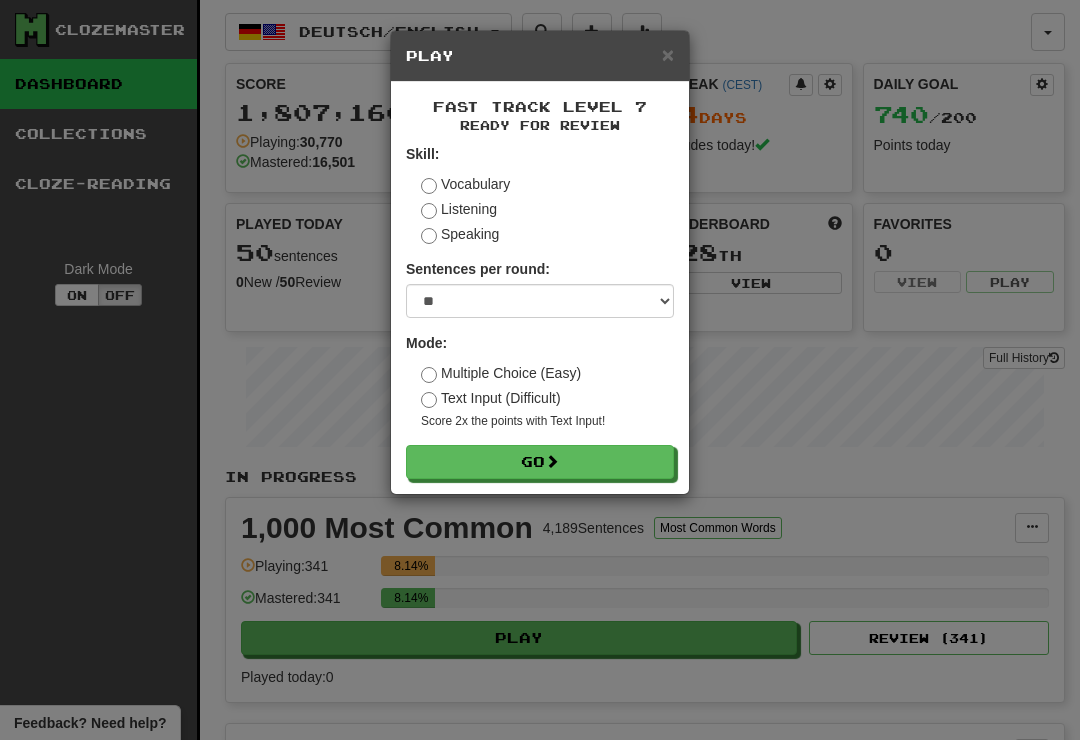click on "Go" at bounding box center [540, 462] 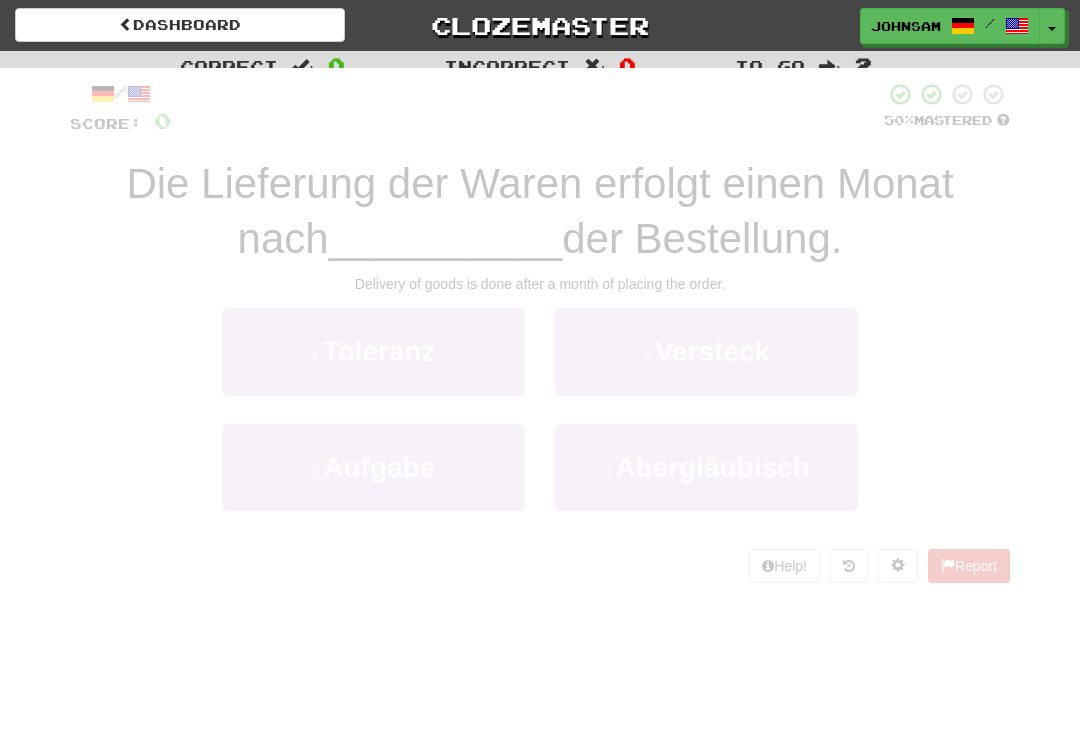 scroll, scrollTop: 0, scrollLeft: 0, axis: both 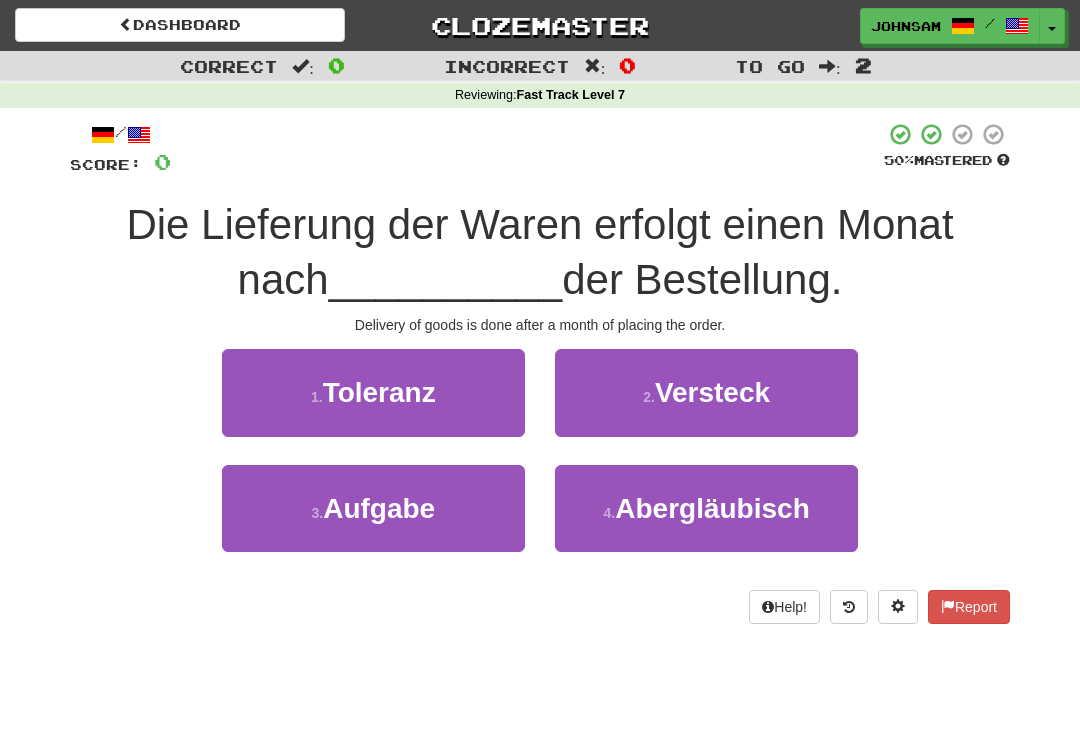 click on "3 .  Aufgabe" at bounding box center (373, 508) 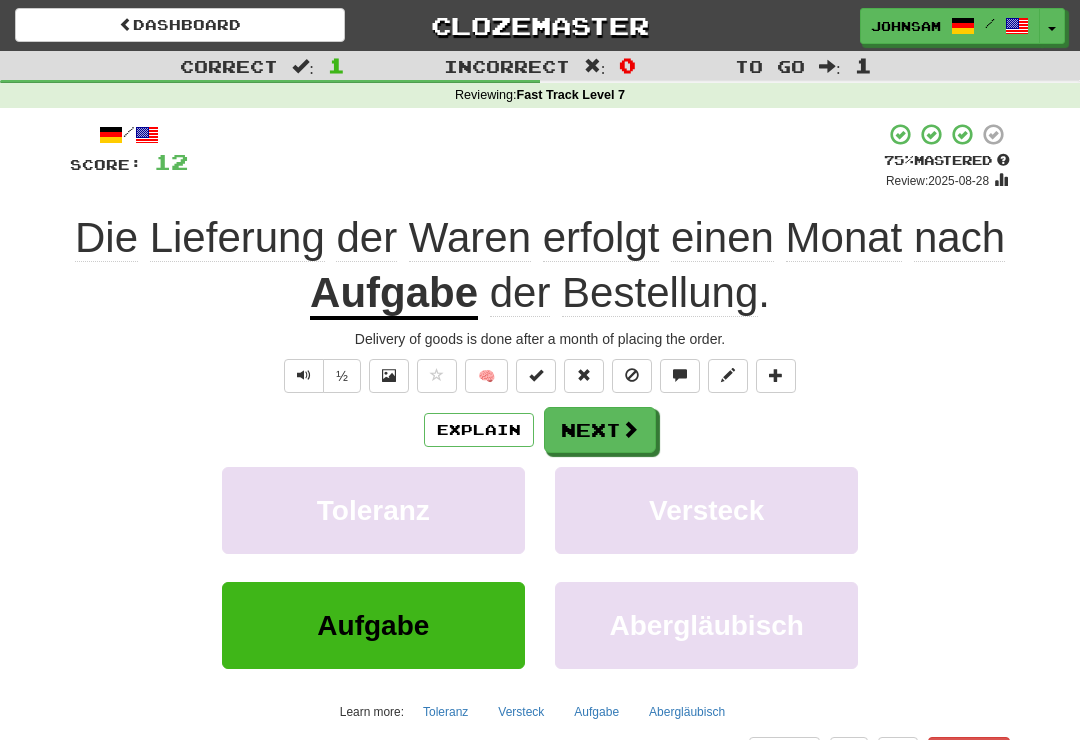 click on "Next" at bounding box center [600, 430] 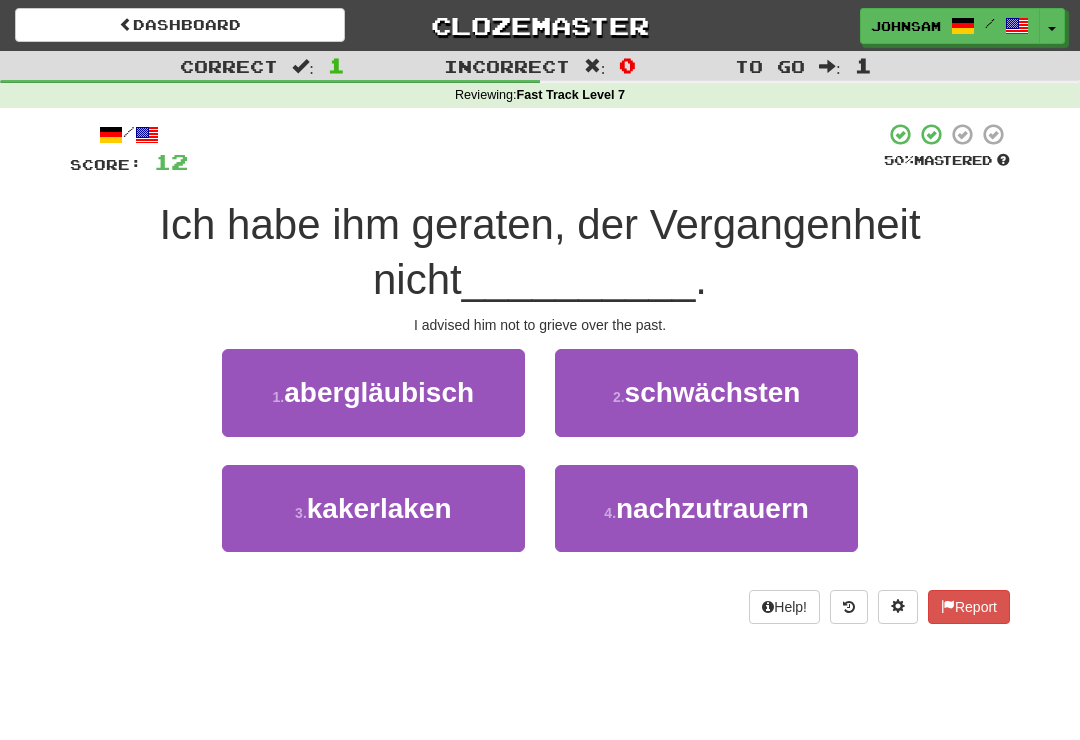 click on "nachzutrauern" at bounding box center (712, 508) 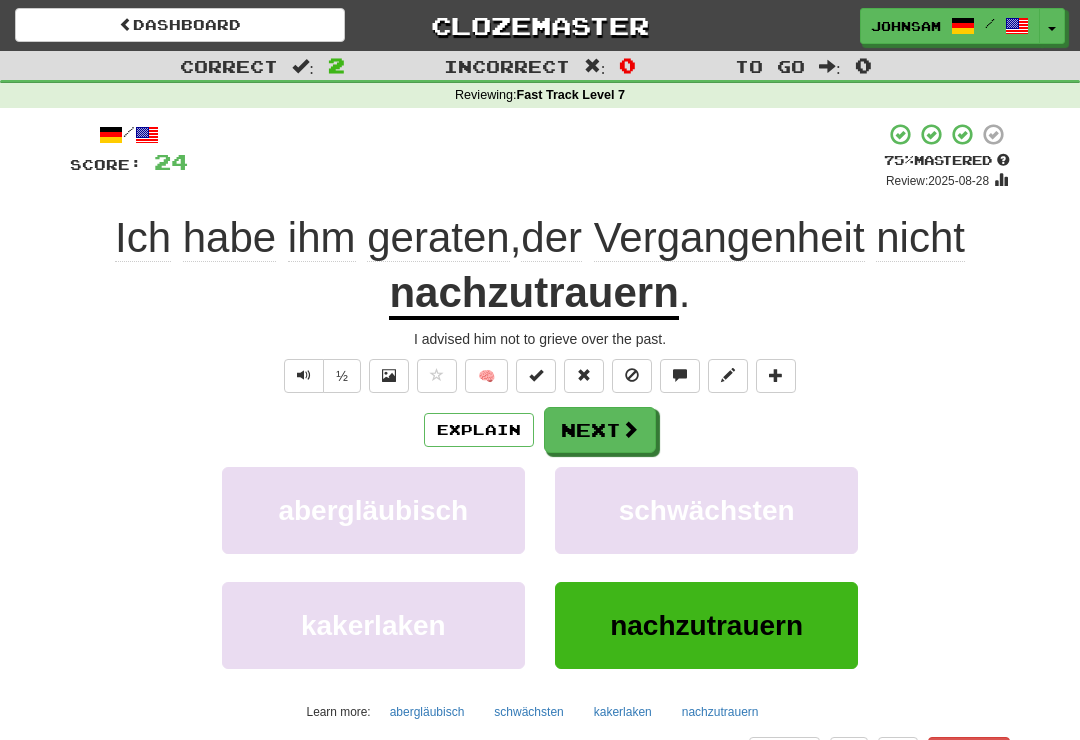 click on "Next" at bounding box center [600, 430] 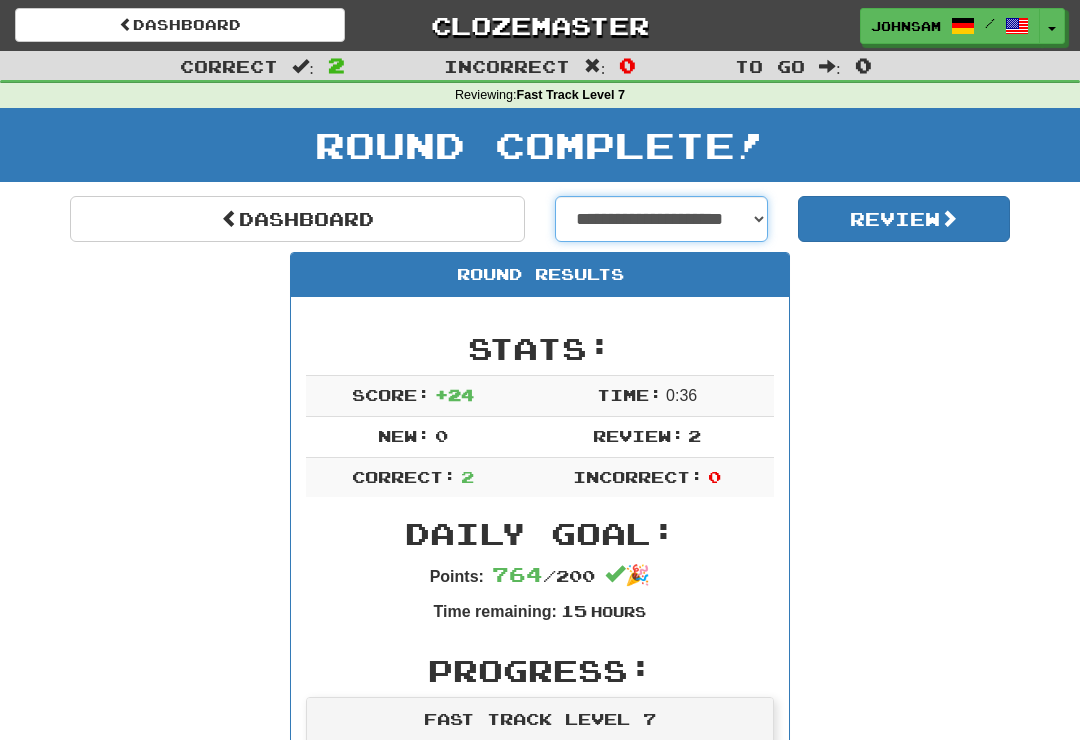click on "**********" at bounding box center (661, 219) 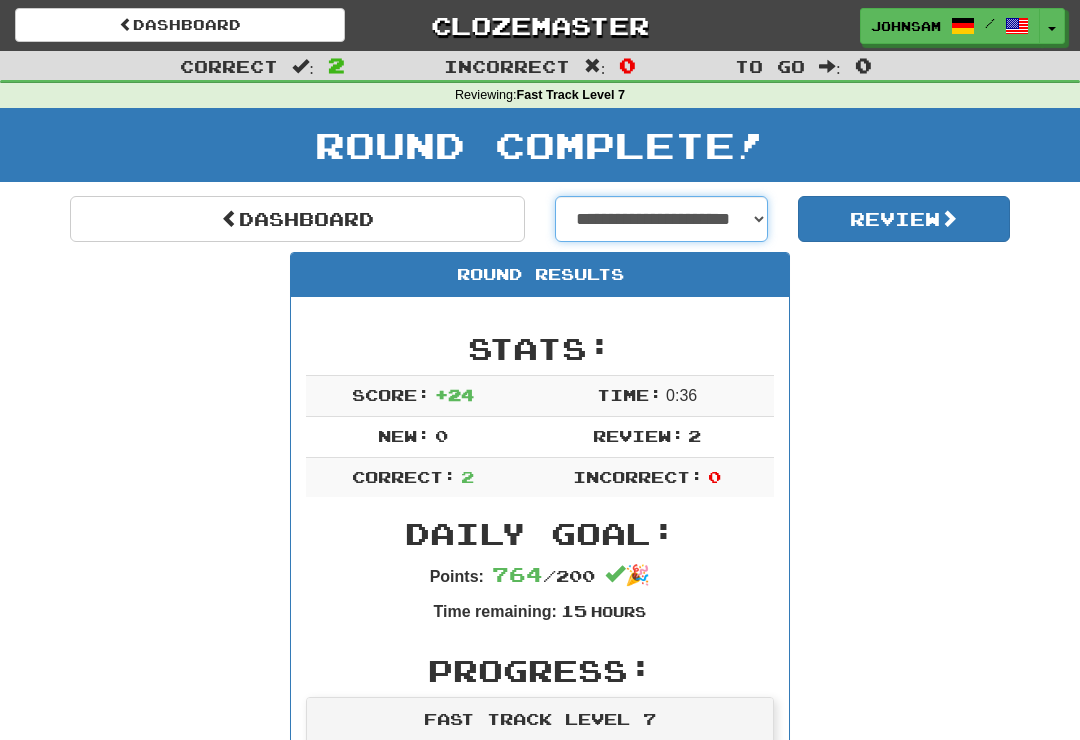 select on "**********" 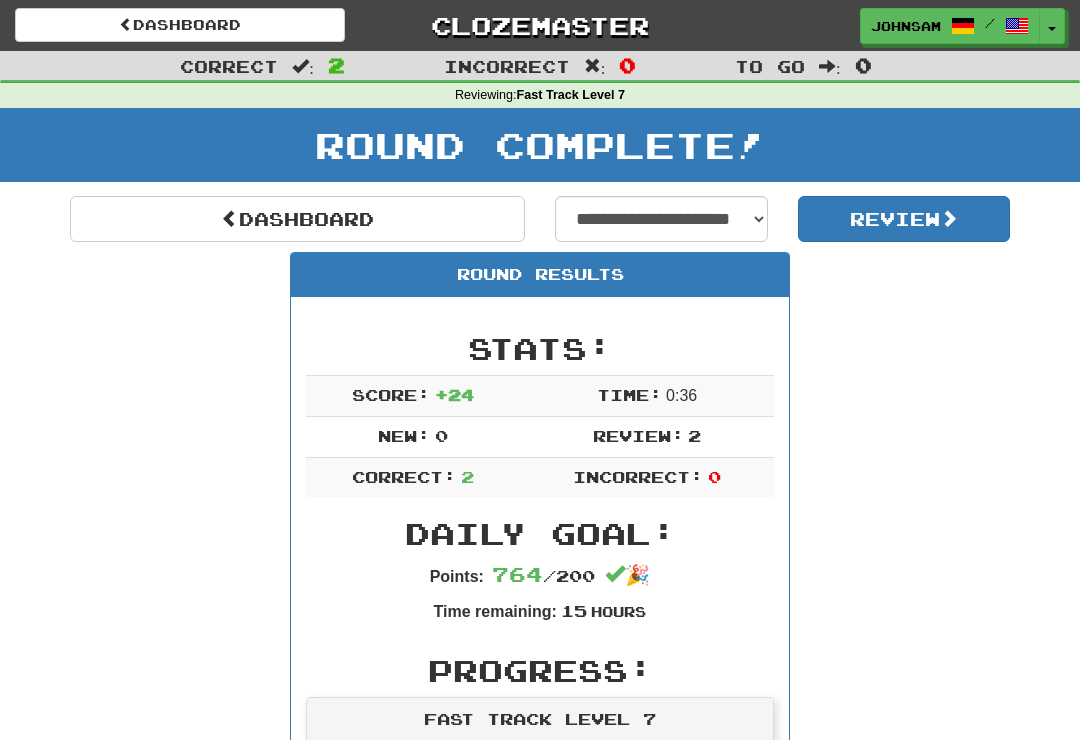 click on "Review" at bounding box center (904, 219) 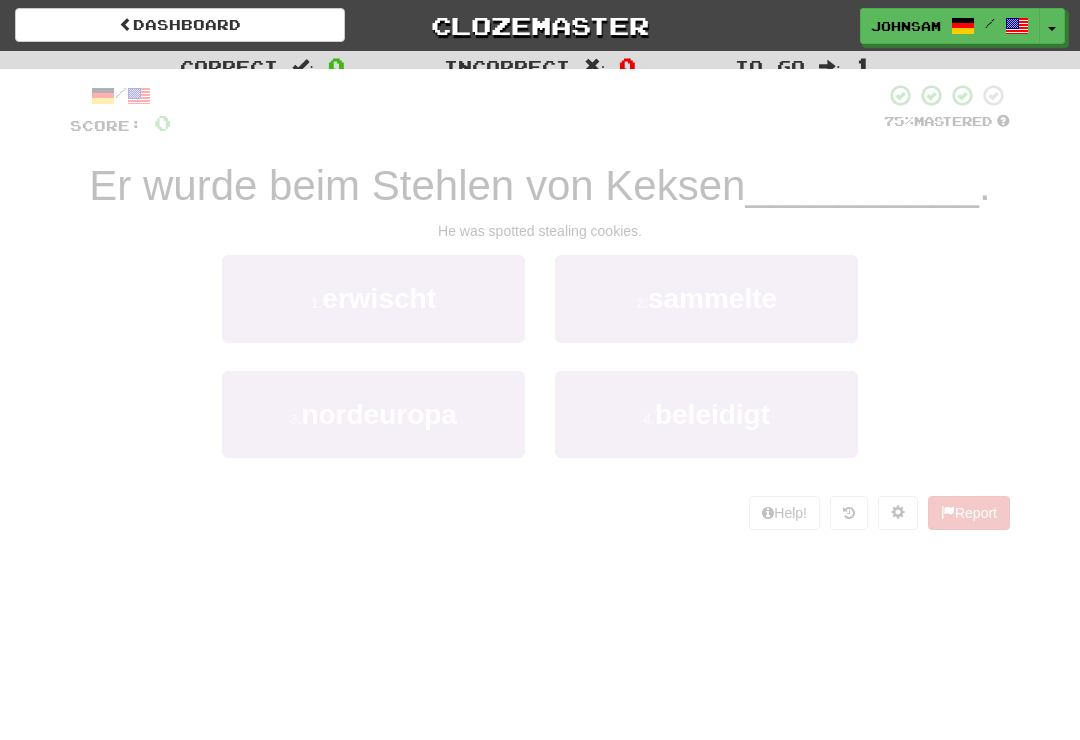 scroll, scrollTop: 0, scrollLeft: 0, axis: both 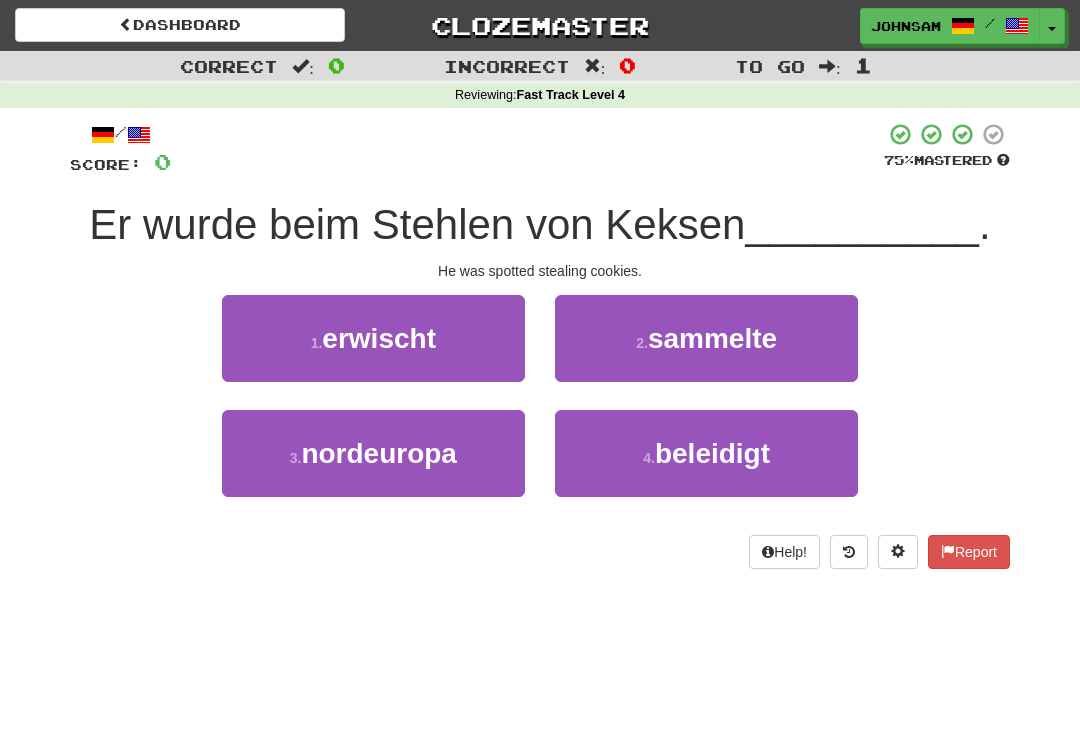 click on "1 .  erwischt" at bounding box center (373, 338) 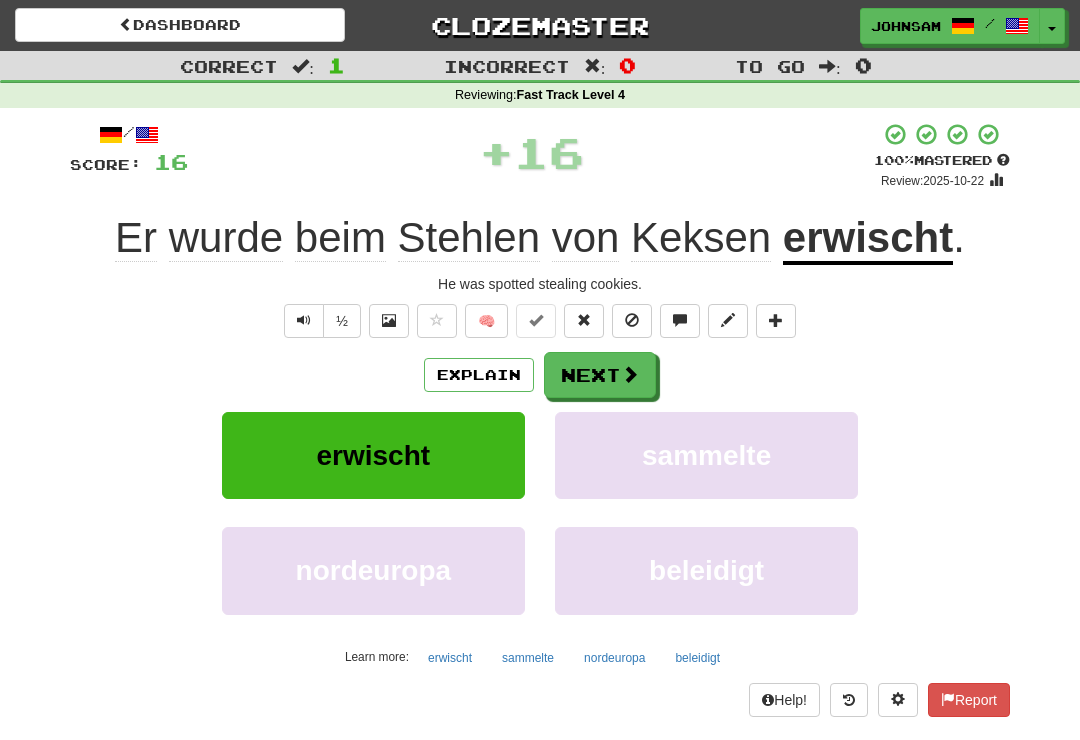 click on "Next" at bounding box center [600, 375] 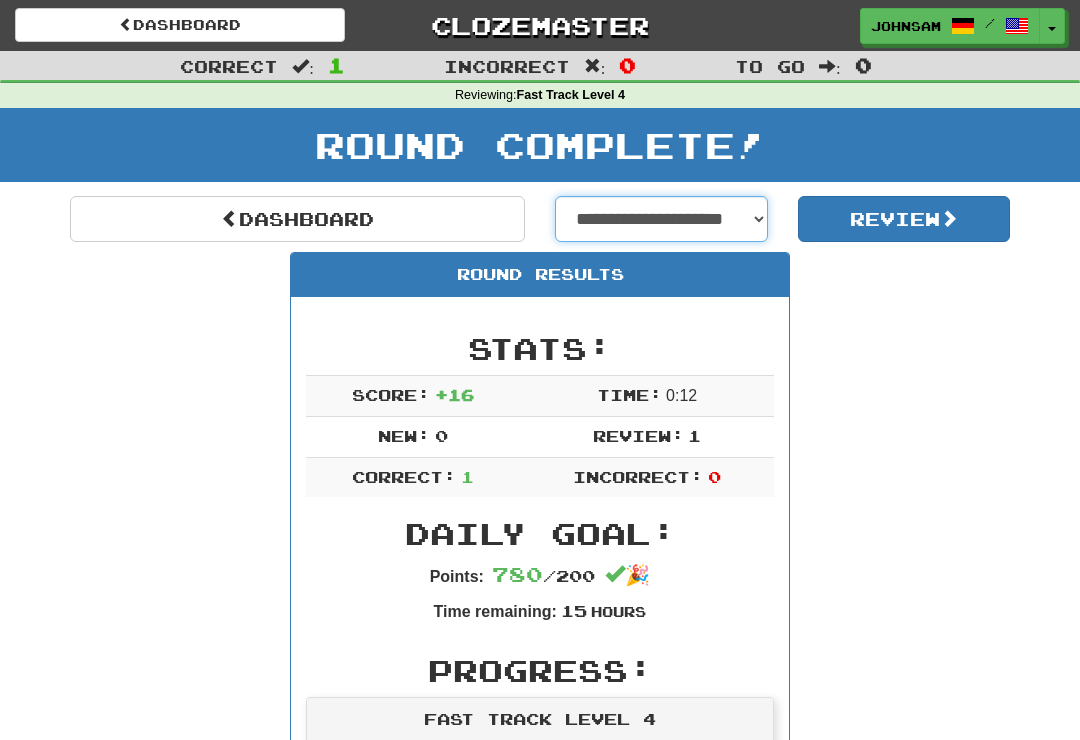 click on "**********" at bounding box center [661, 219] 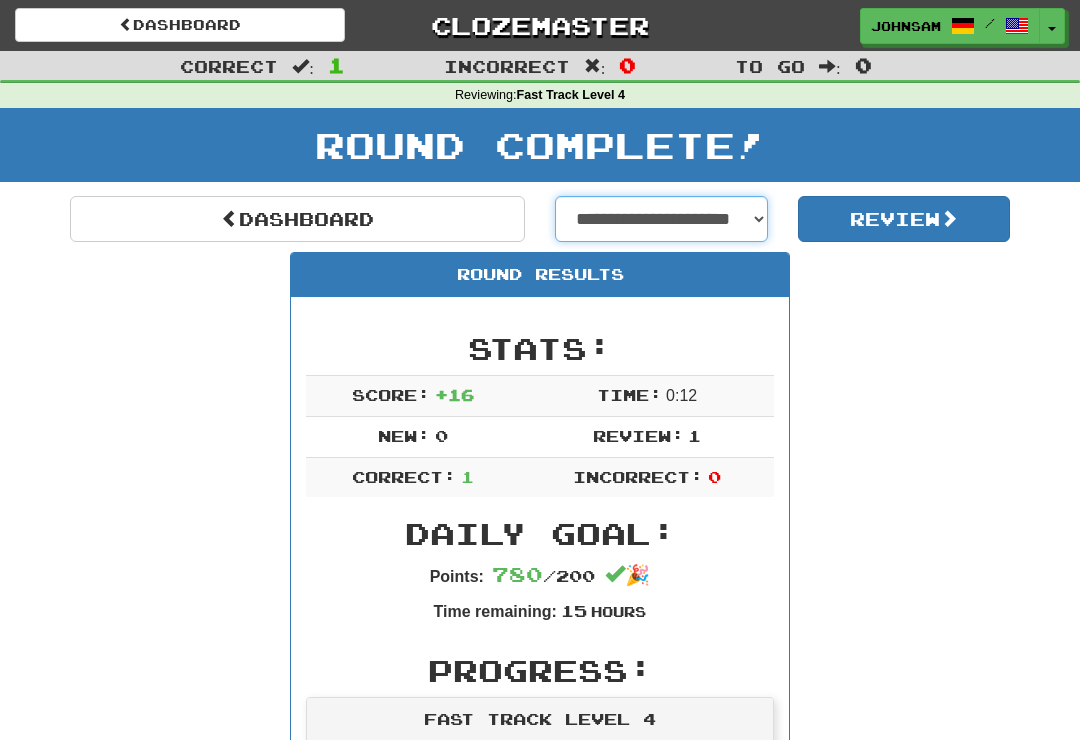 select on "**********" 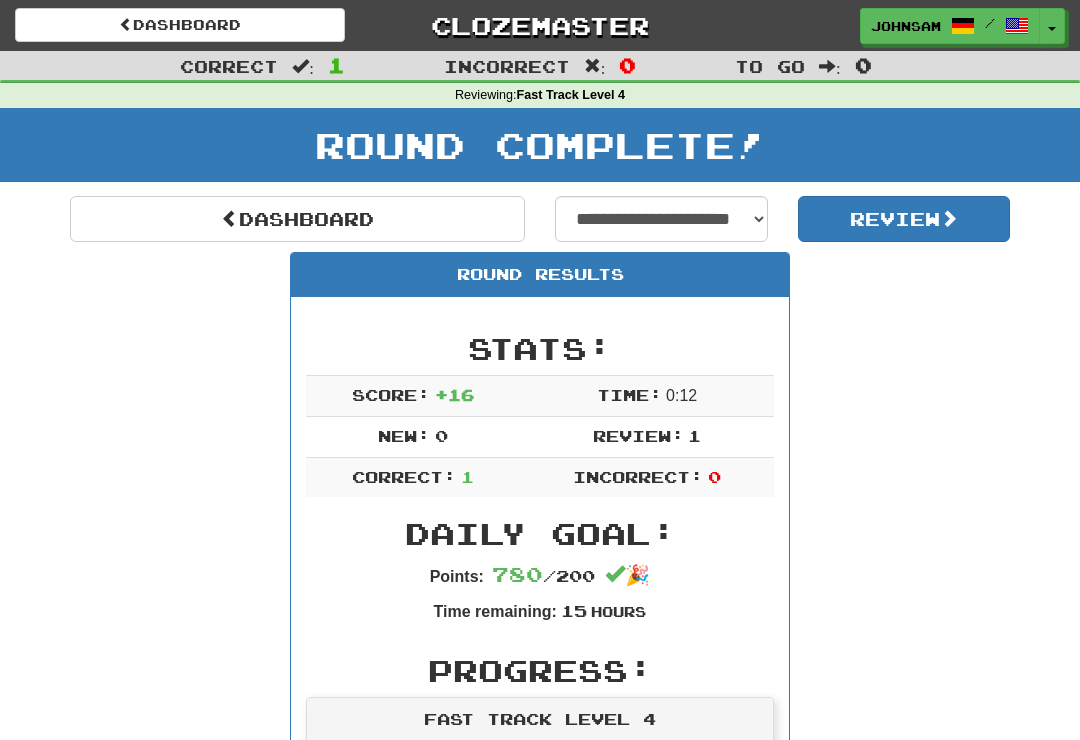 click on "Review" at bounding box center [904, 219] 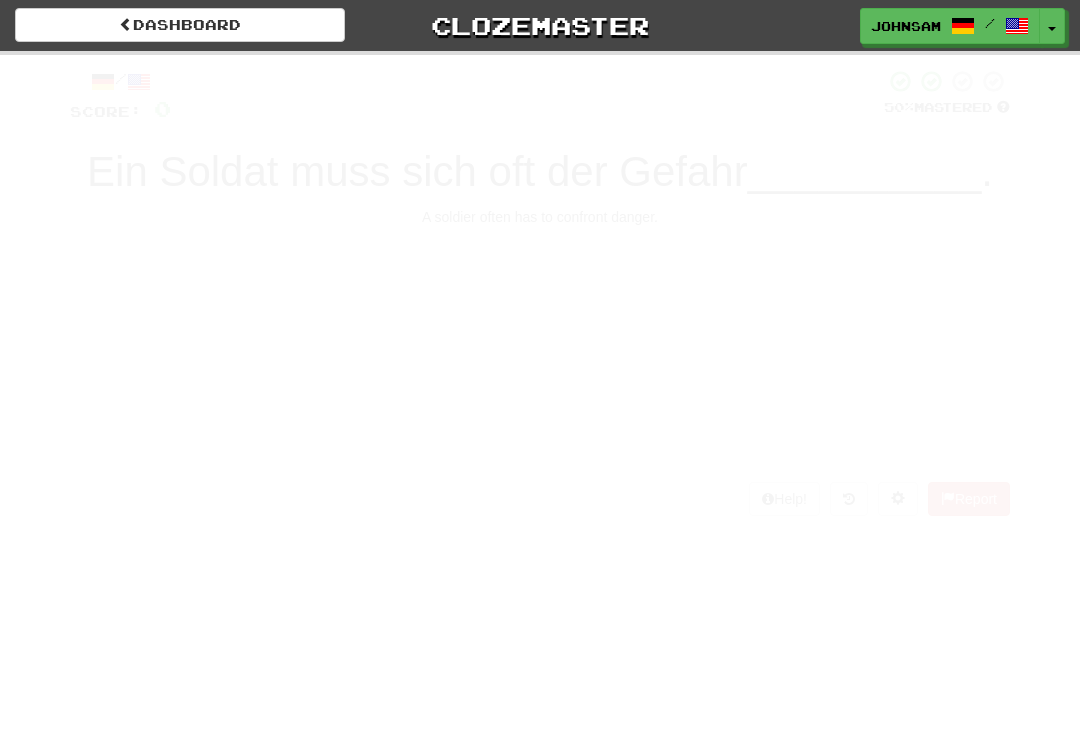 scroll, scrollTop: 0, scrollLeft: 0, axis: both 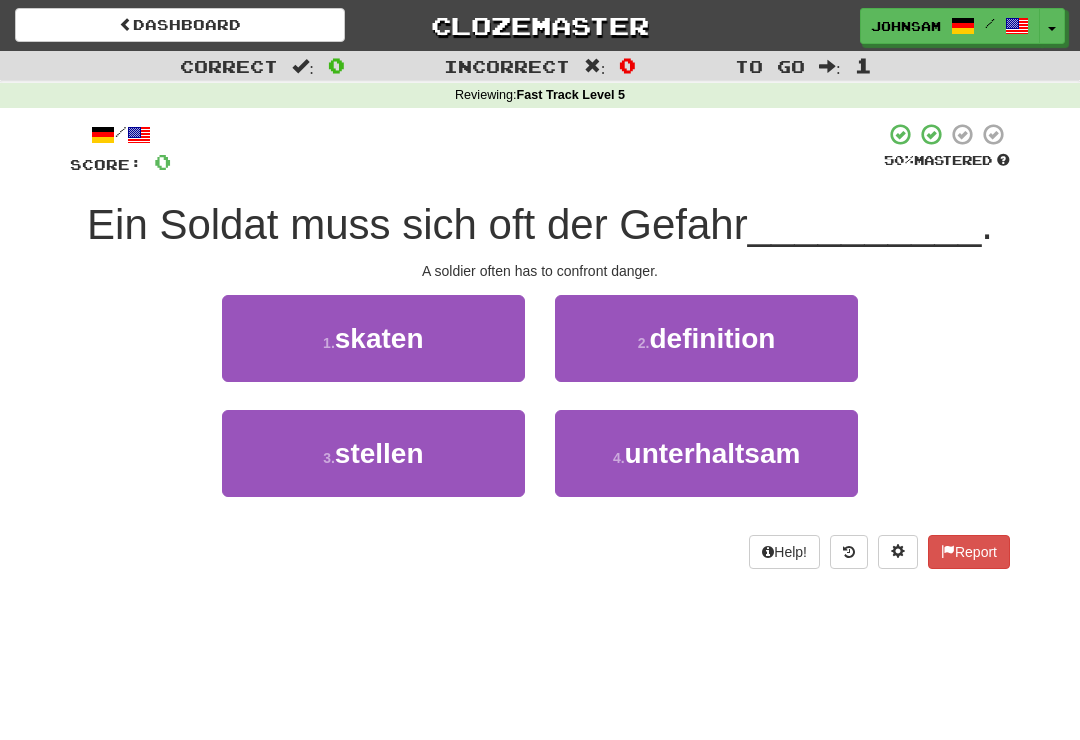 click on "3 .  stellen" at bounding box center (373, 453) 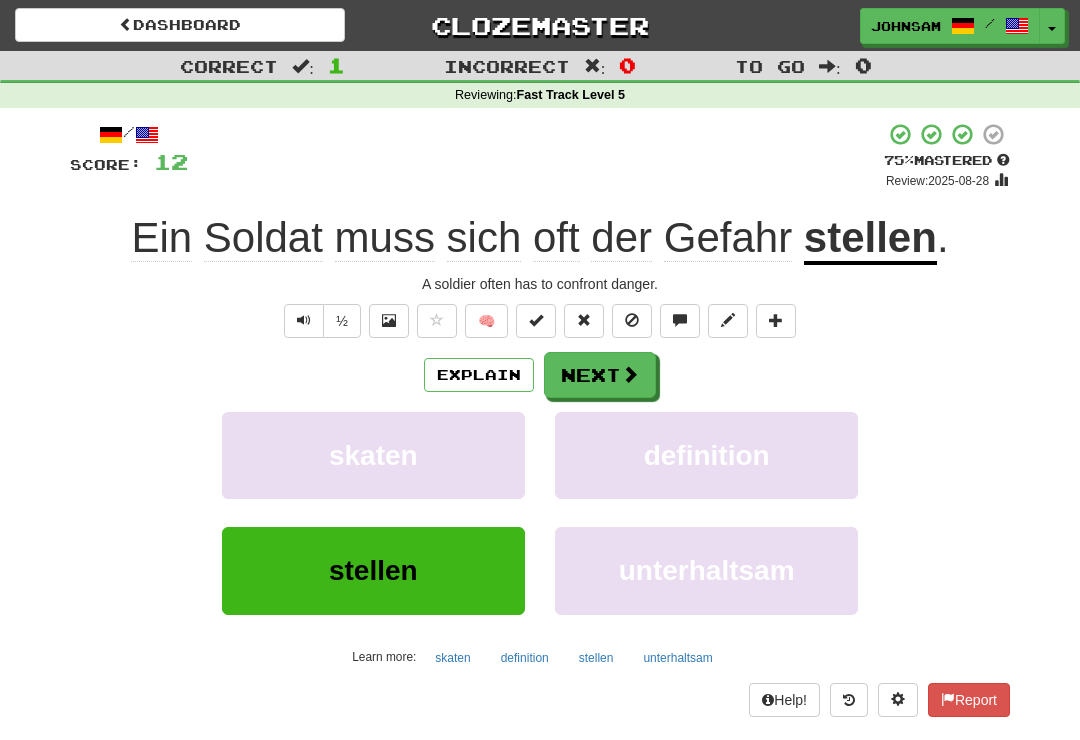 click on "Next" at bounding box center (600, 375) 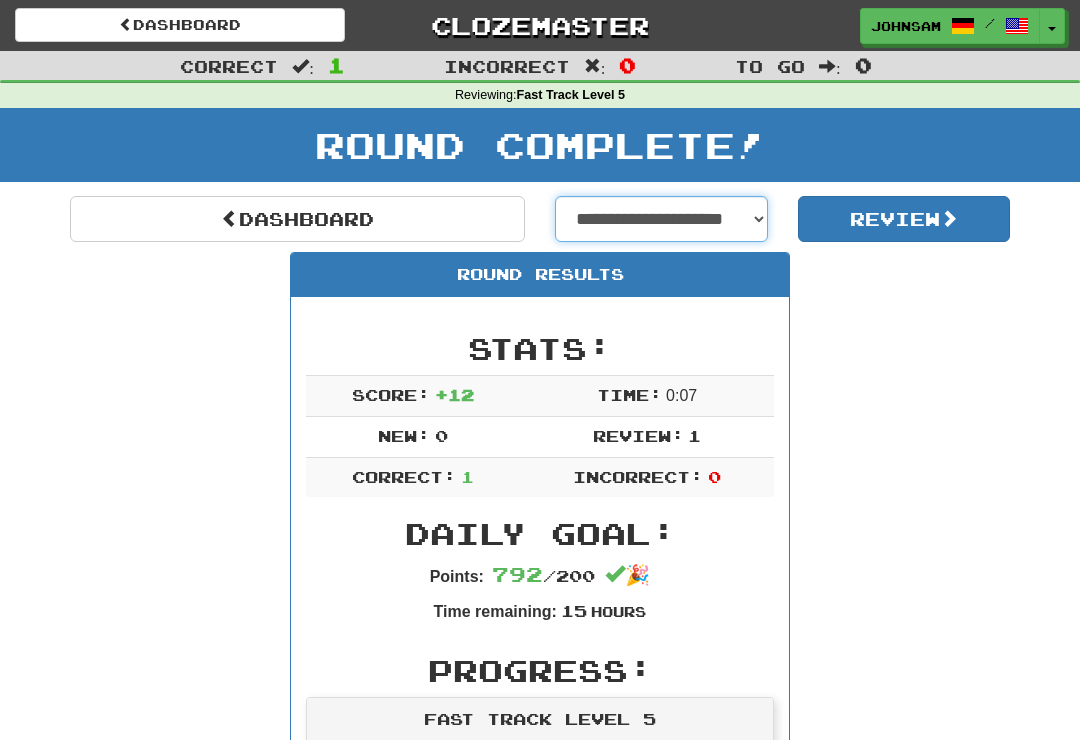 click on "**********" at bounding box center (661, 219) 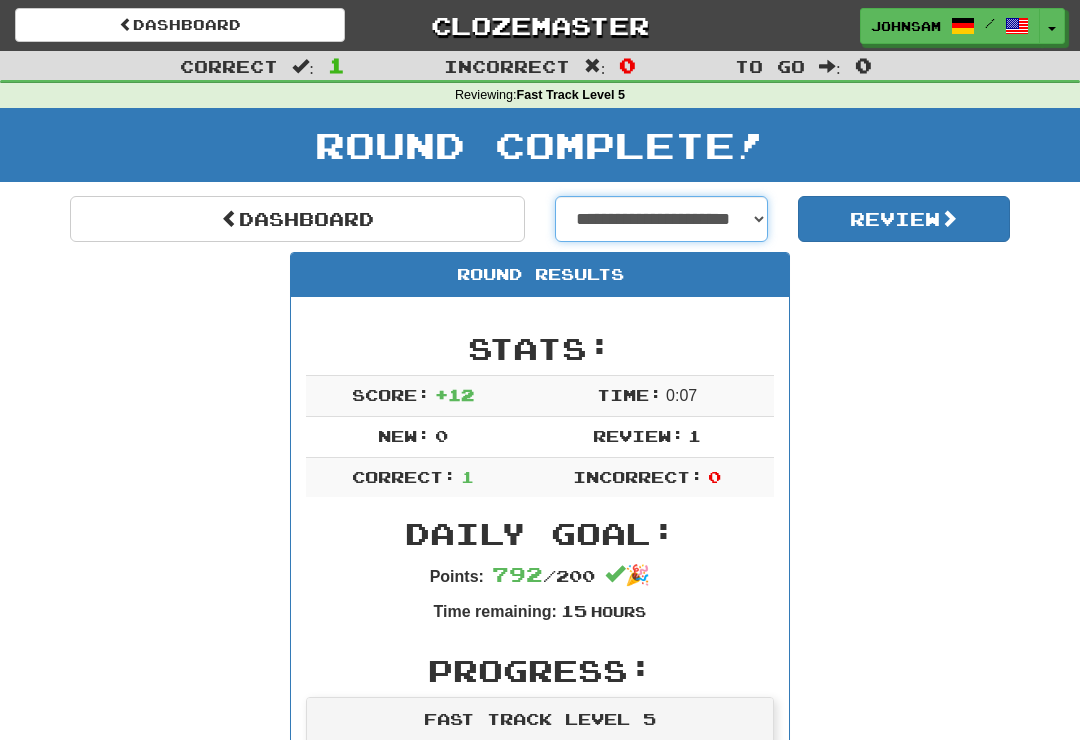 select on "**********" 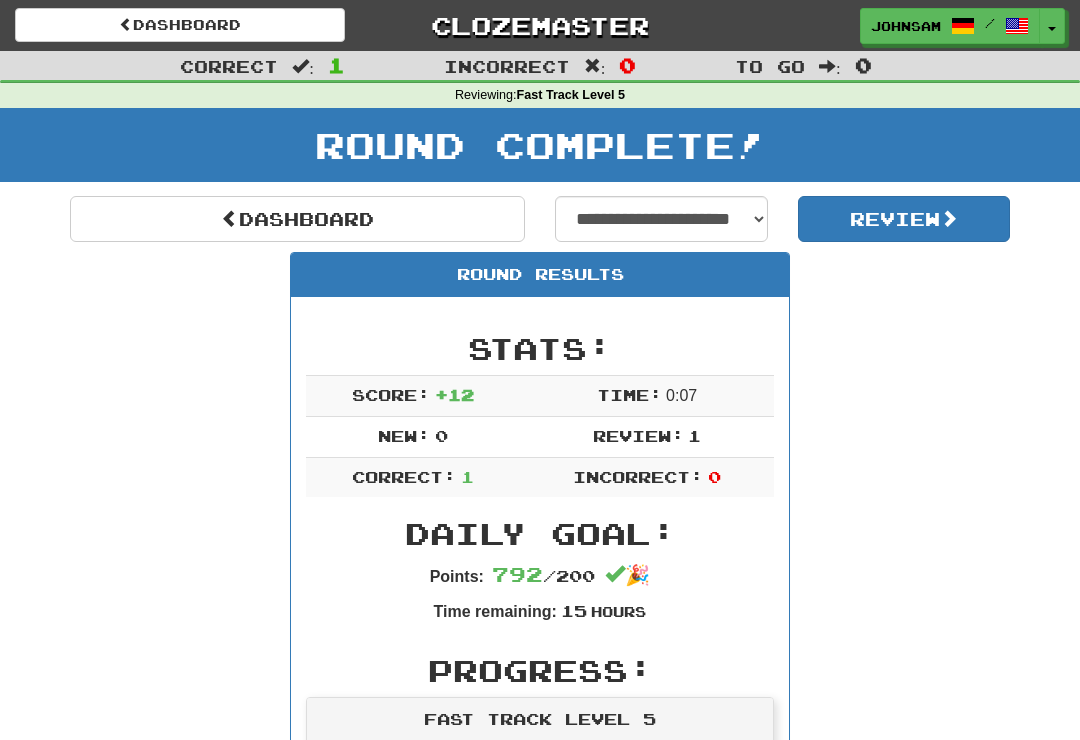 click on "Review" at bounding box center [904, 219] 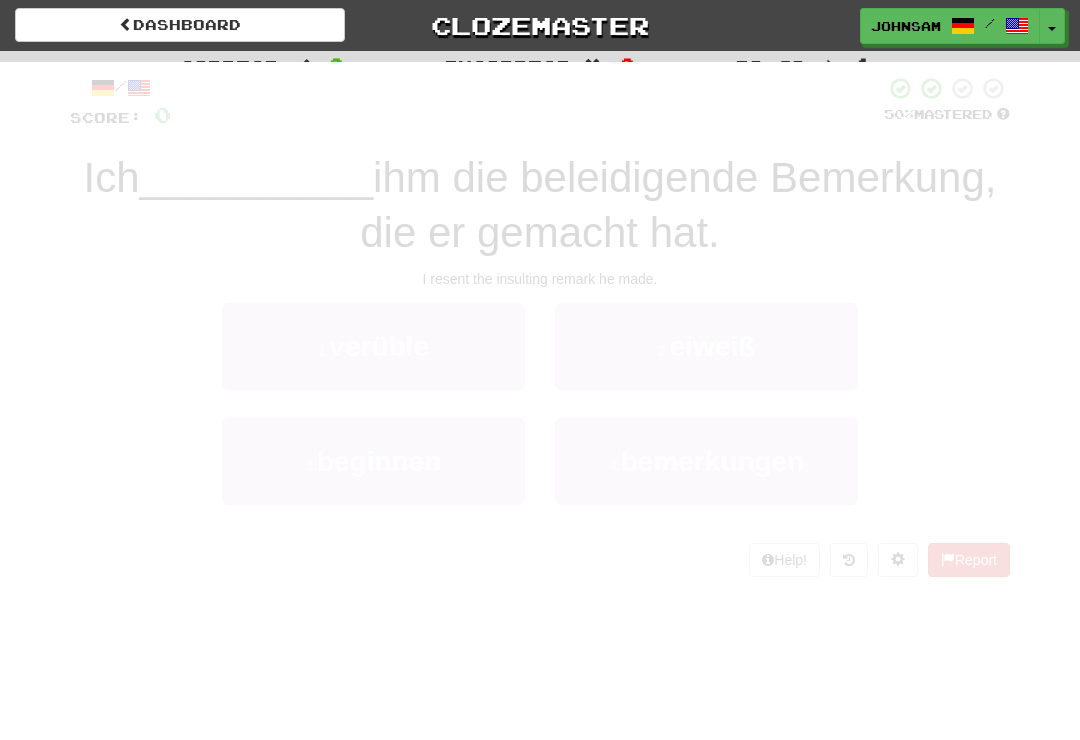 scroll, scrollTop: 0, scrollLeft: 0, axis: both 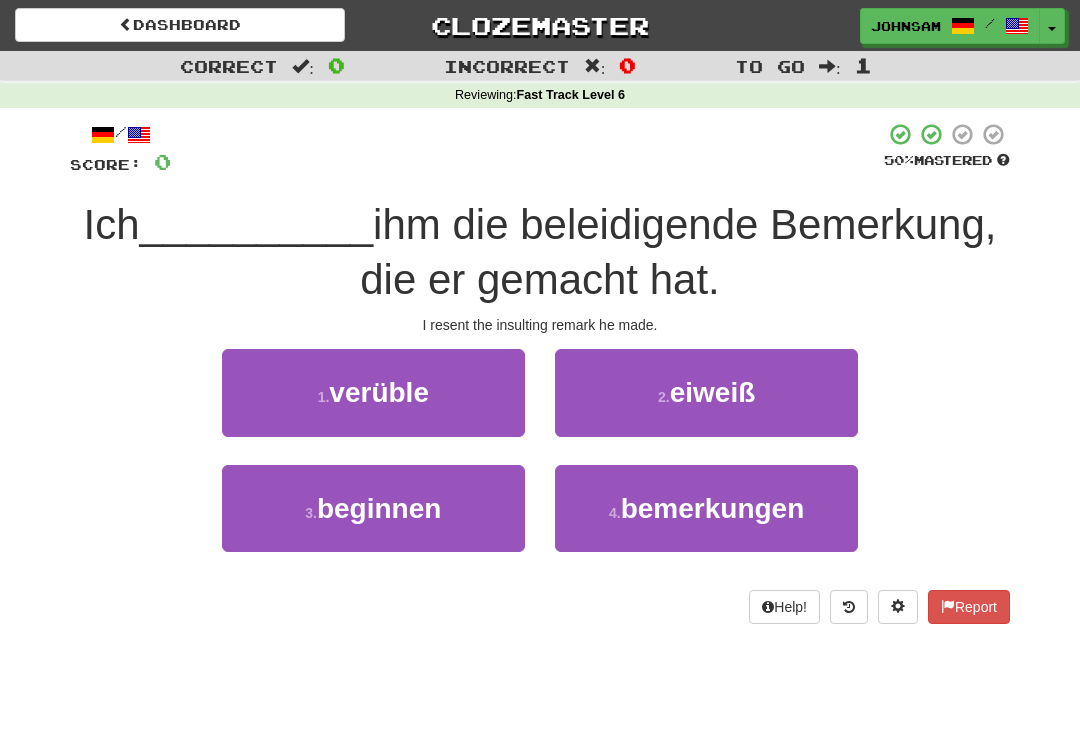 click on "1 .  verüble" at bounding box center [373, 392] 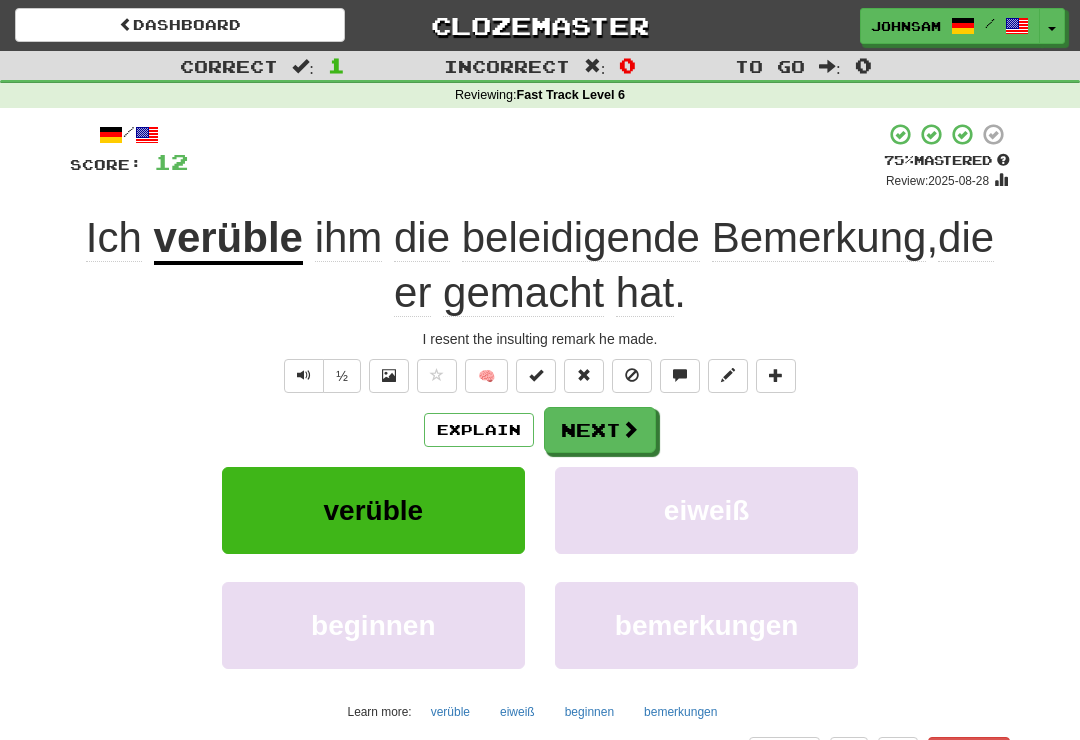 click at bounding box center (304, 375) 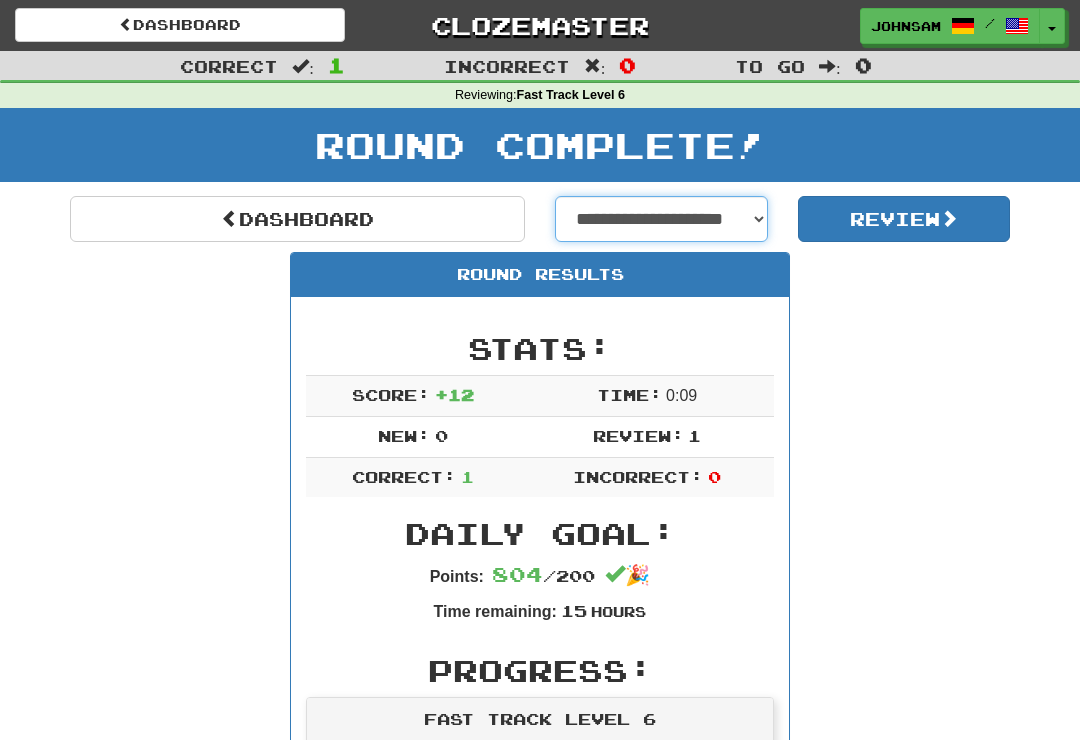 click on "**********" at bounding box center (661, 219) 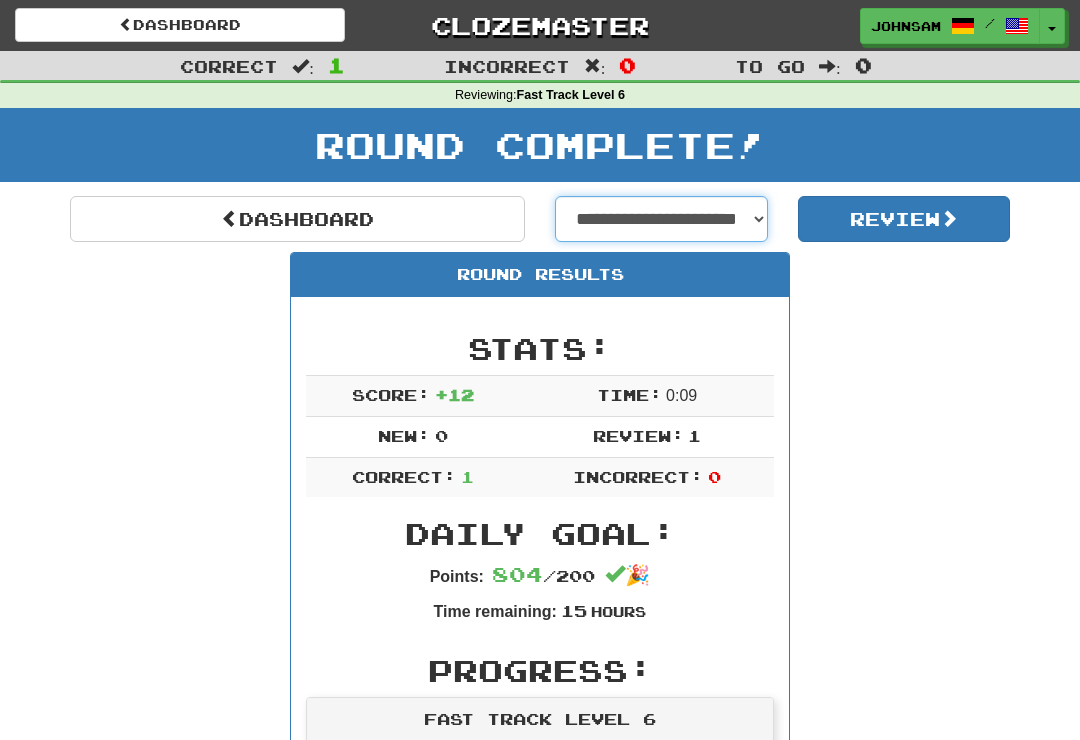 select on "**********" 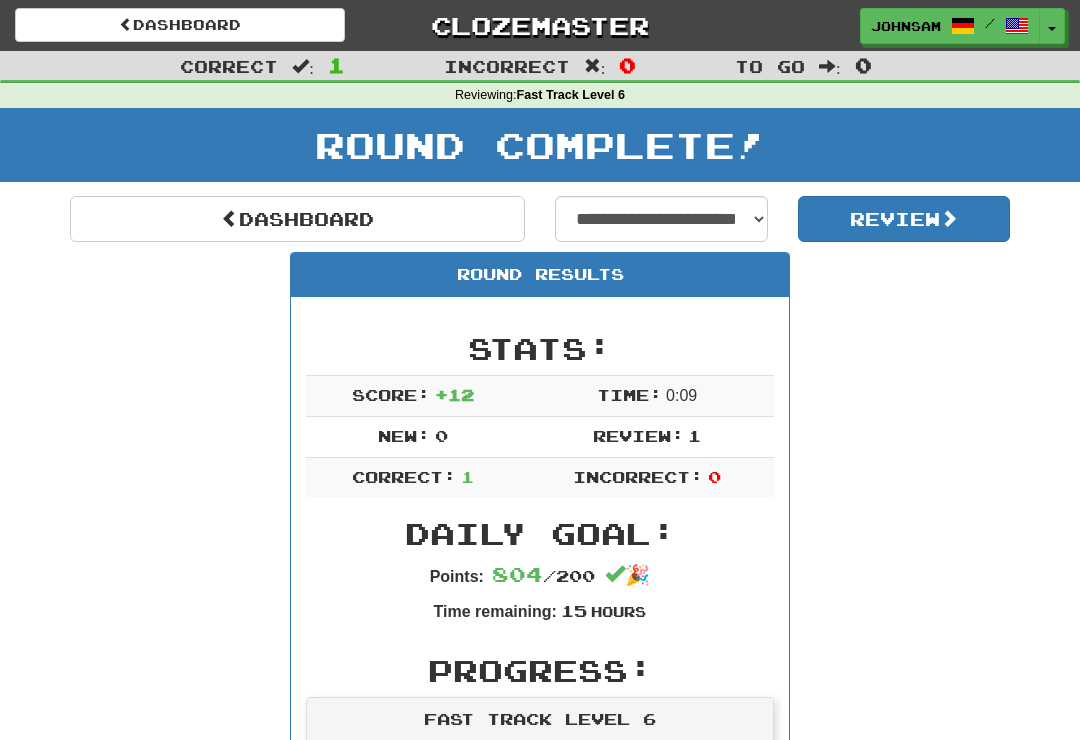 click on "Review" at bounding box center (904, 219) 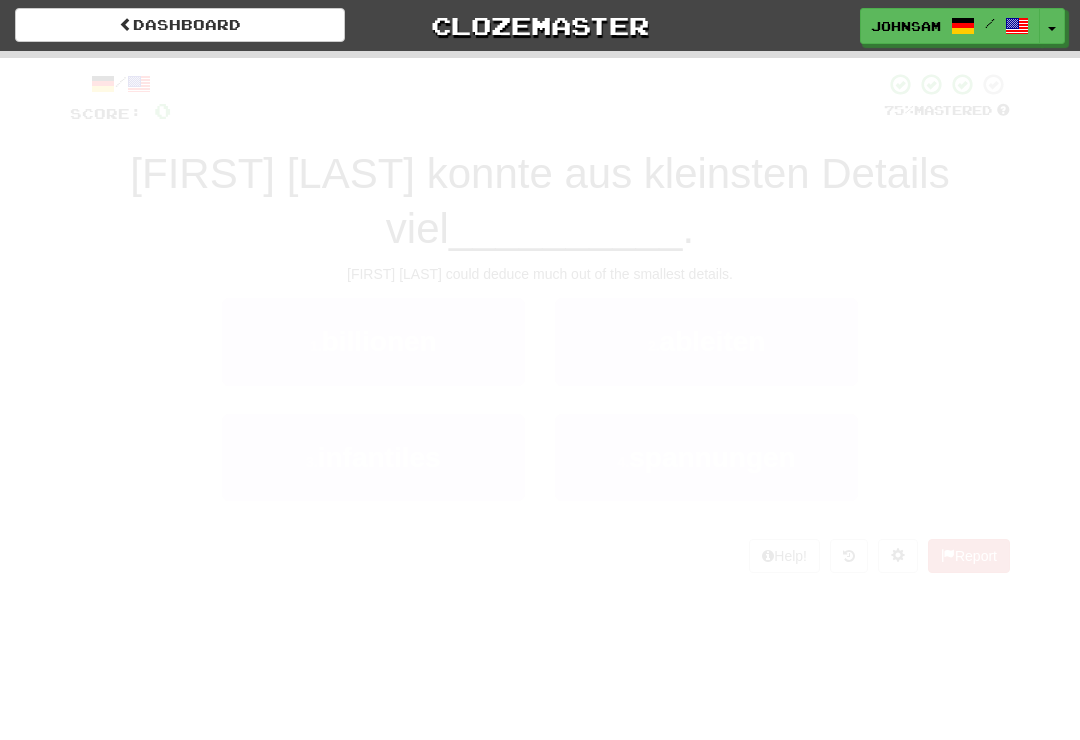 scroll, scrollTop: 0, scrollLeft: 0, axis: both 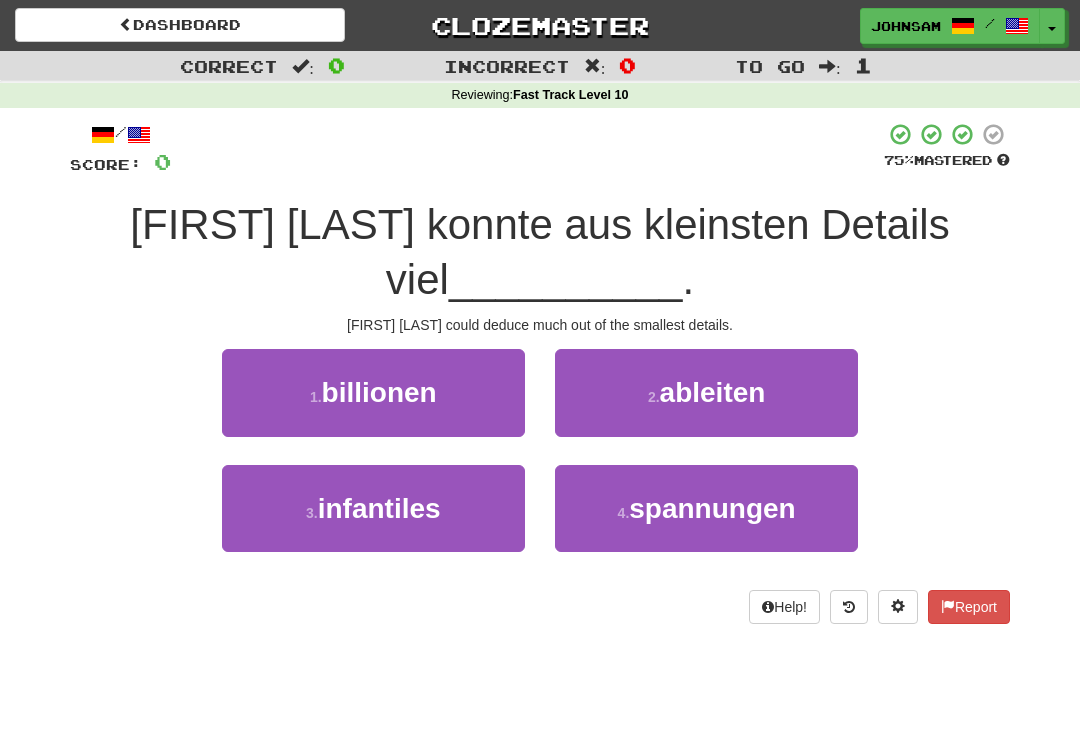 click on "ableiten" at bounding box center (713, 392) 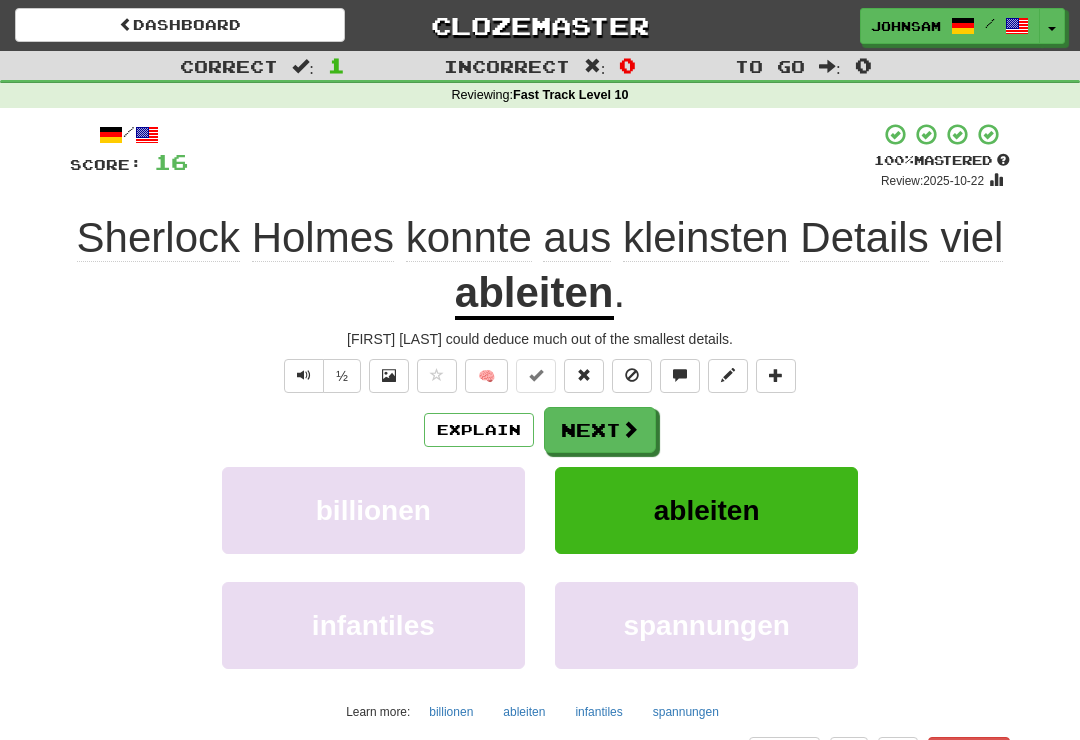 click at bounding box center (630, 429) 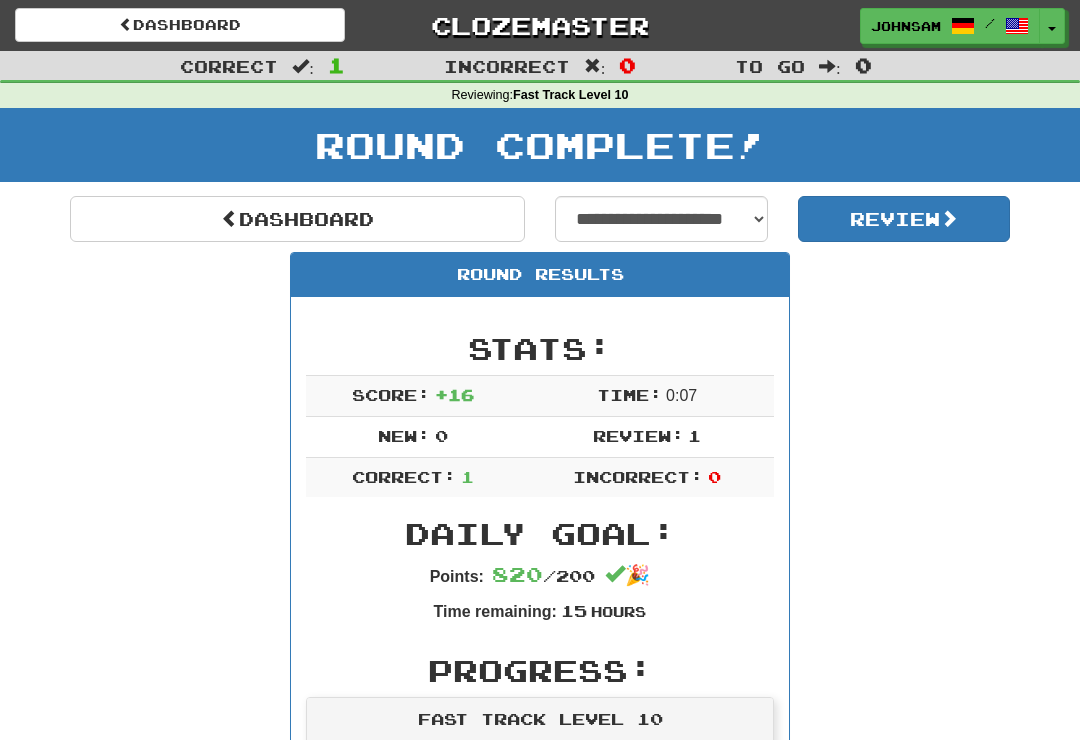 click on "Dashboard" at bounding box center (180, 25) 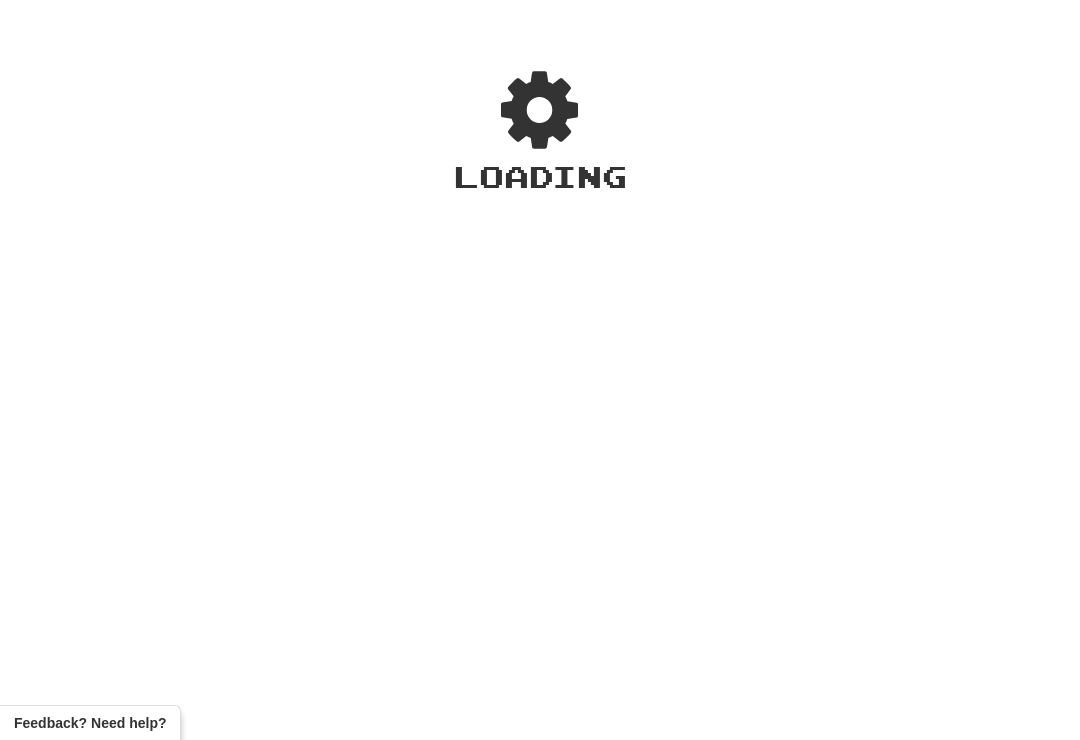 scroll, scrollTop: 0, scrollLeft: 0, axis: both 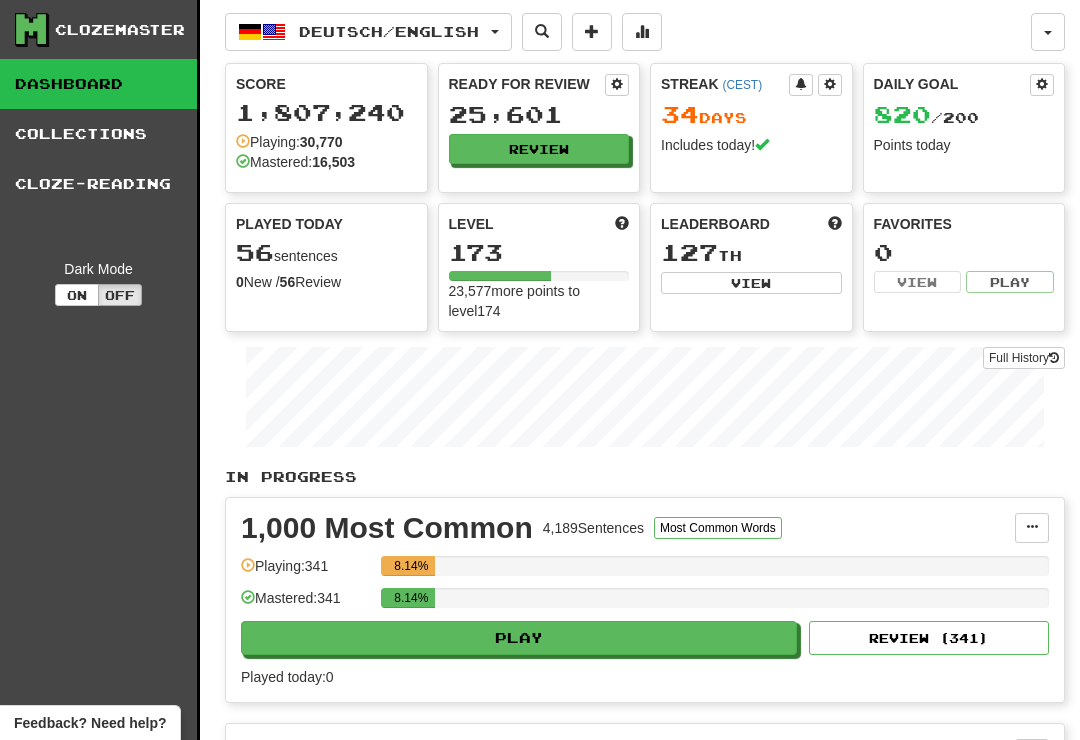 click on "Review" at bounding box center (539, 149) 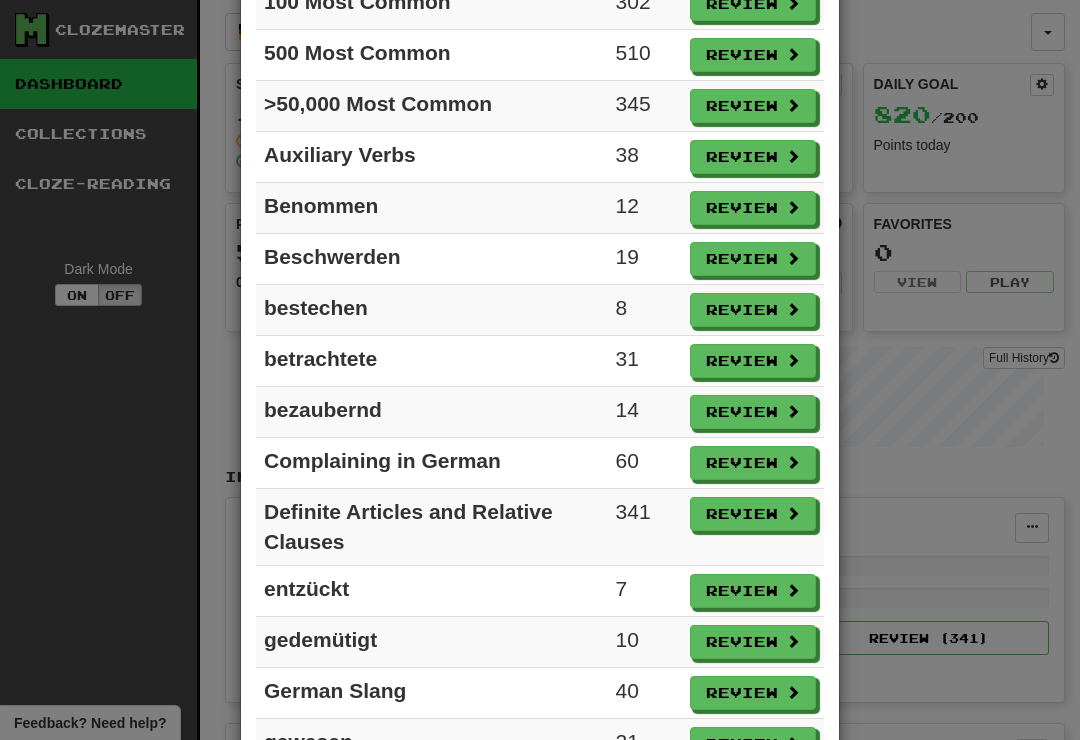 scroll, scrollTop: 612, scrollLeft: 0, axis: vertical 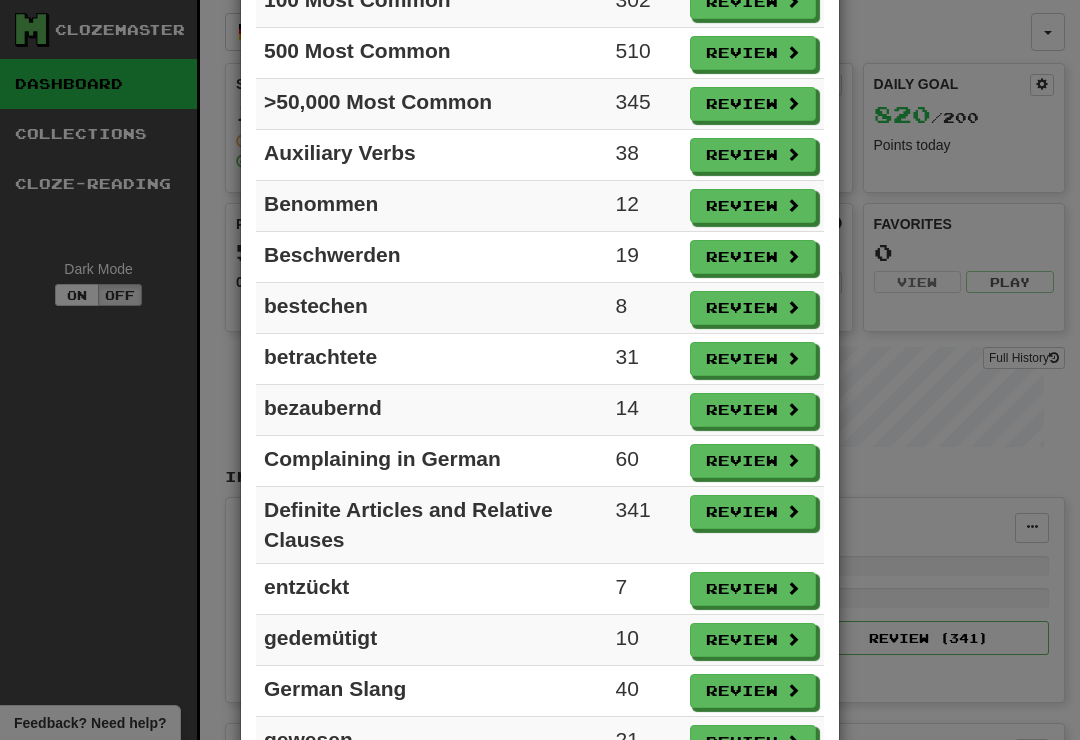 click on "Review" at bounding box center (753, 461) 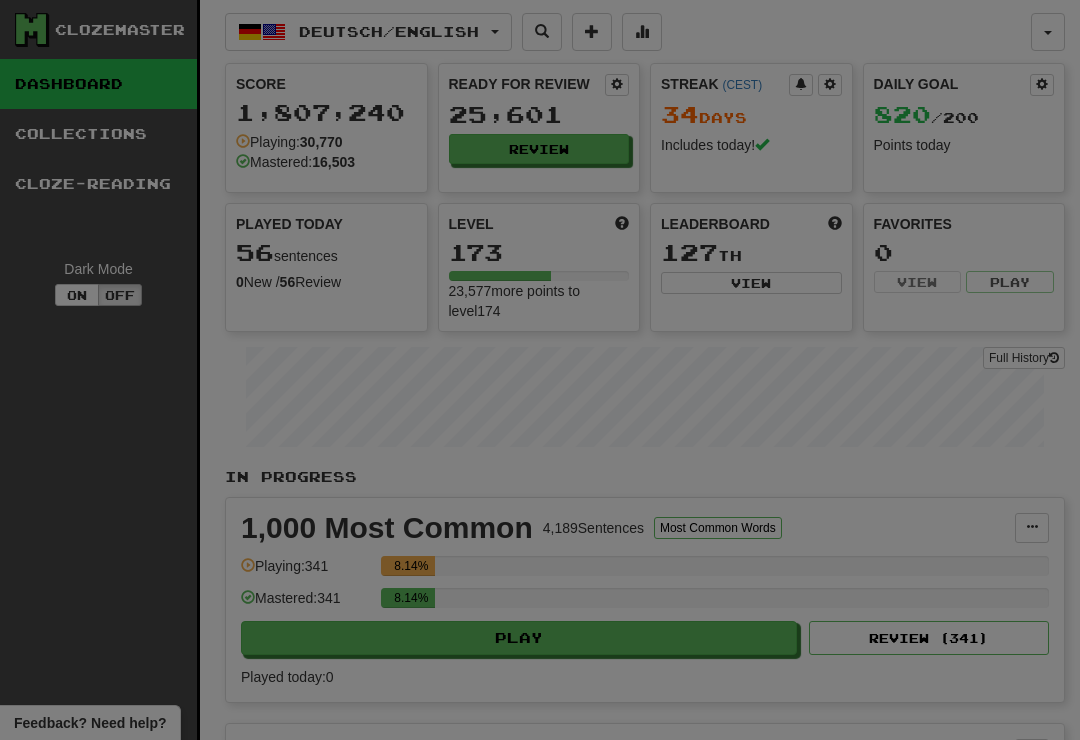 select on "**" 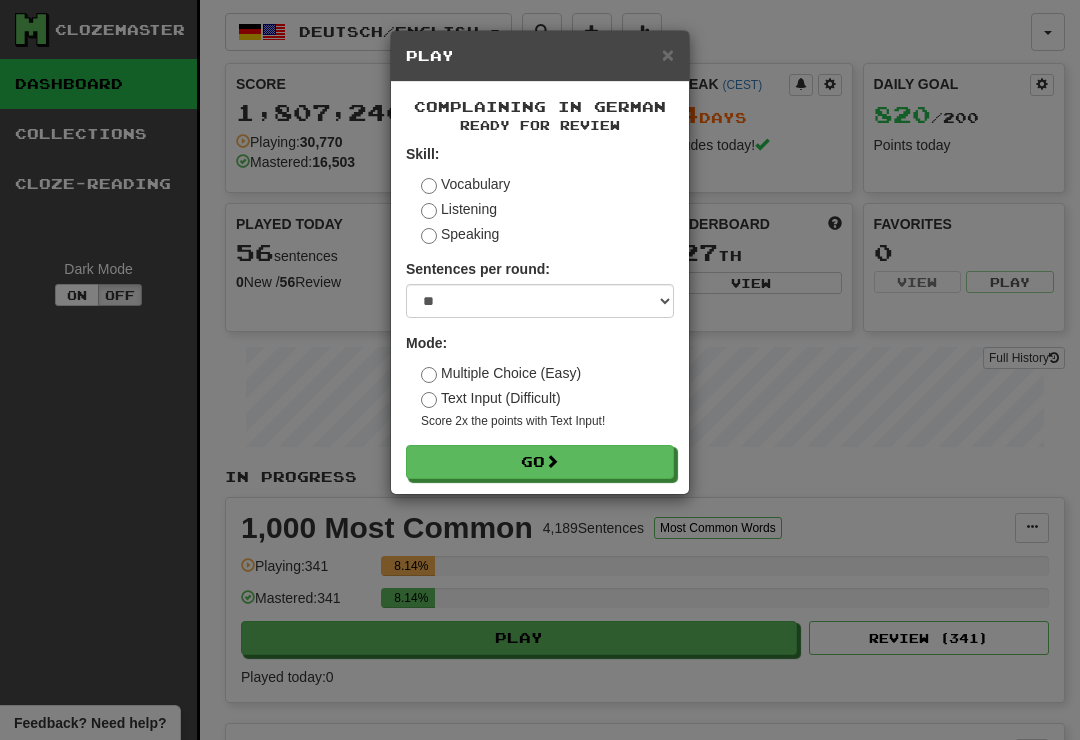 click on "Go" at bounding box center [540, 462] 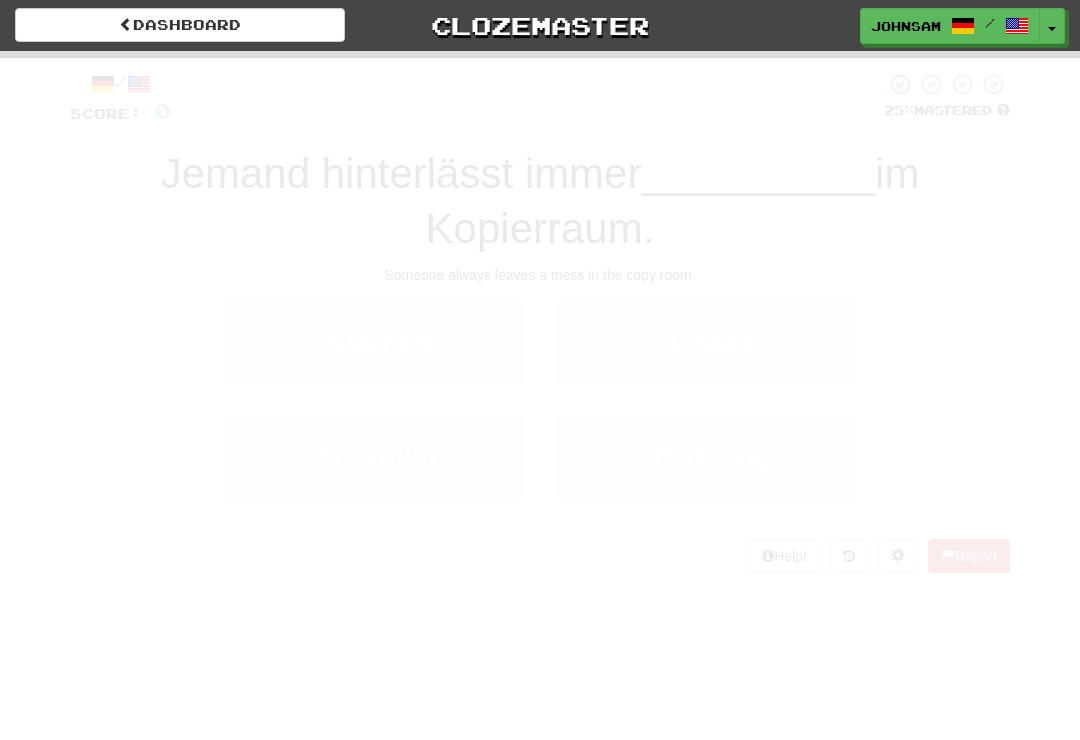 scroll, scrollTop: 0, scrollLeft: 0, axis: both 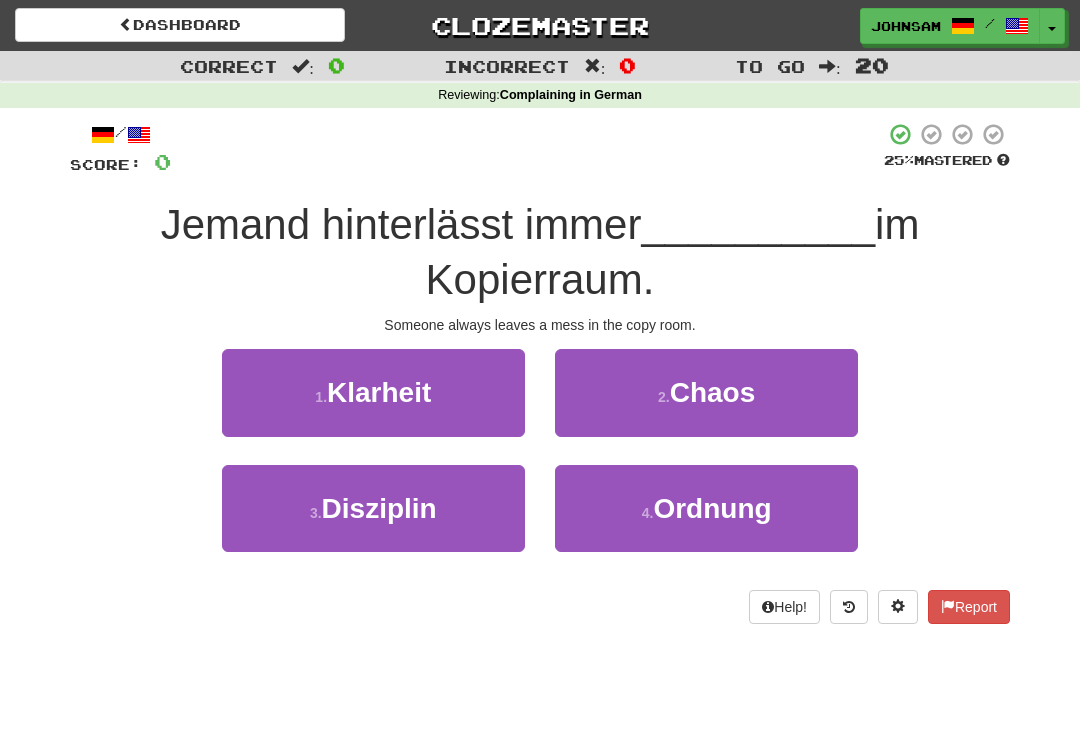 click on "2 .  Chaos" at bounding box center [706, 392] 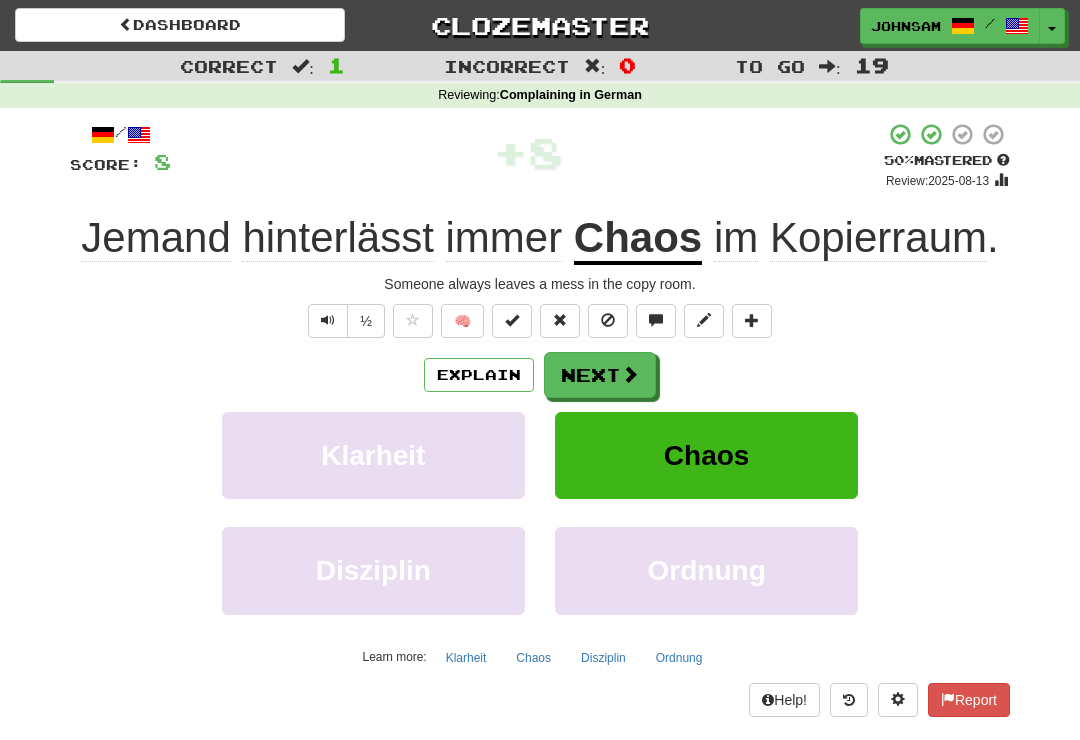 click on "Next" at bounding box center [600, 375] 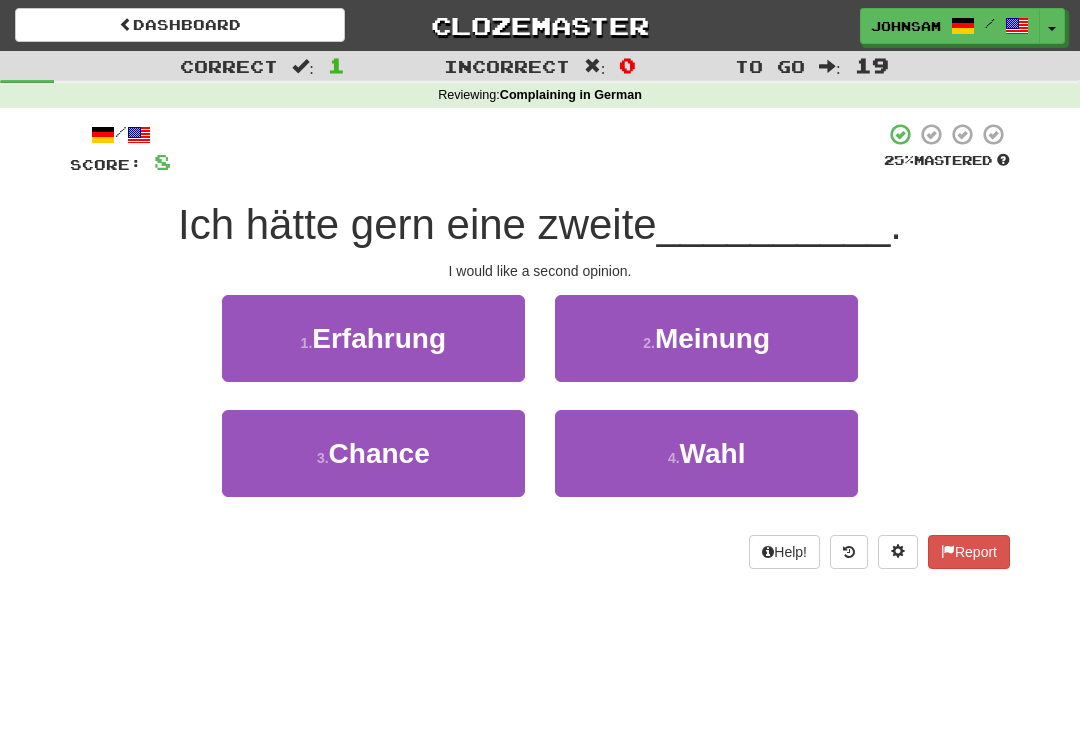 click on "Meinung" at bounding box center (712, 338) 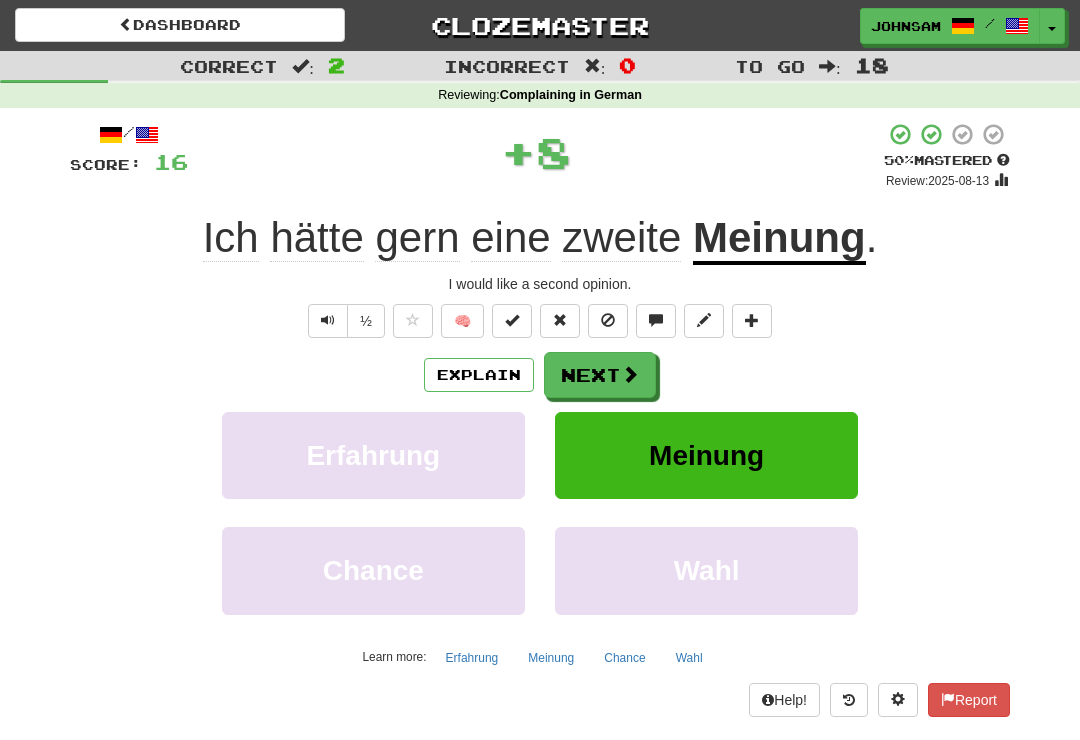 click at bounding box center [630, 374] 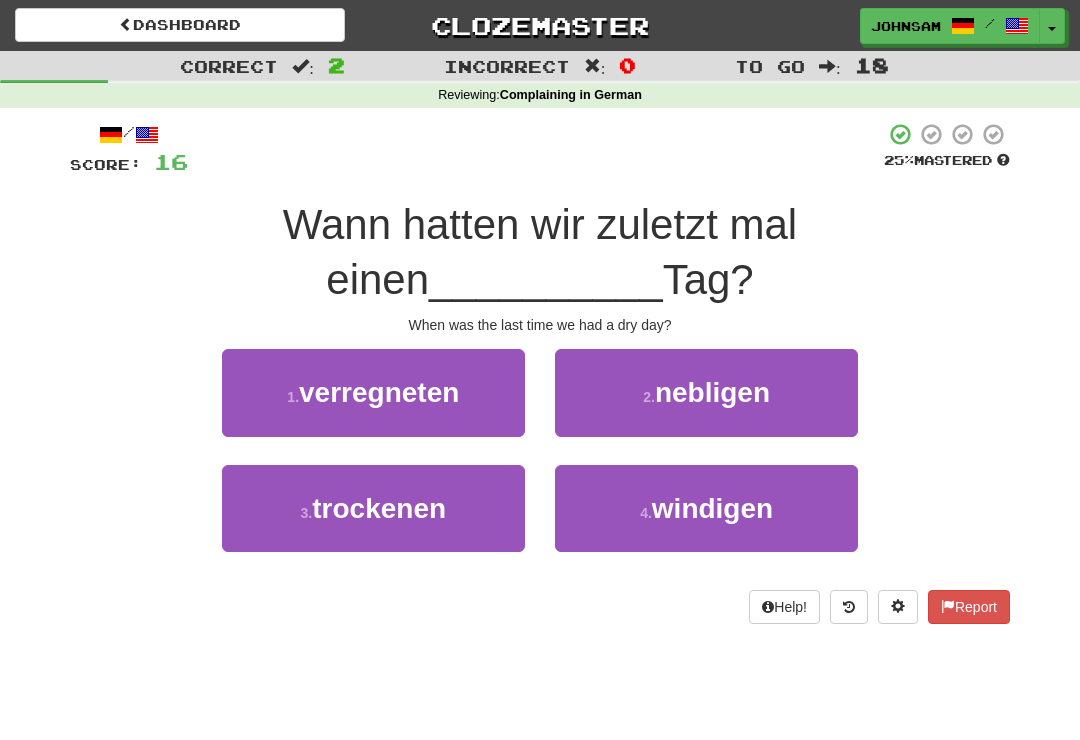 click on "3 . trocken" at bounding box center (373, 508) 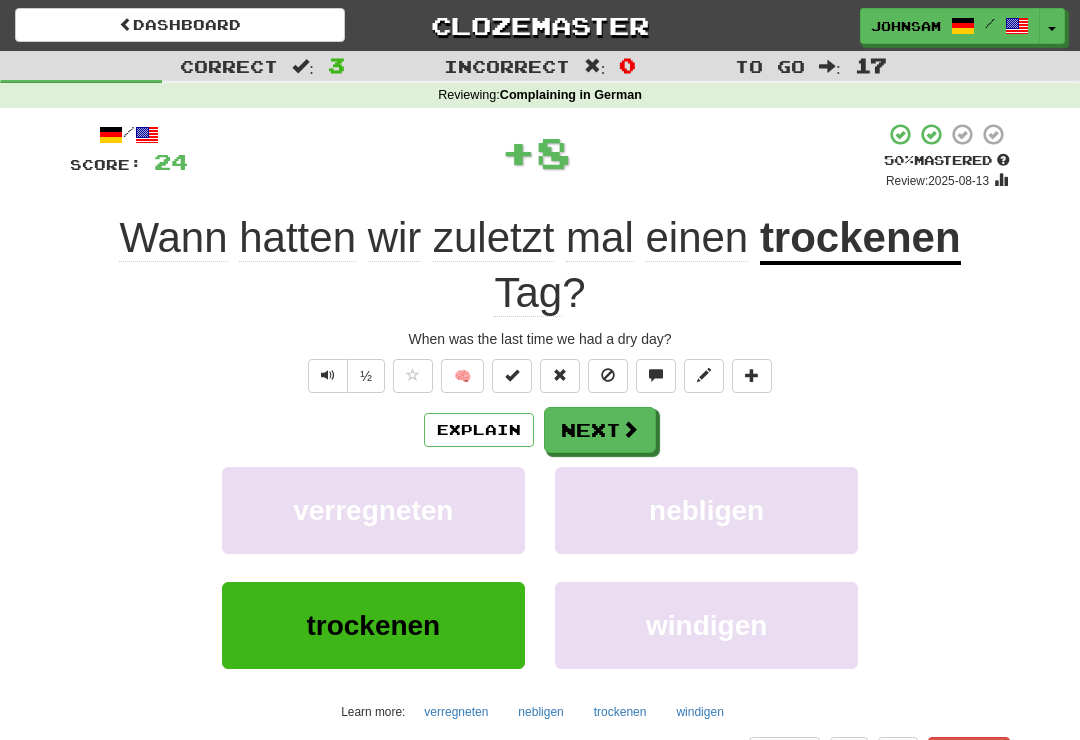 click at bounding box center (630, 429) 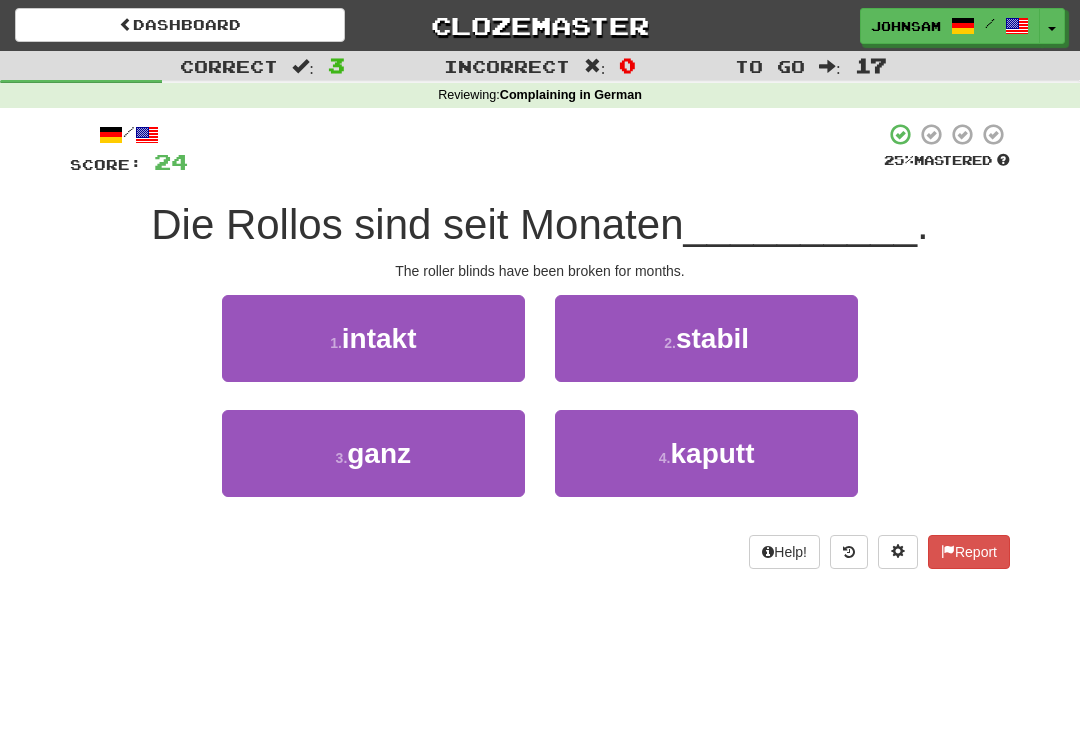 click on "4 . kaputt" at bounding box center [706, 453] 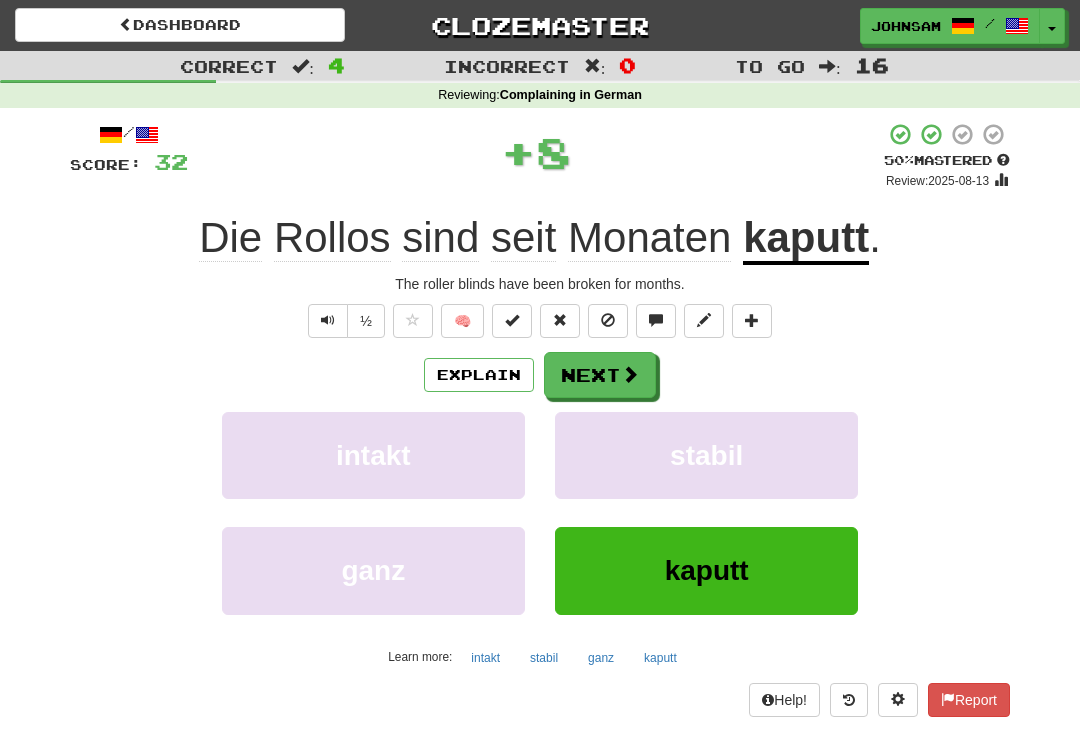 click on "Next" at bounding box center (600, 375) 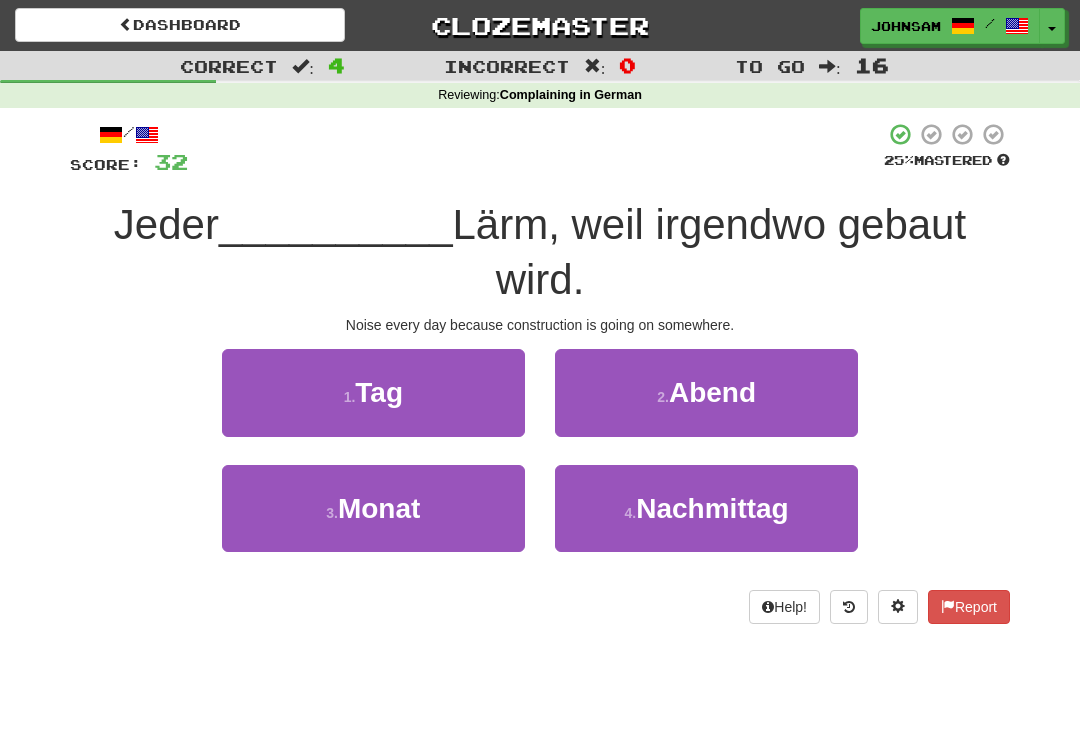 click on "1 .  Tag" at bounding box center [373, 392] 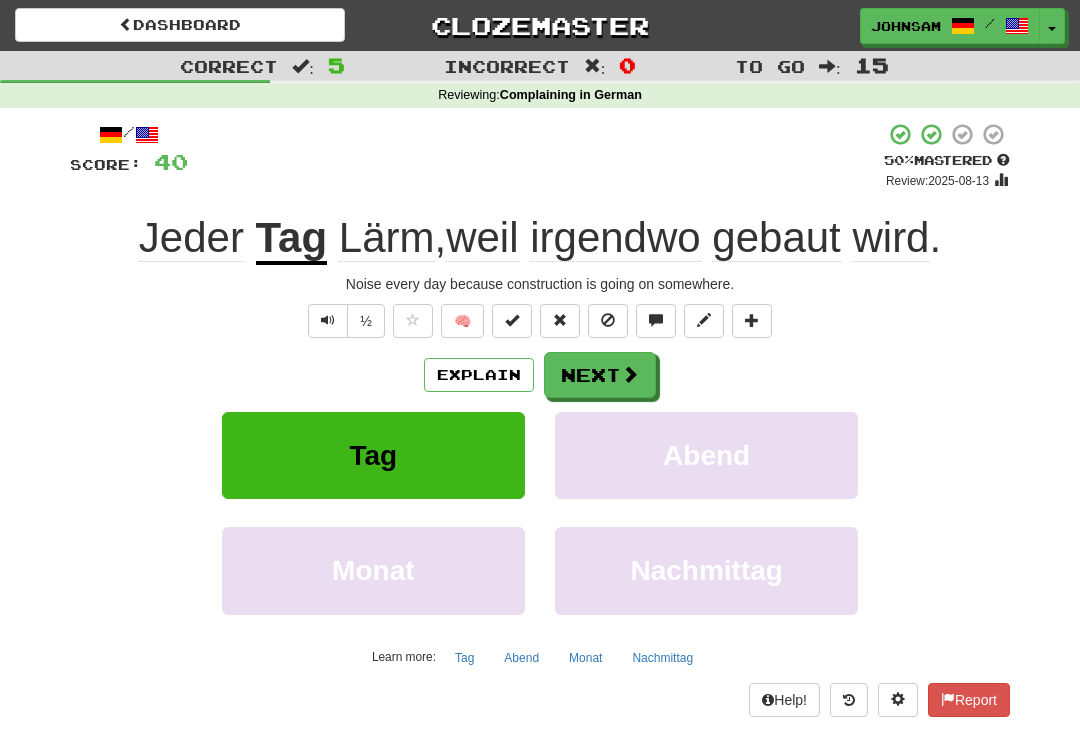 click on "Next" at bounding box center (600, 375) 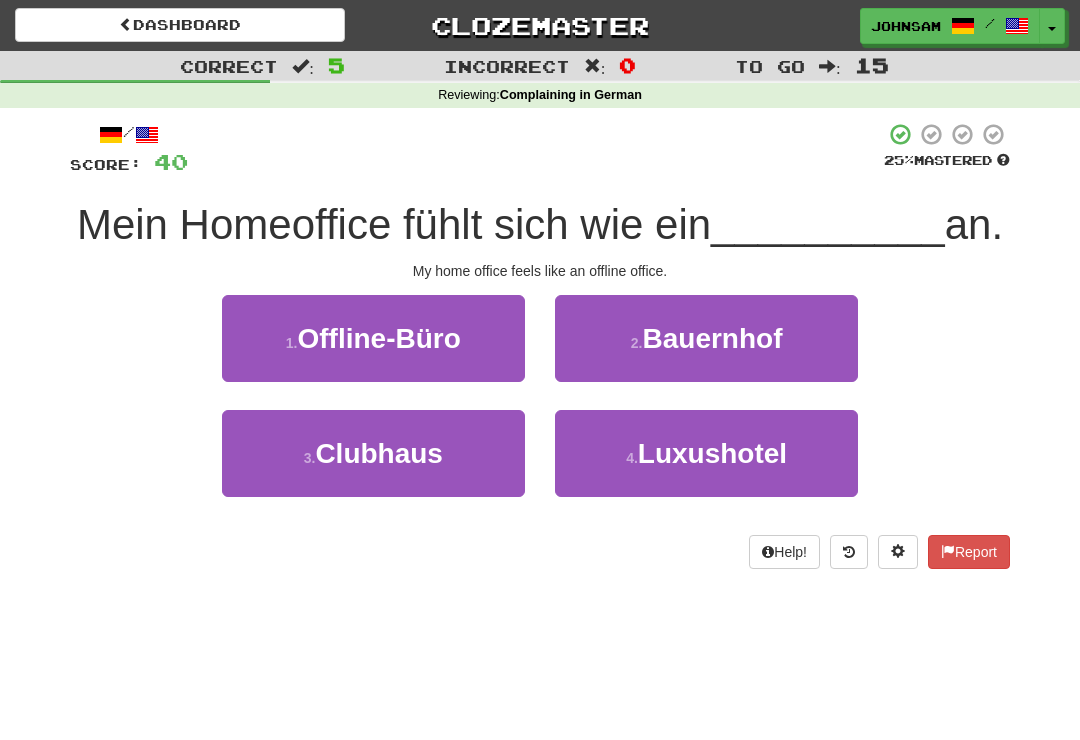 click on "1 . Offline-Büro" at bounding box center [373, 338] 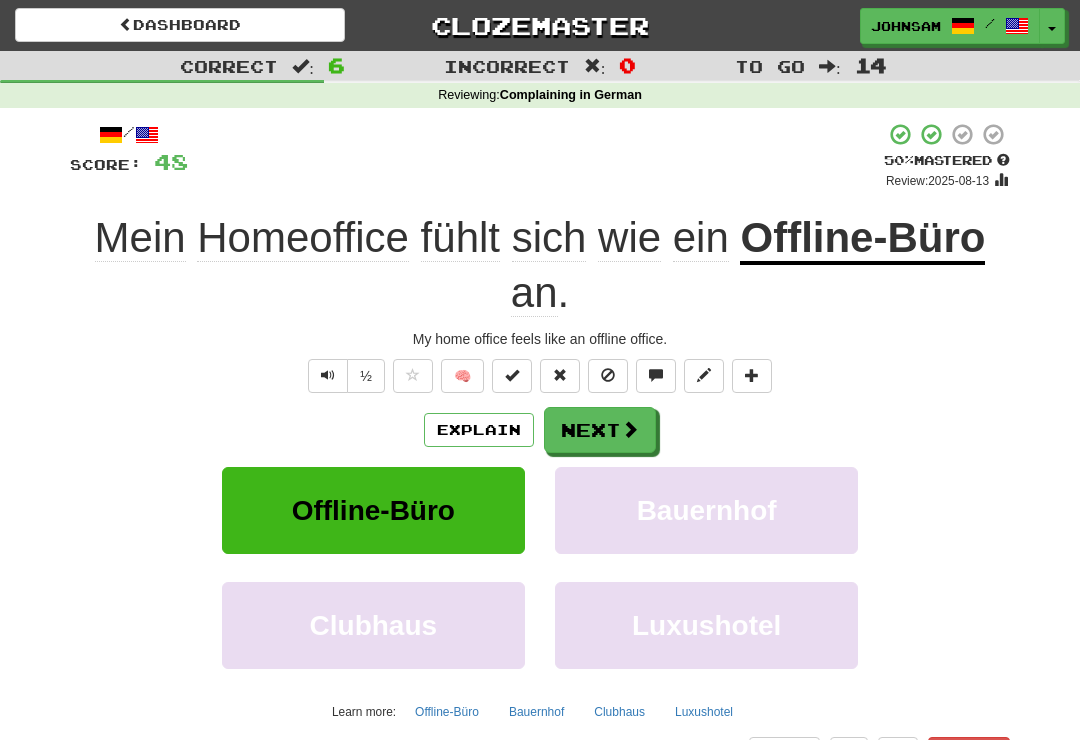 click on "Next" at bounding box center (600, 430) 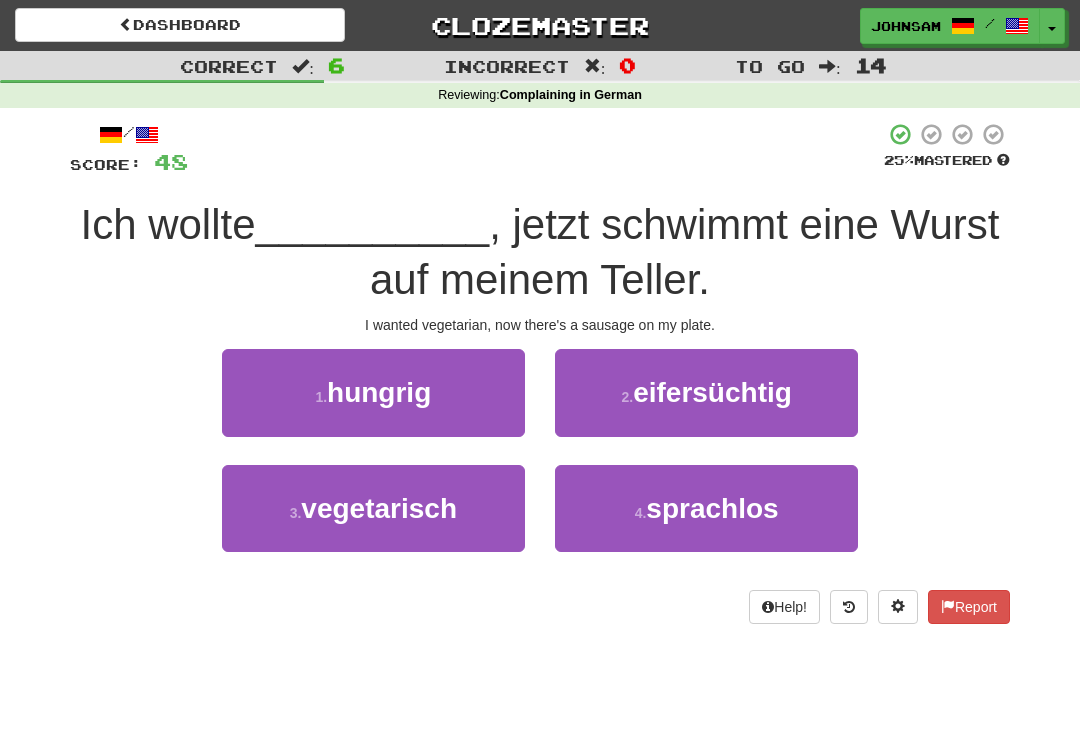 click on "3 . vegetarisch" at bounding box center (373, 508) 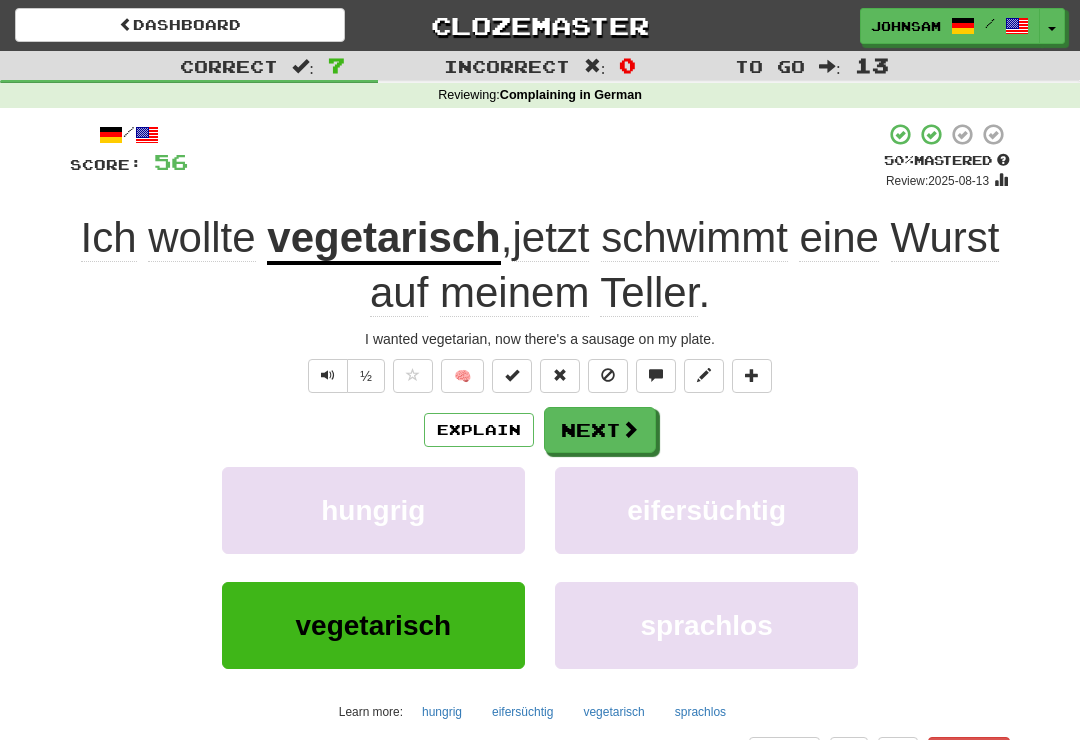 click on "Next" at bounding box center [600, 430] 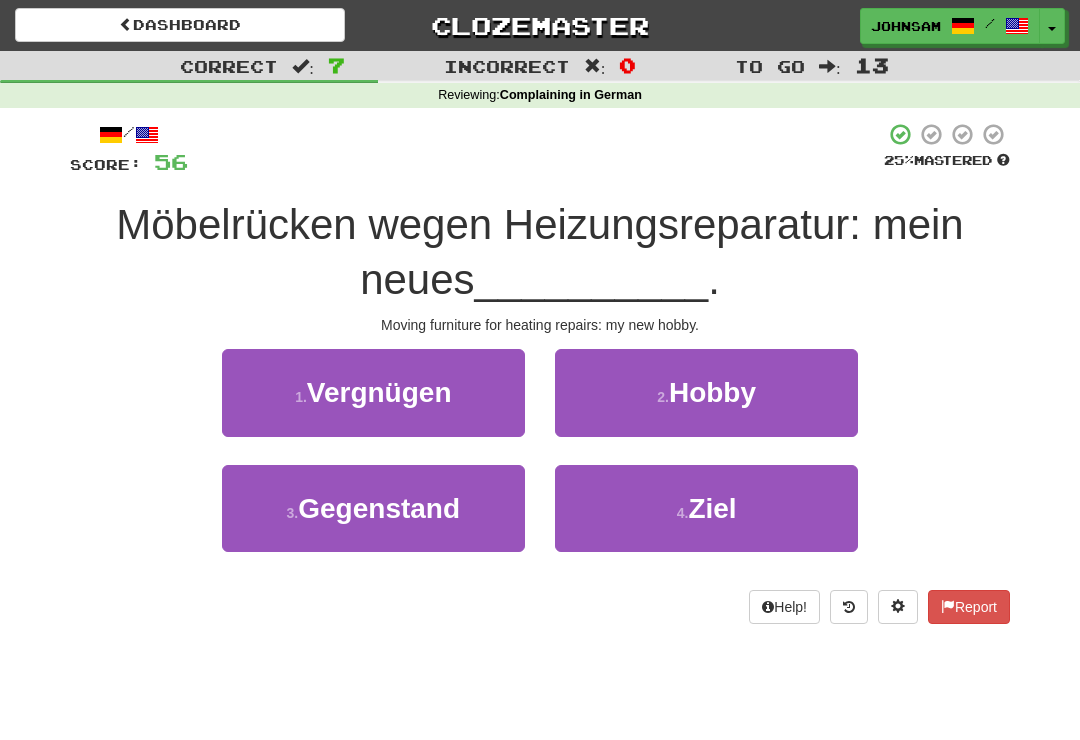 click on "Hobby" at bounding box center (712, 392) 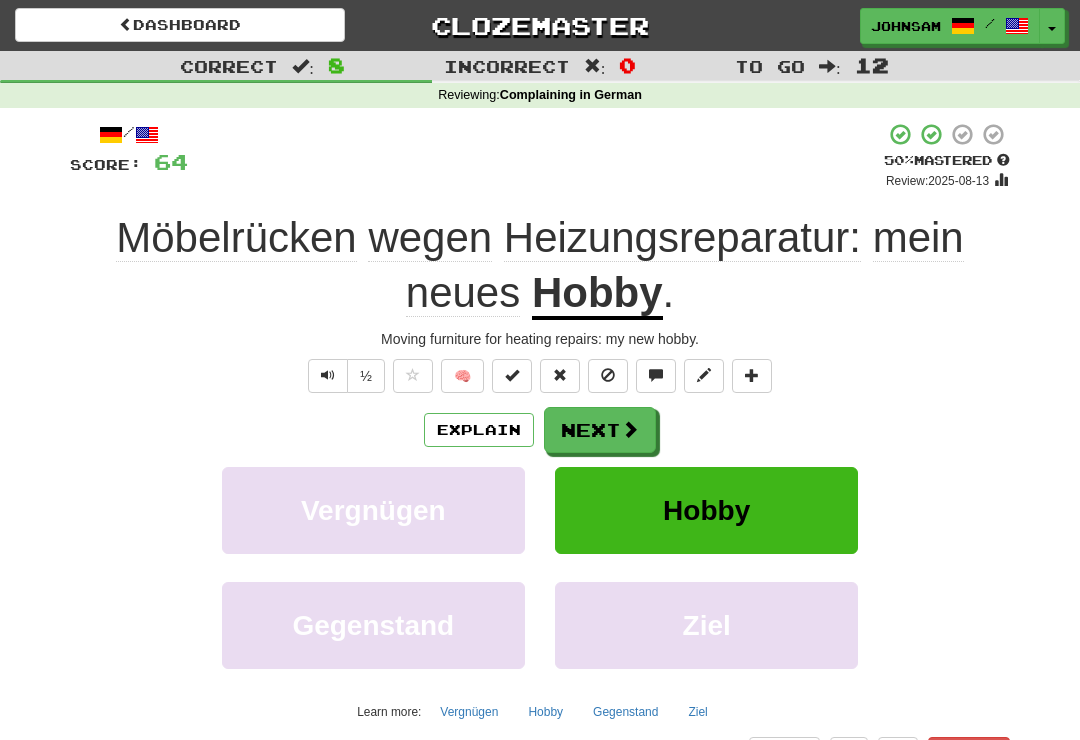 click on "Next" at bounding box center (600, 430) 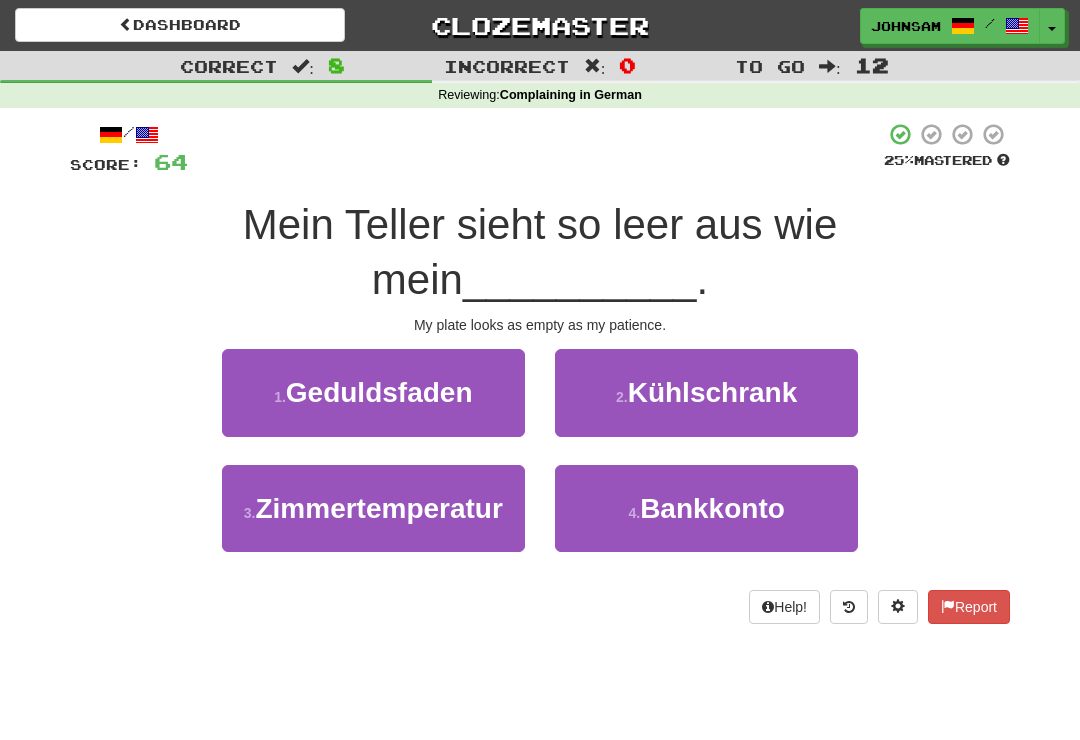 click on "1 . Geduldsfaden" at bounding box center (373, 392) 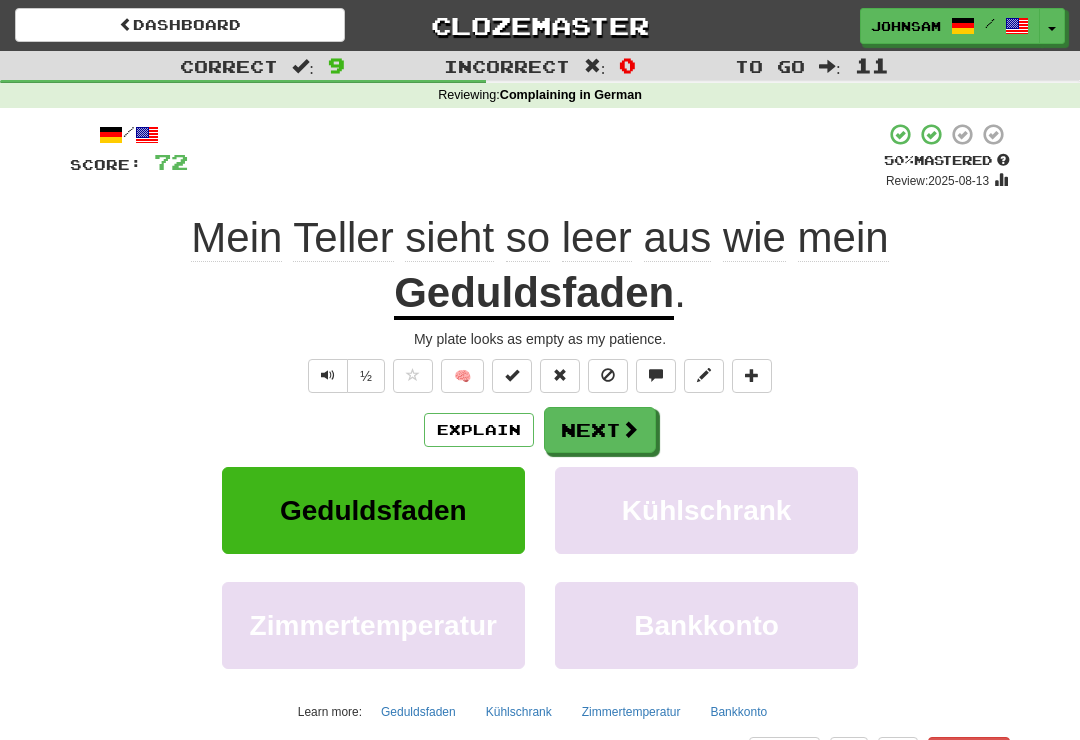 click at bounding box center (328, 375) 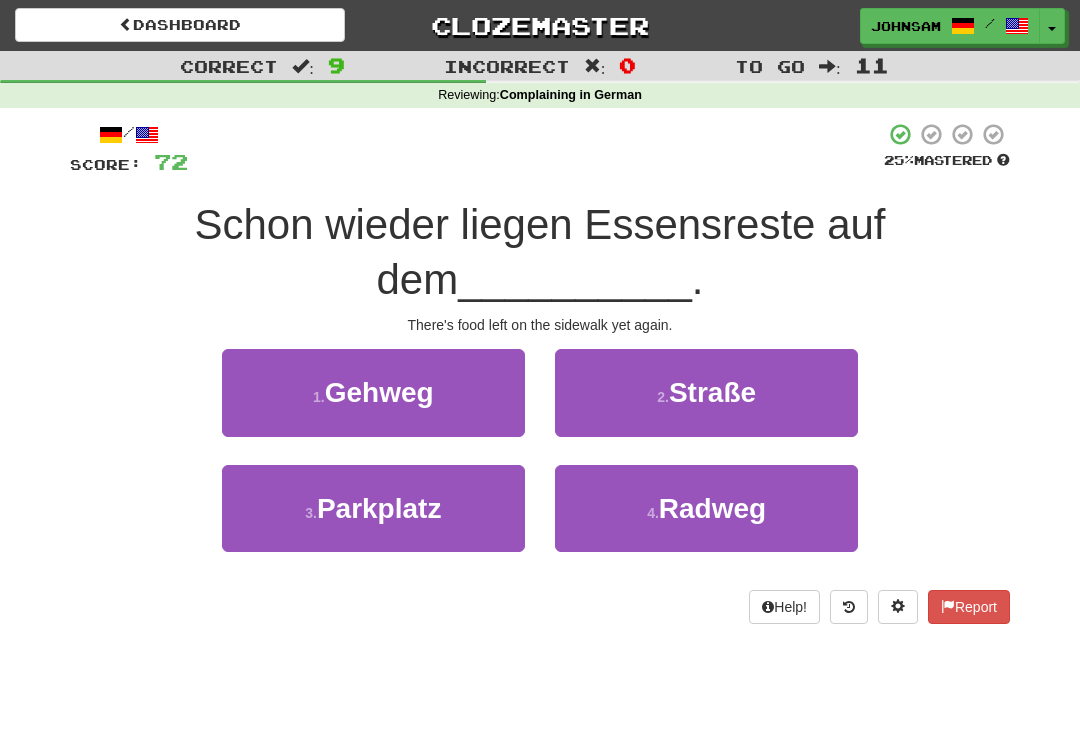 click on "1 . Gehweg" at bounding box center (373, 392) 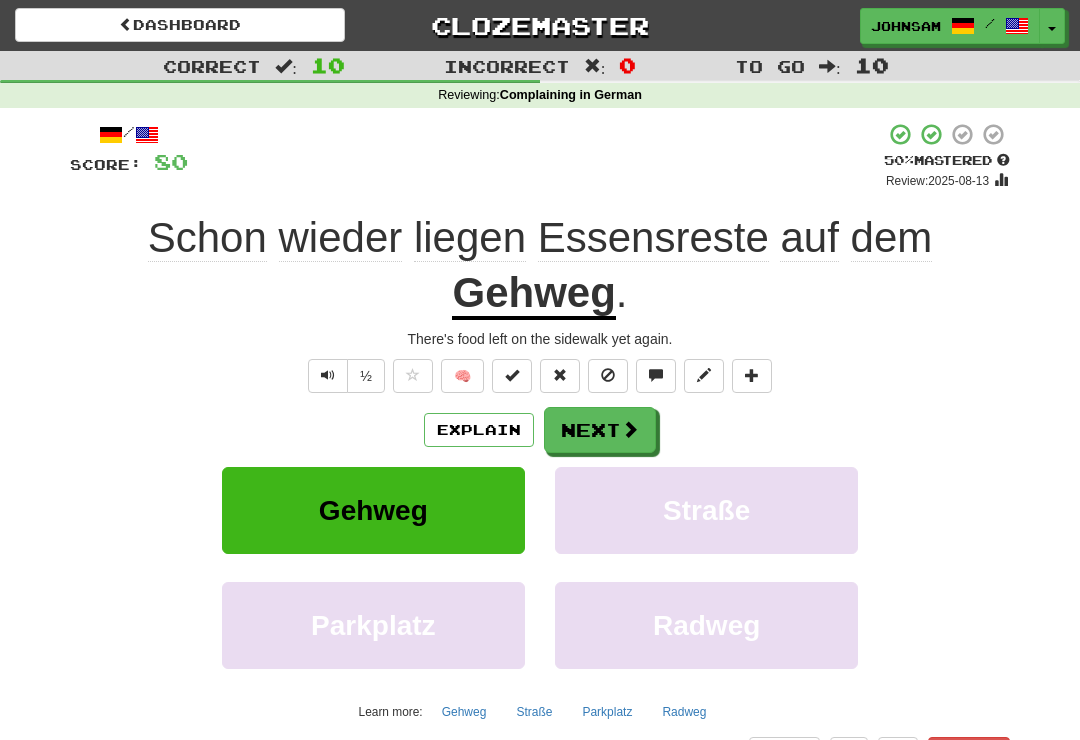 click on "Next" at bounding box center (600, 430) 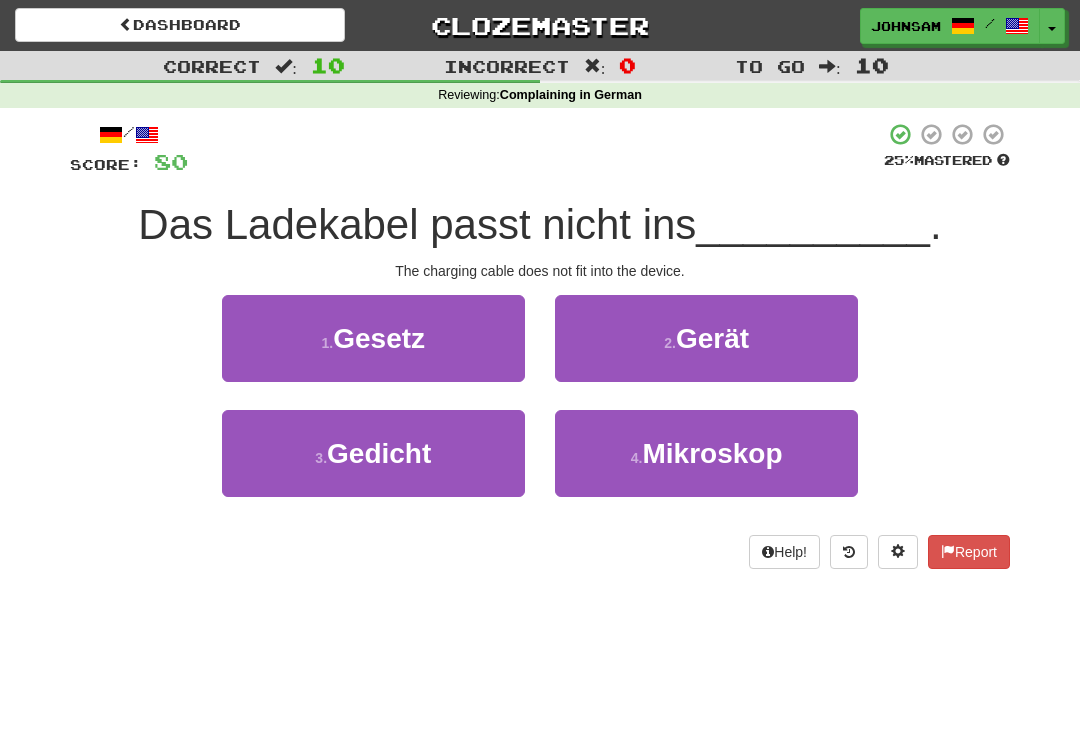 click on "Gerät" at bounding box center [712, 338] 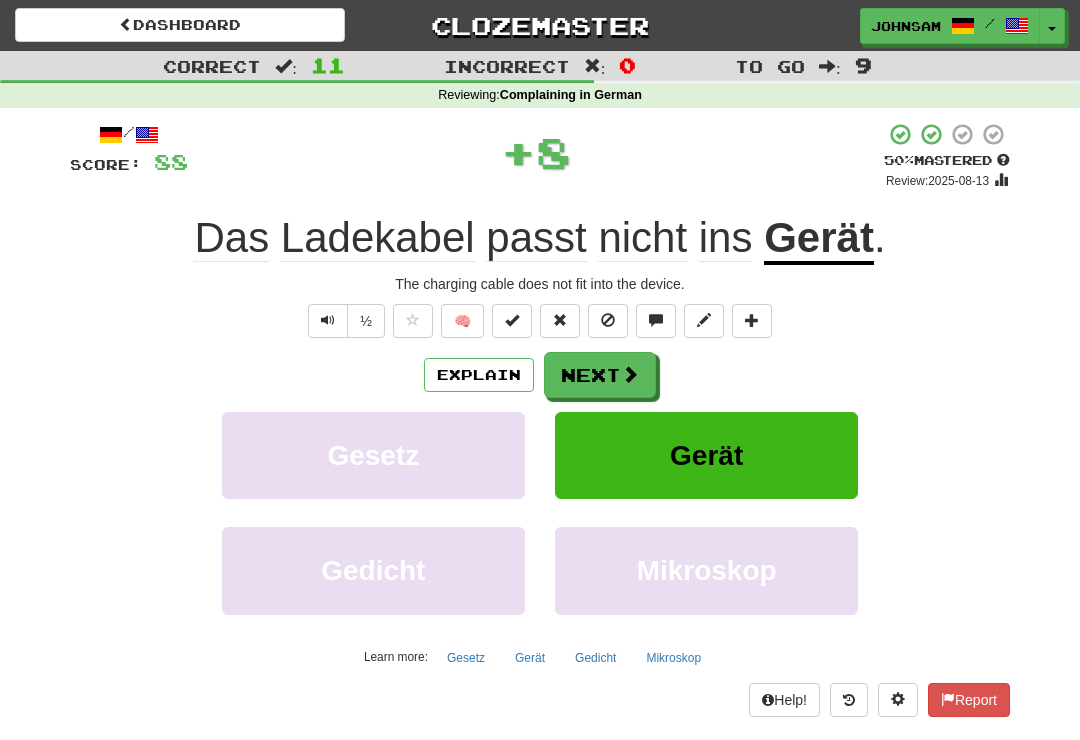 click on "Next" at bounding box center (600, 375) 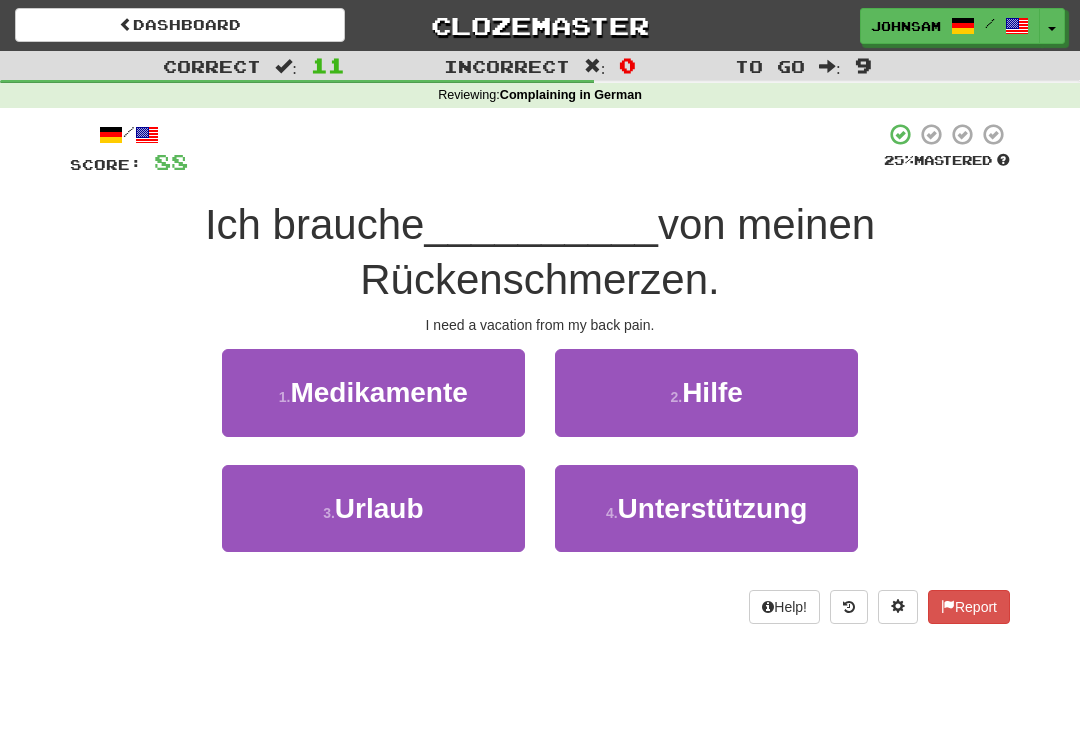 click on "3 . Urlaub" at bounding box center (373, 508) 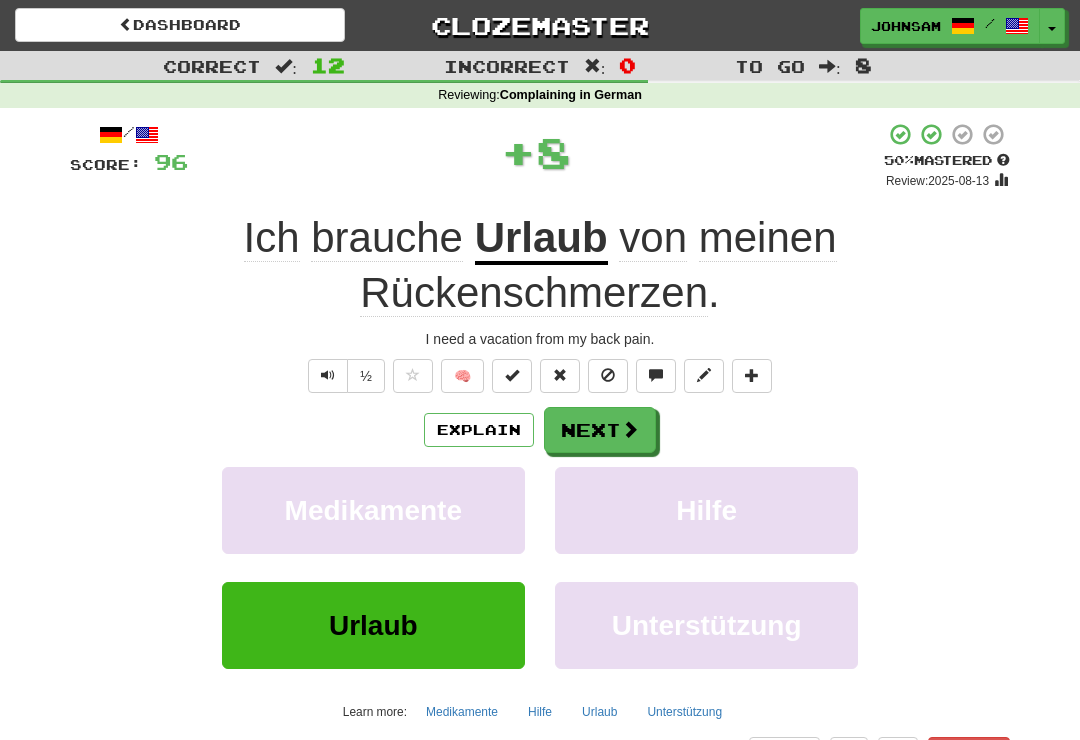 click on "Next" at bounding box center (600, 430) 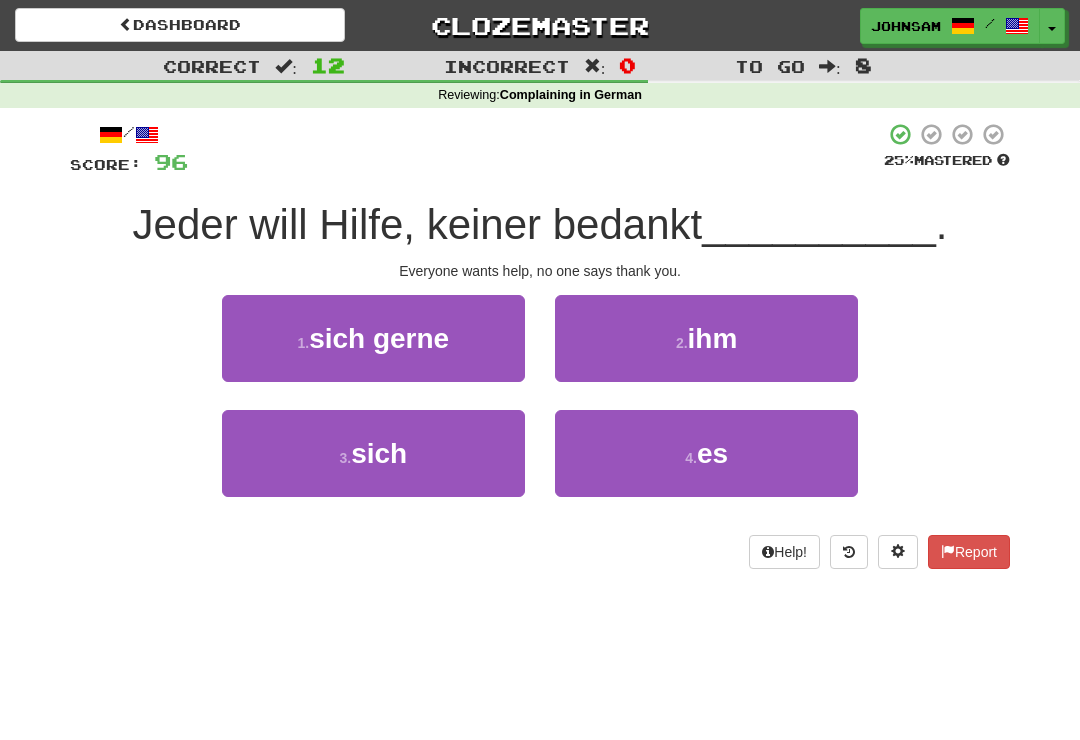 click on "3 . sich" at bounding box center [373, 453] 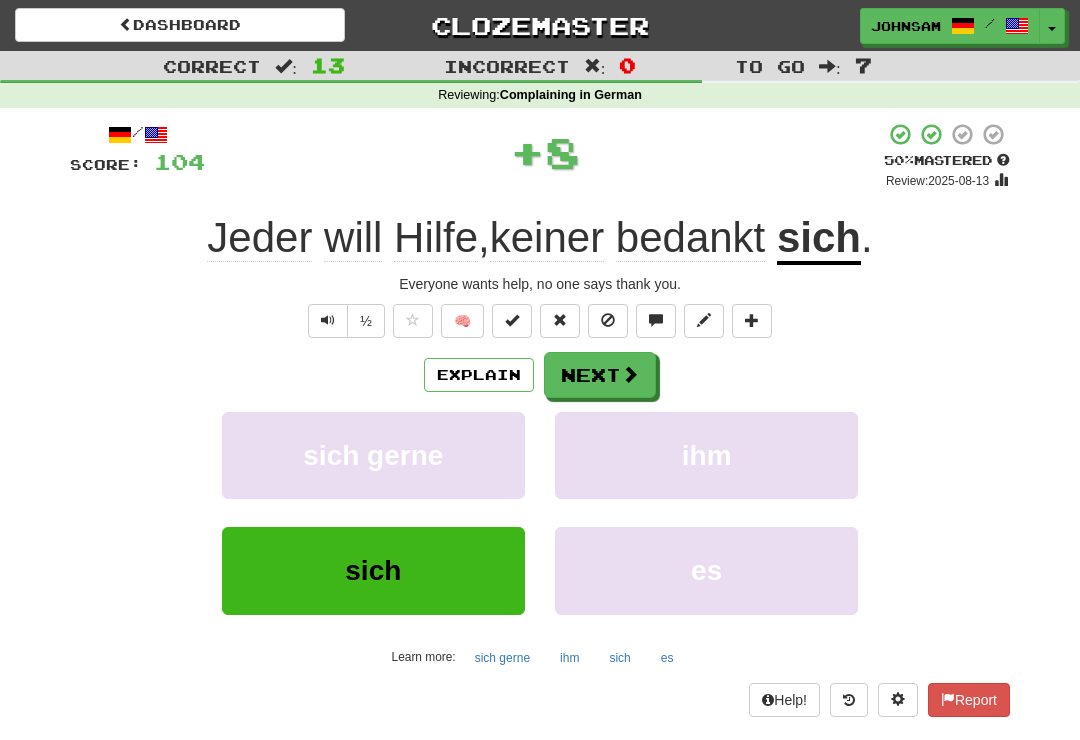 click at bounding box center (630, 374) 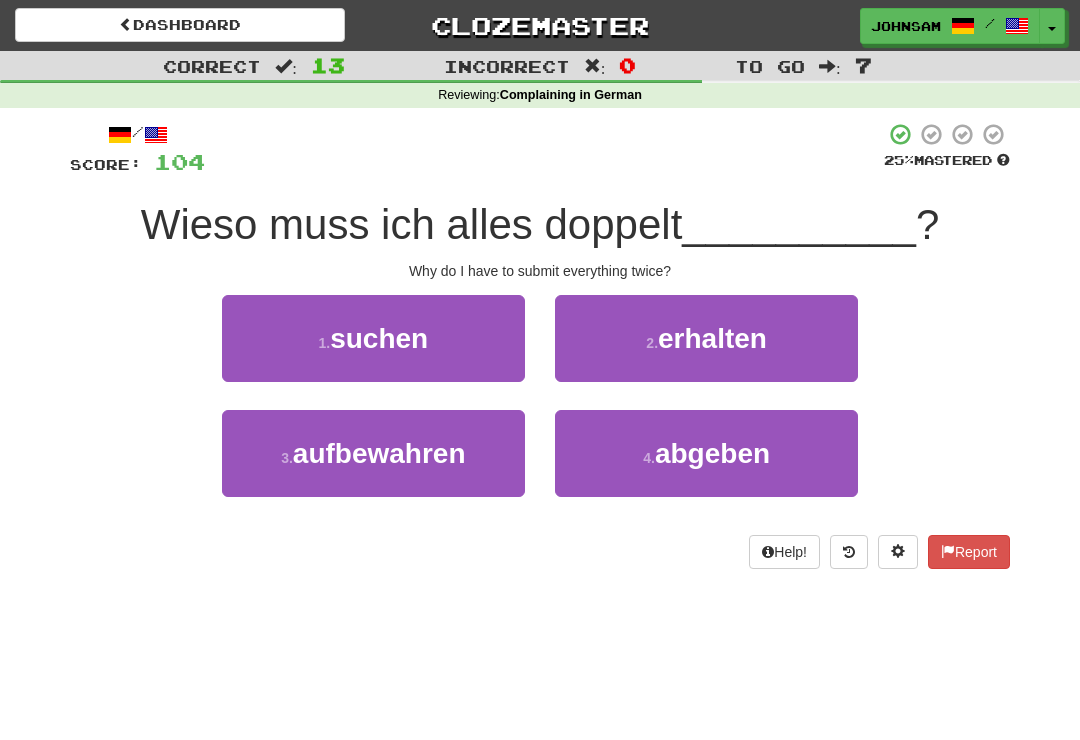 click on "4 ." at bounding box center [649, 458] 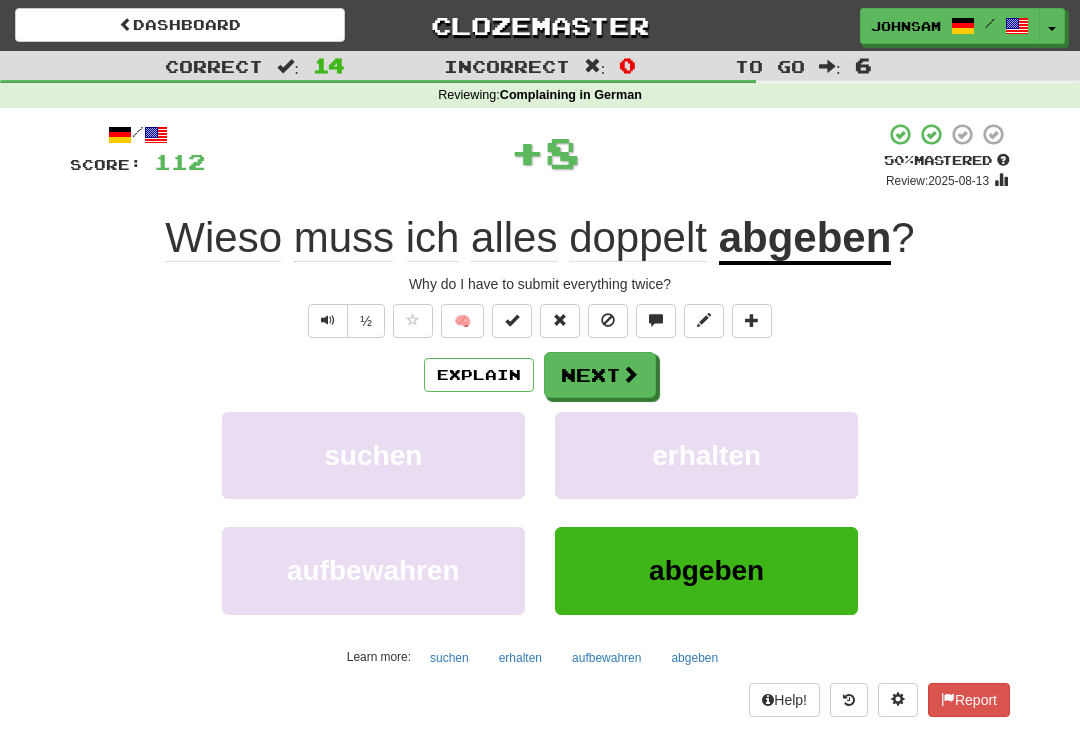 click at bounding box center [630, 374] 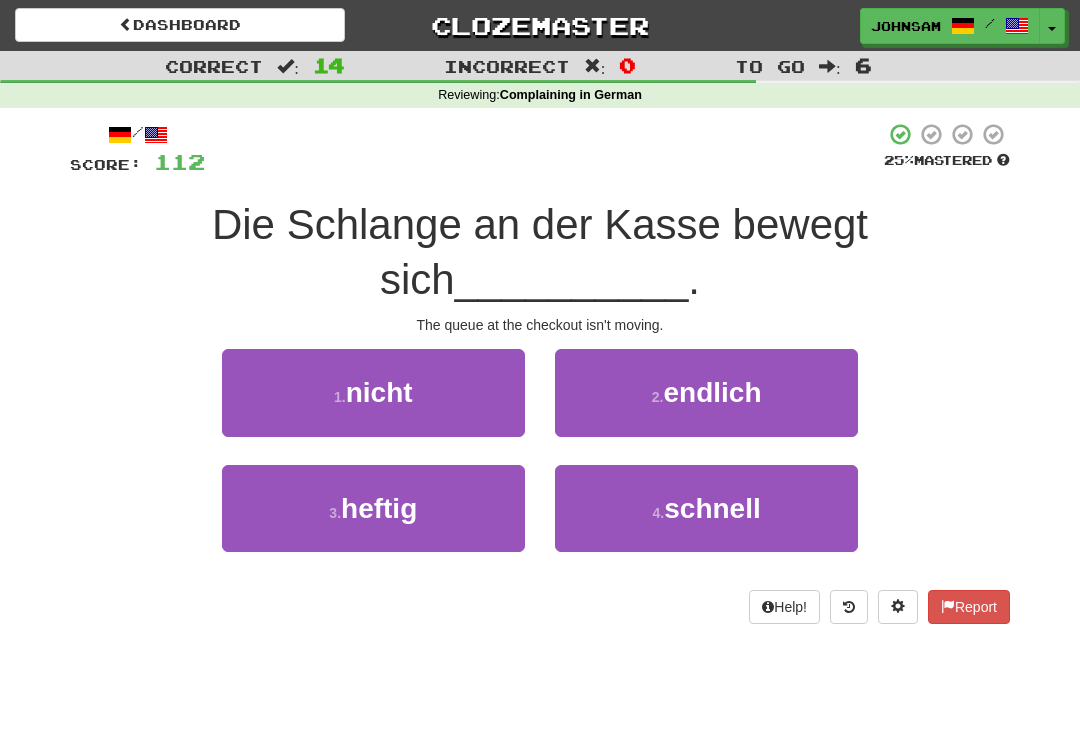 click on "1 .  nicht" at bounding box center [373, 392] 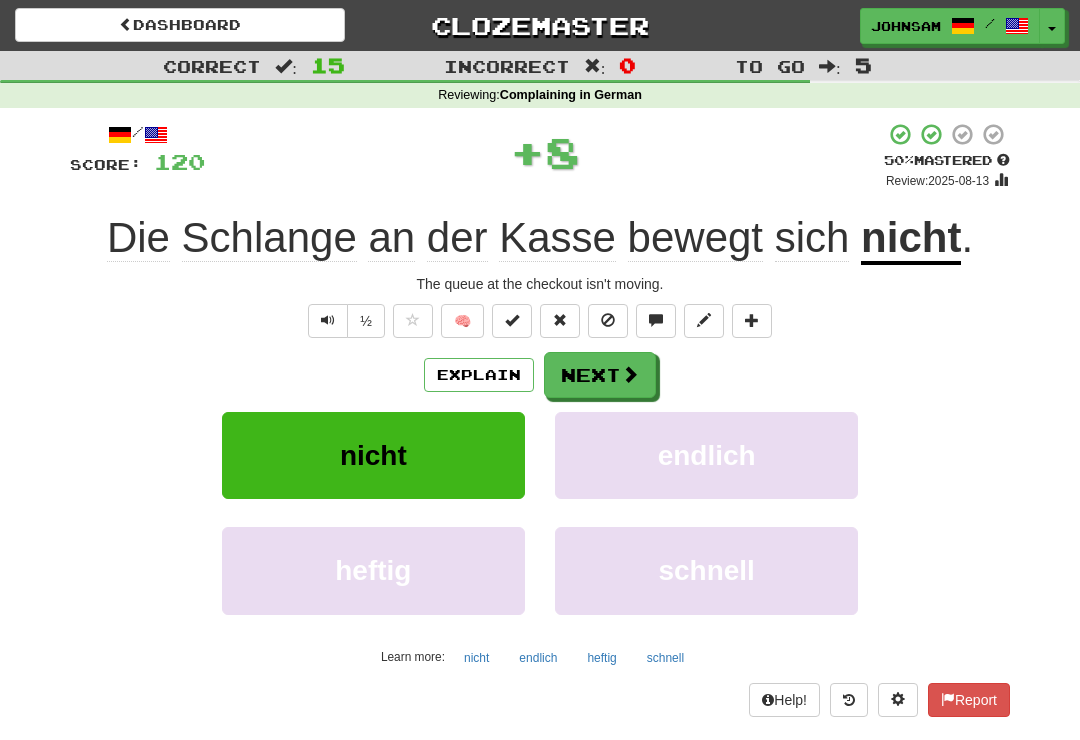 click on "Next" at bounding box center [600, 375] 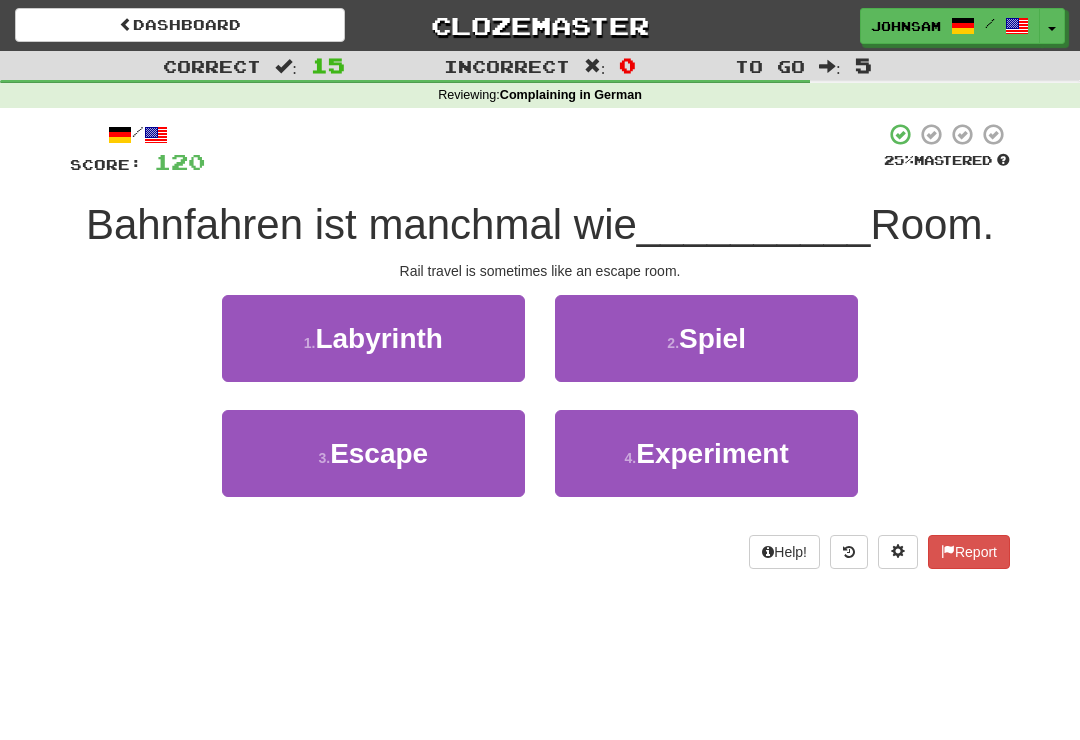 click on "3 . Escape" at bounding box center [373, 453] 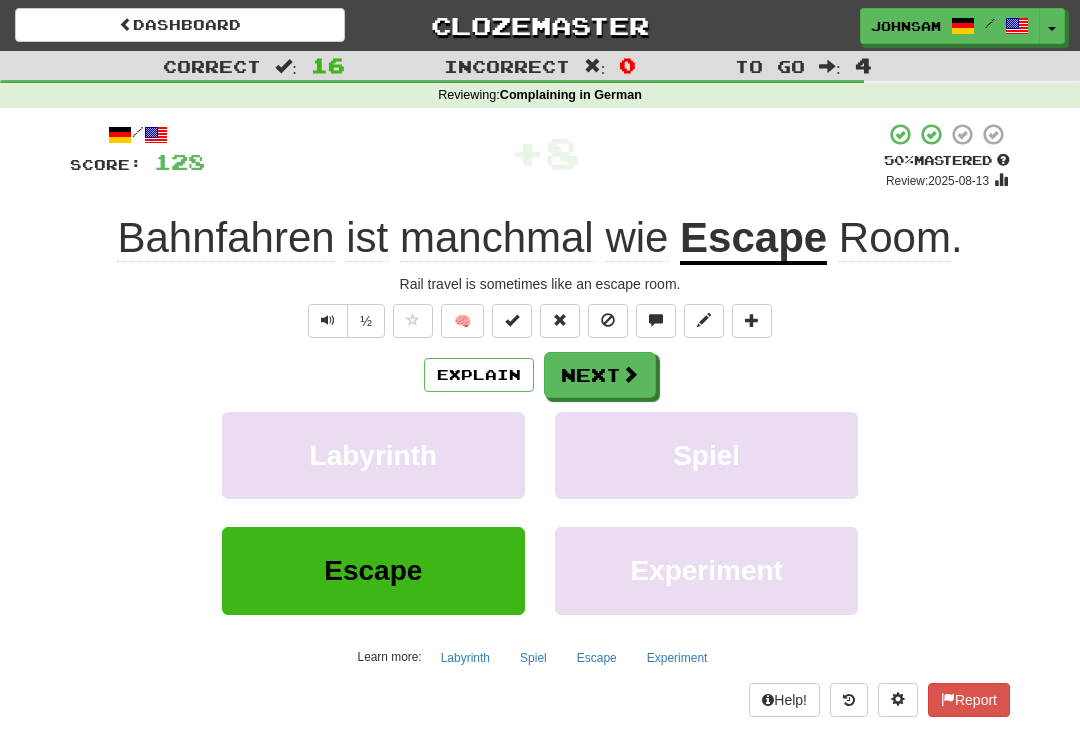 click on "Next" at bounding box center [600, 375] 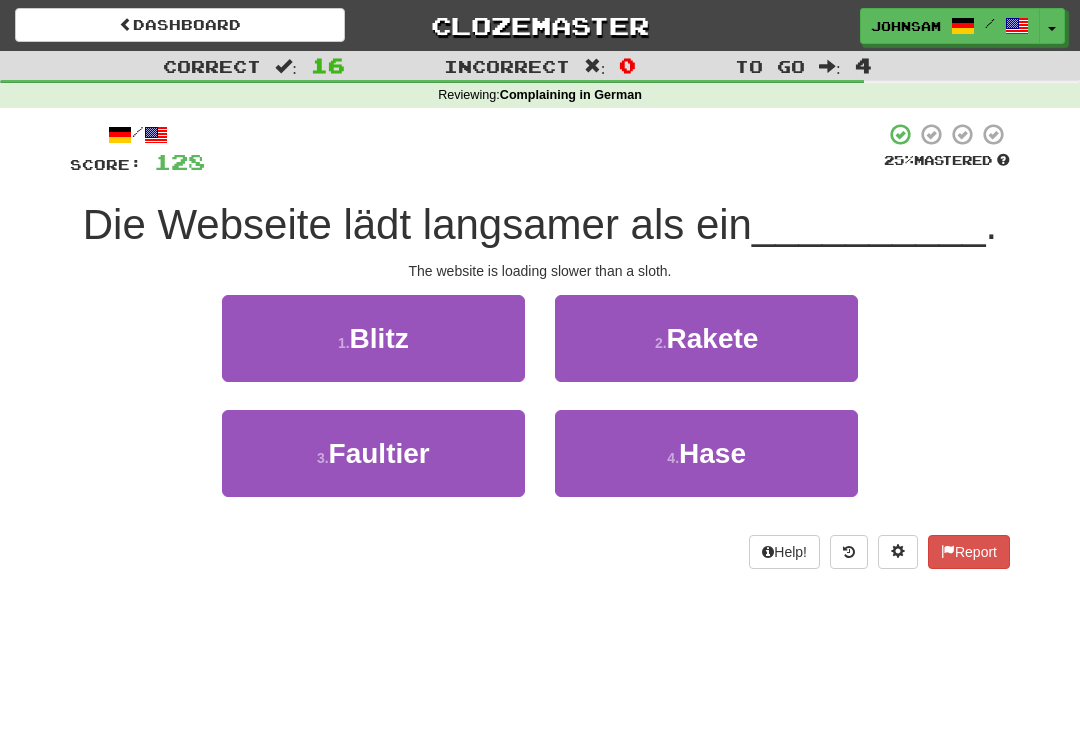 click on "Faultier" at bounding box center (379, 453) 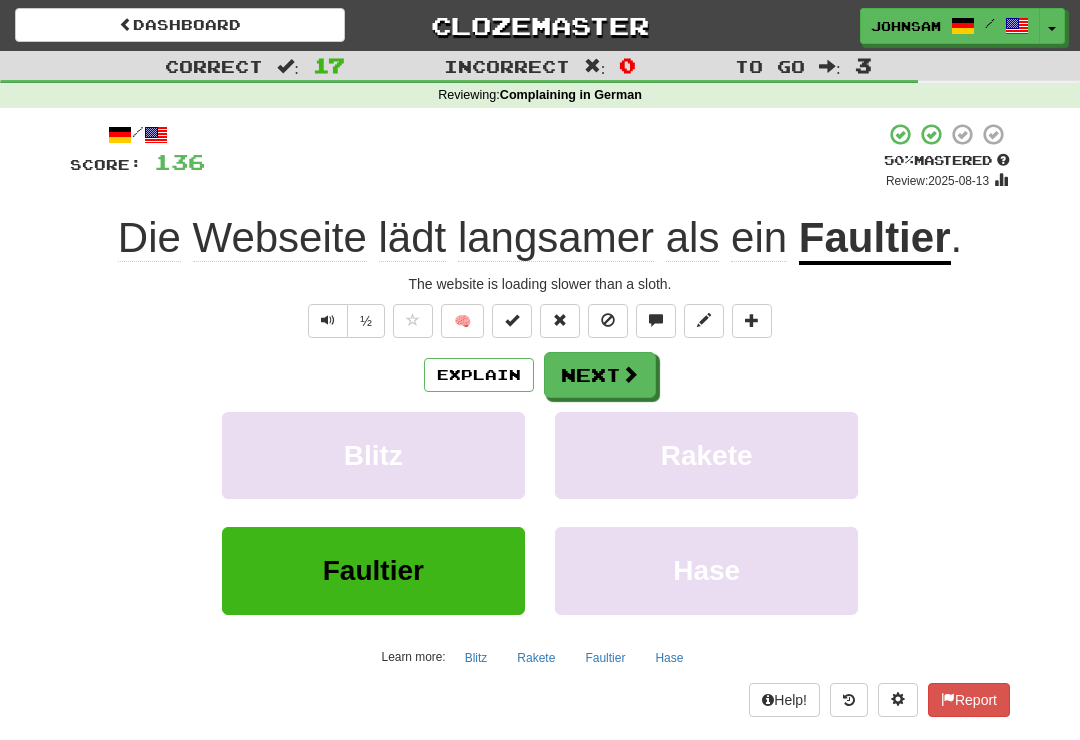 click on "Next" at bounding box center [600, 375] 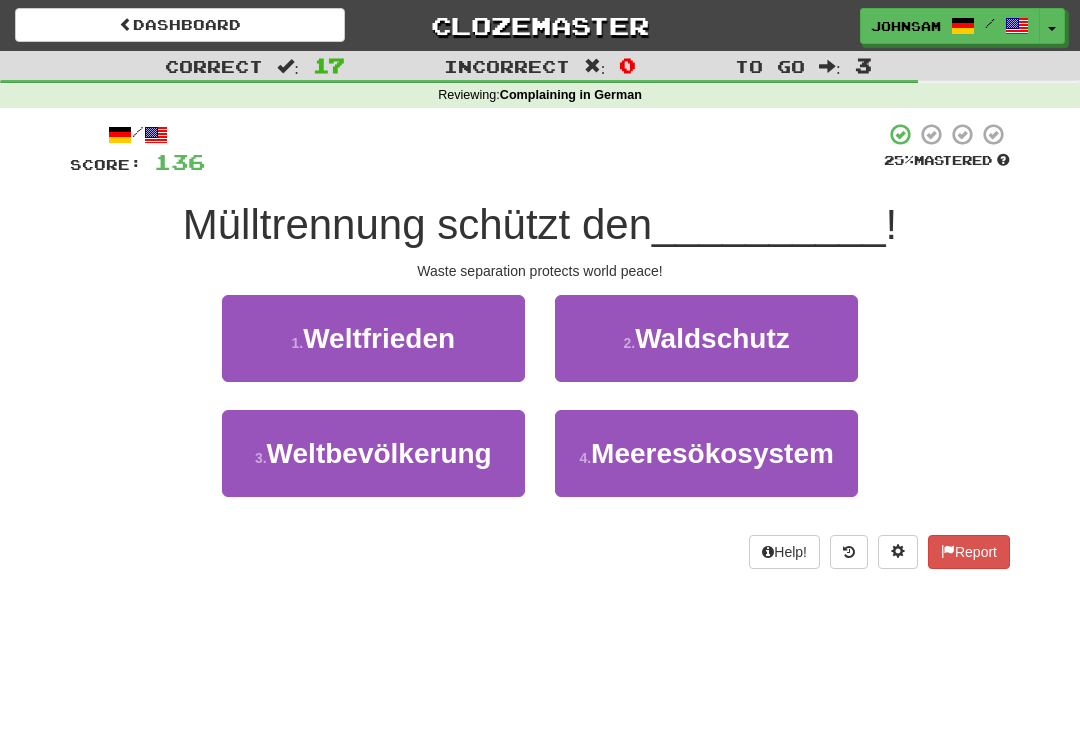click on "1 .  Weltfrieden" at bounding box center [373, 338] 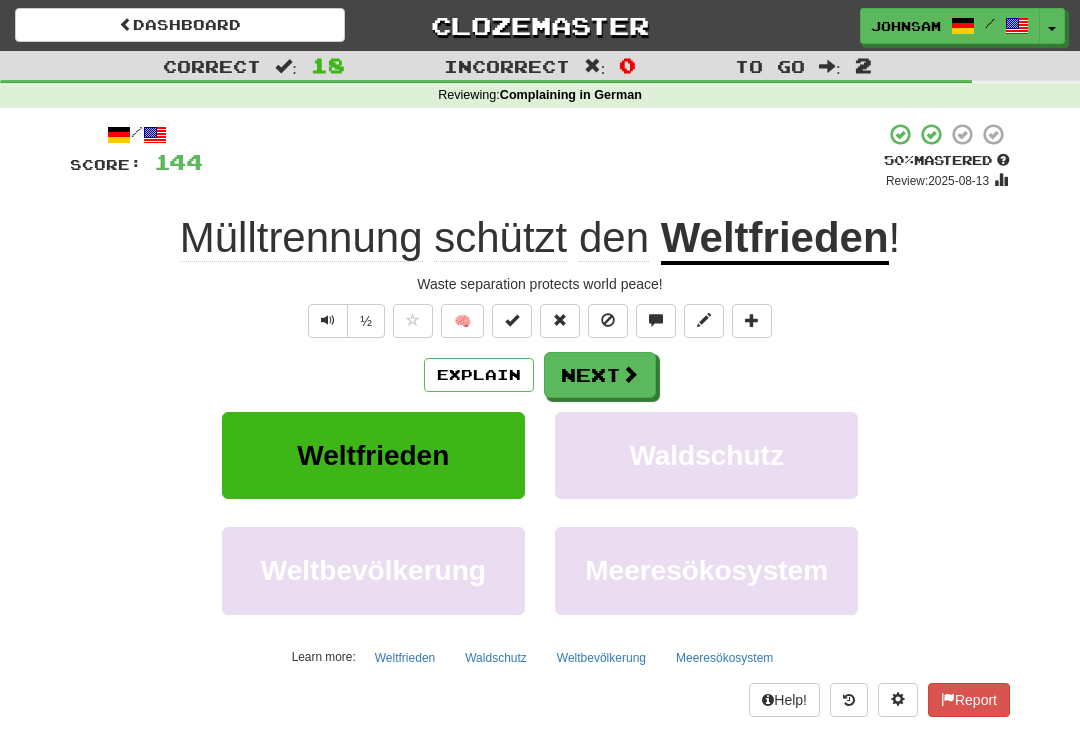 click on "Next" at bounding box center [600, 375] 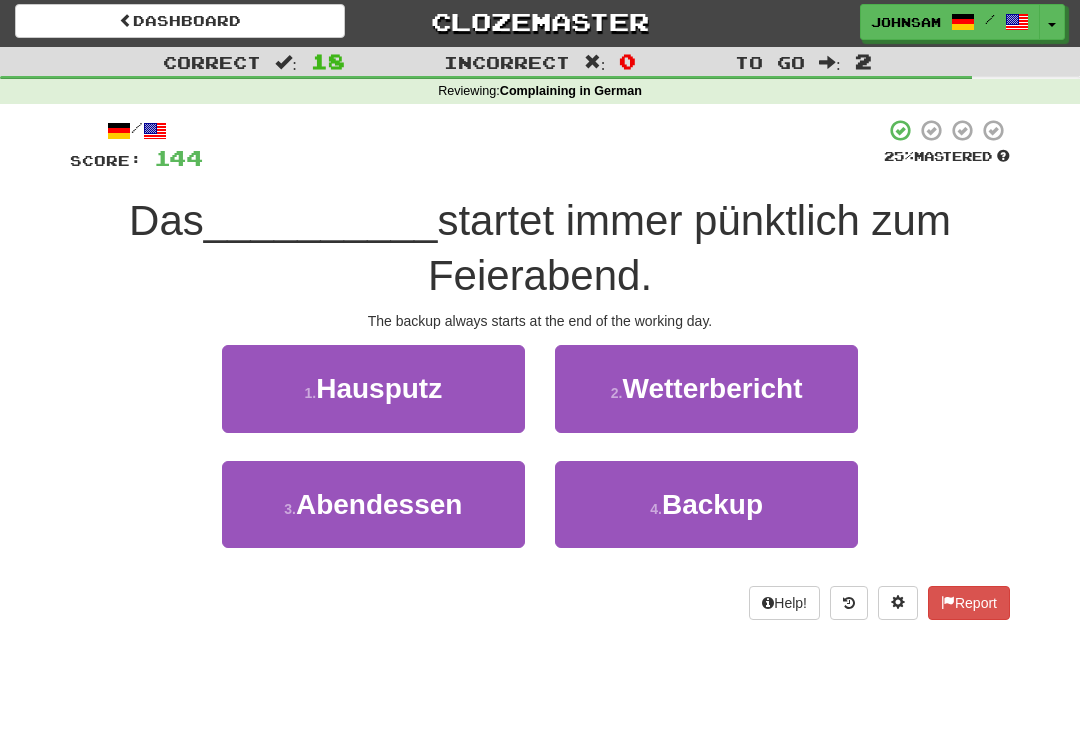 scroll, scrollTop: 4, scrollLeft: 0, axis: vertical 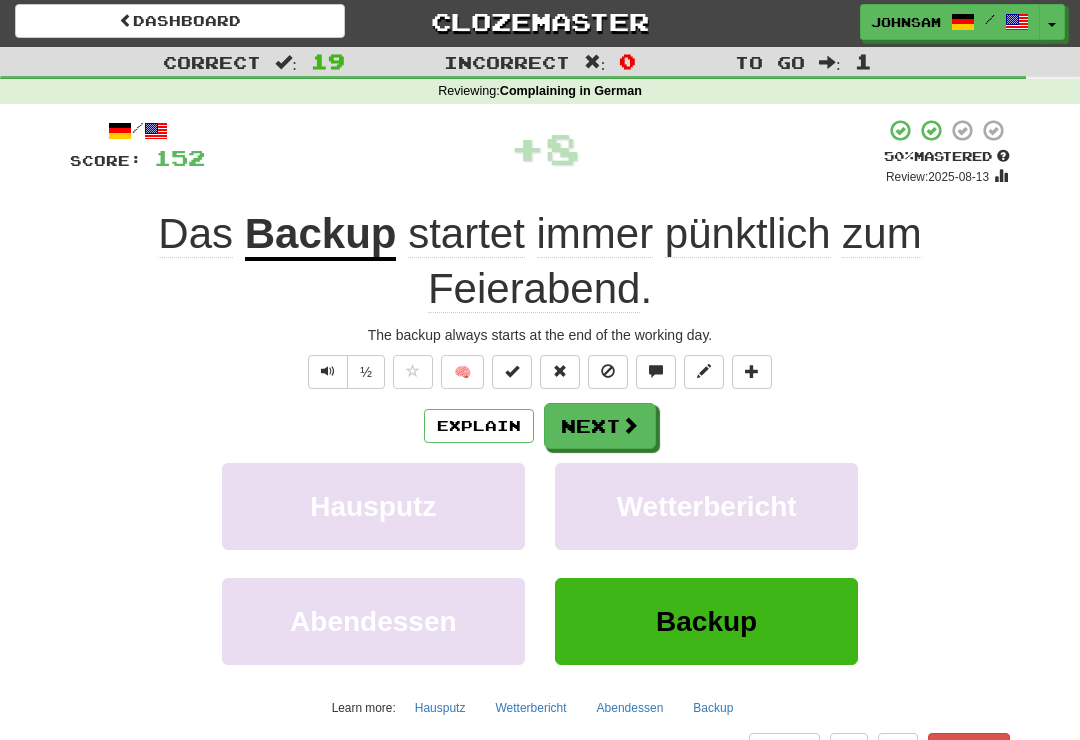 click on "Next" at bounding box center [600, 426] 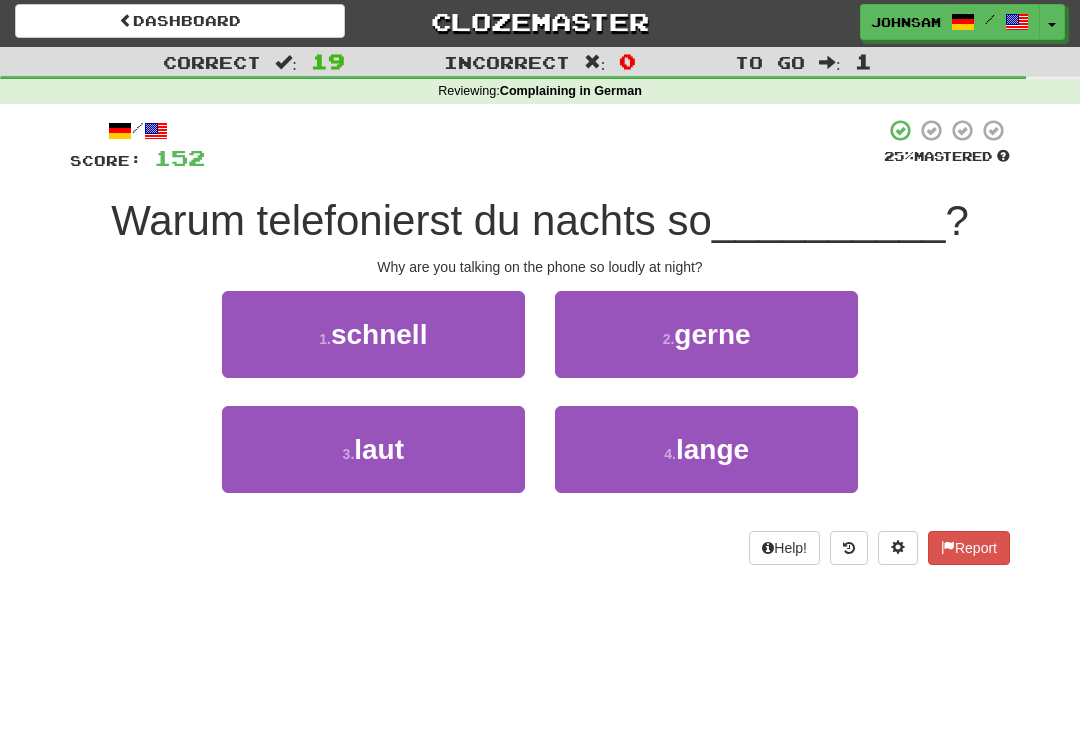 click on "3 . laut" at bounding box center (373, 449) 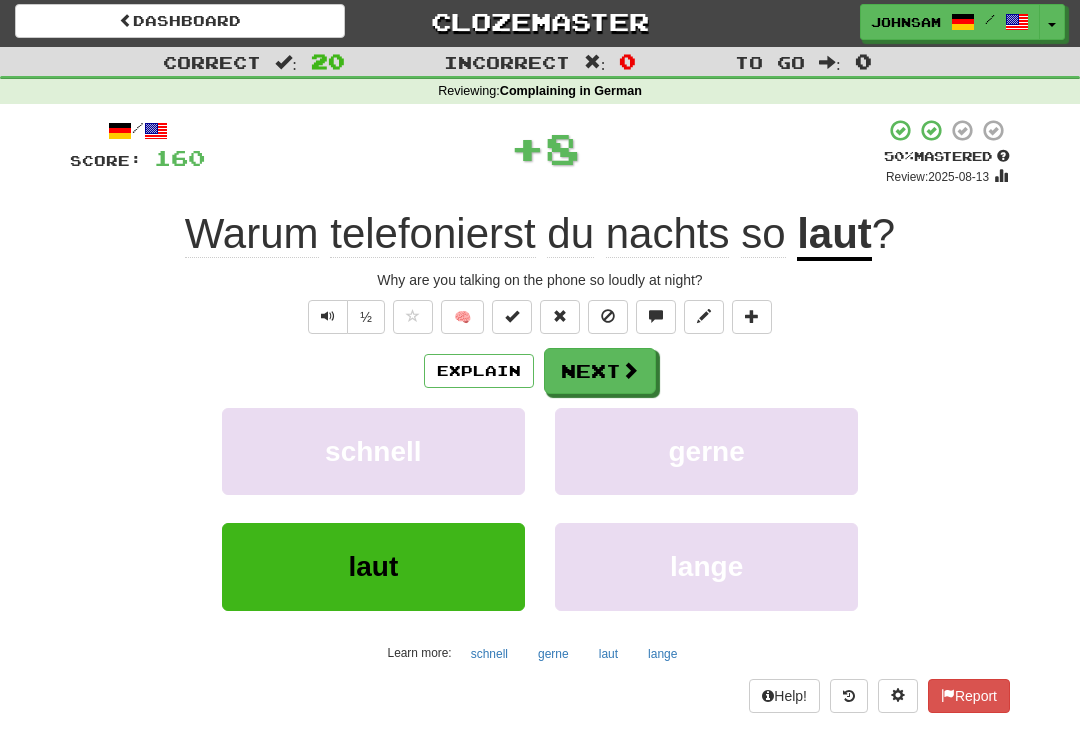 click on "Next" at bounding box center [600, 371] 